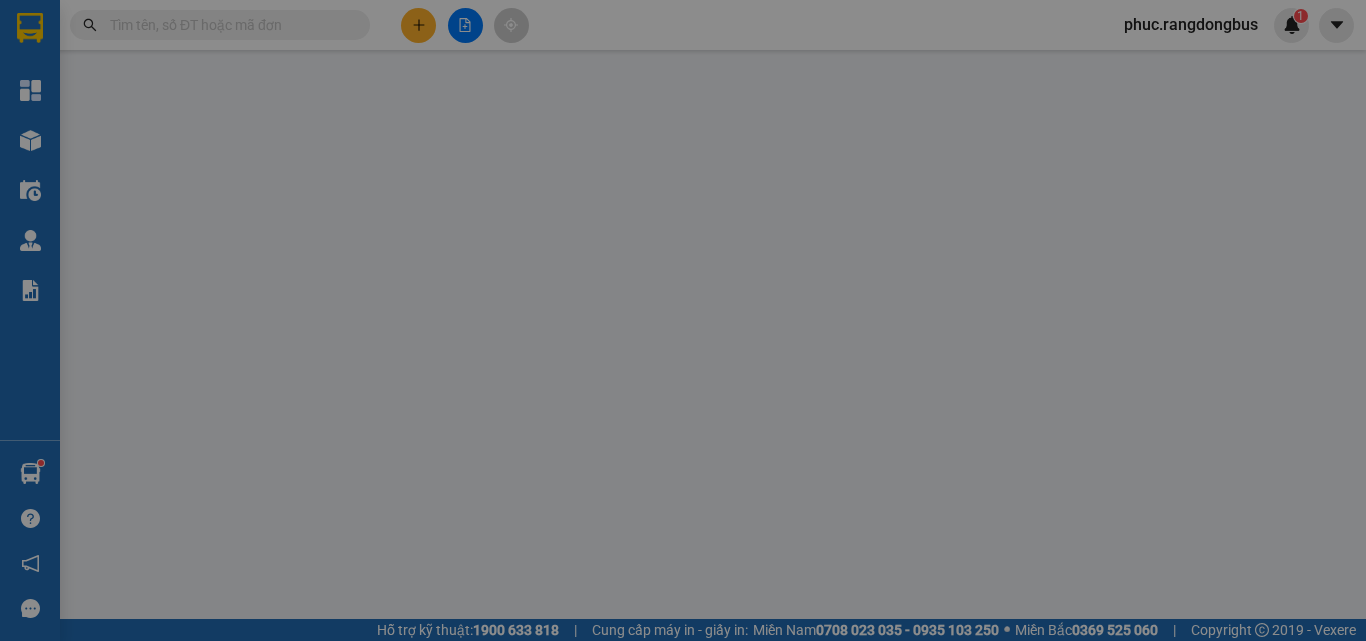 scroll, scrollTop: 0, scrollLeft: 0, axis: both 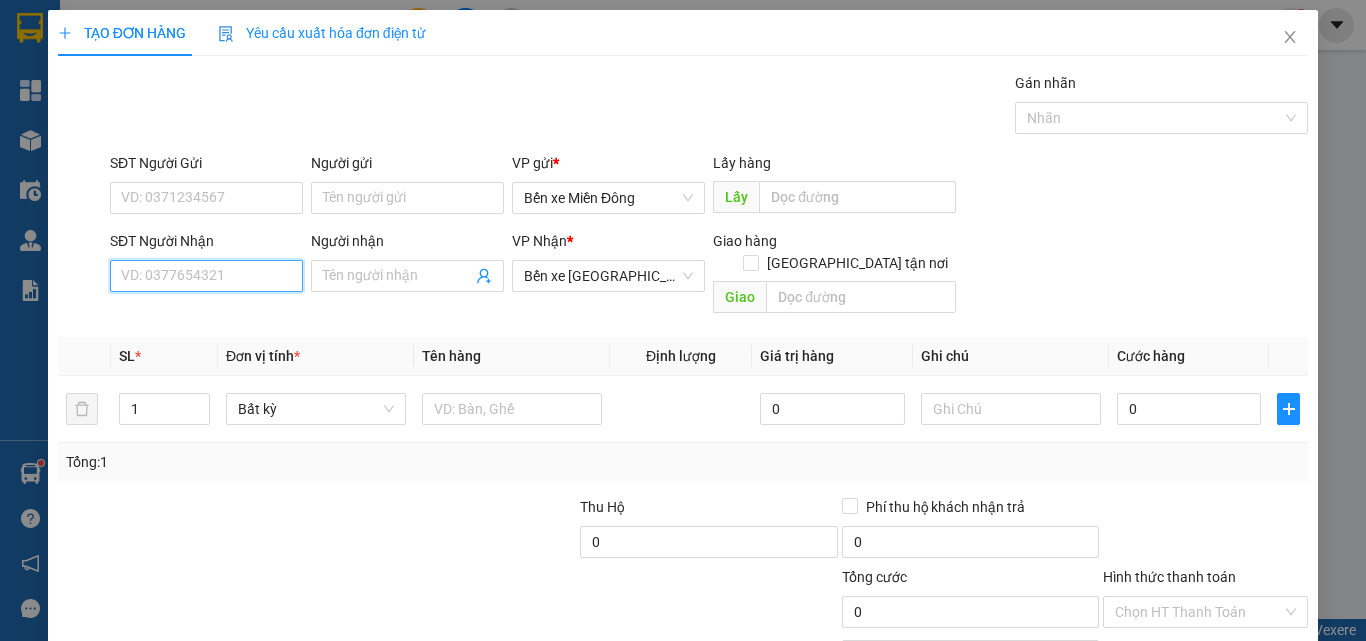 click on "SĐT Người Nhận" at bounding box center [206, 276] 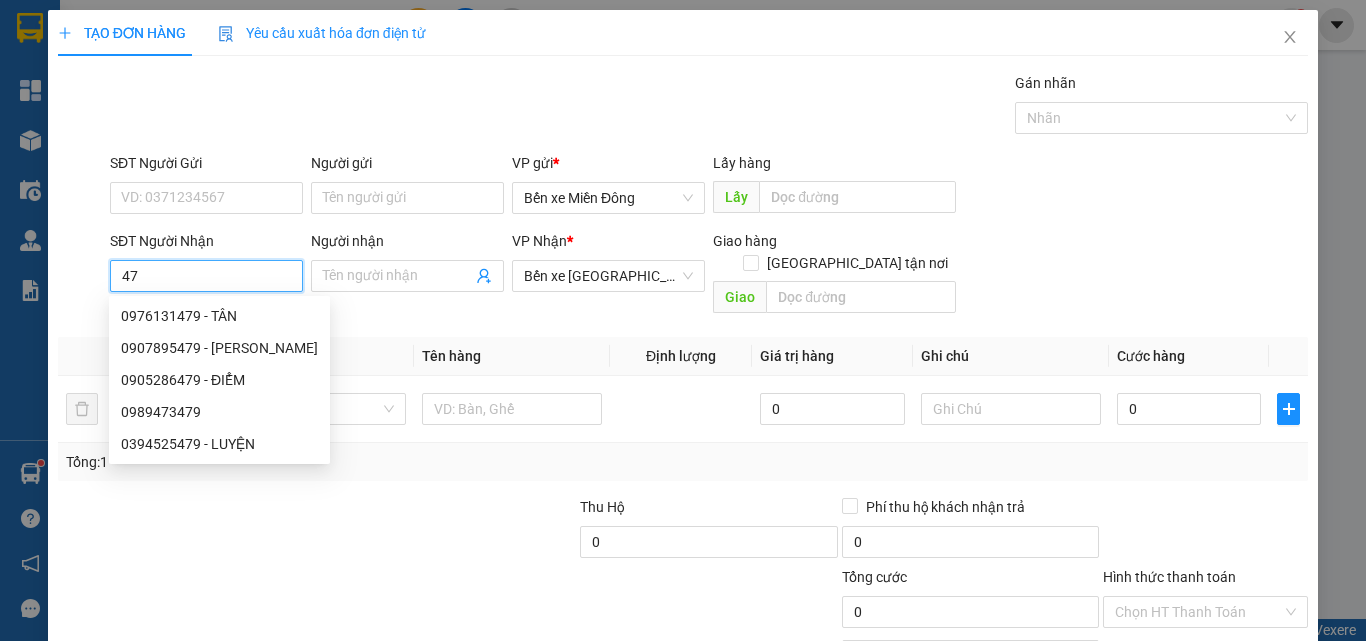 type on "4" 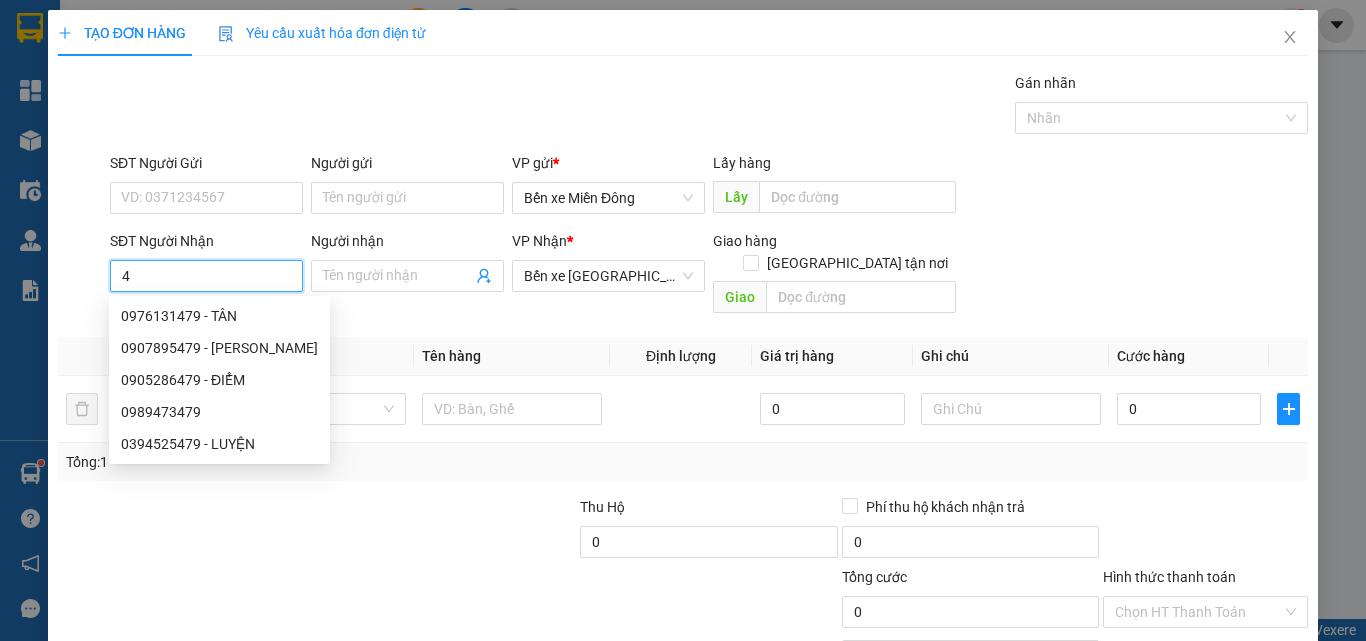 type 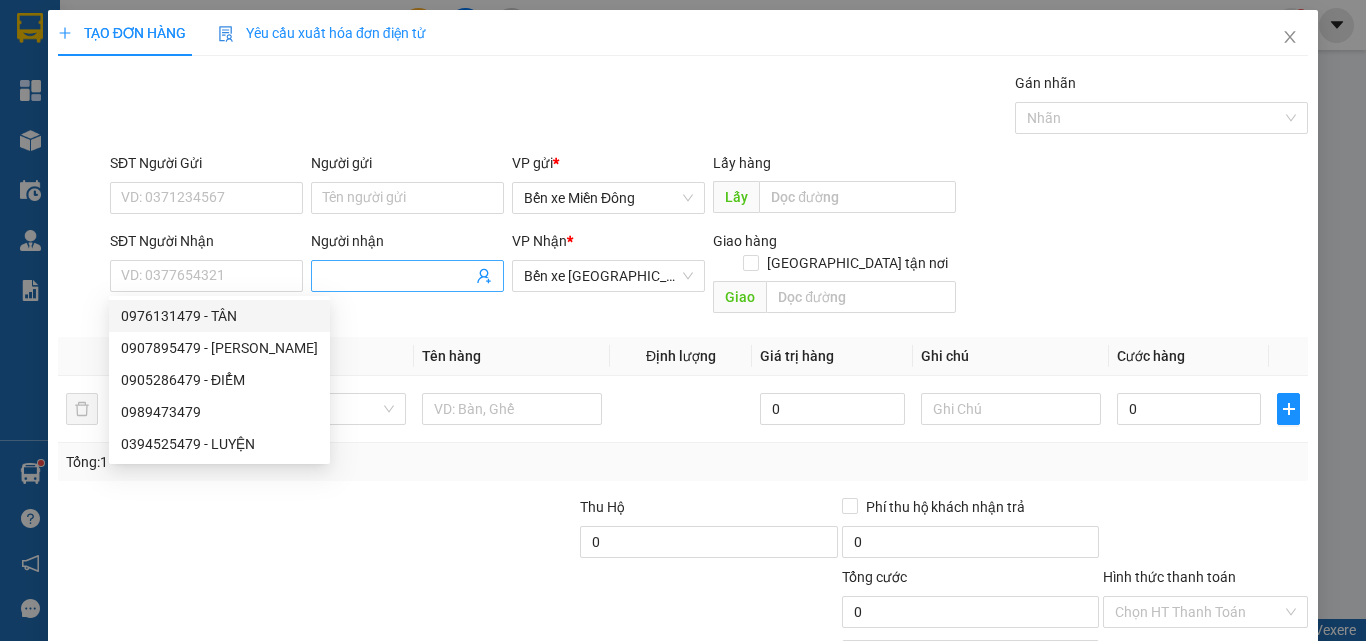 click on "Người nhận" at bounding box center (397, 276) 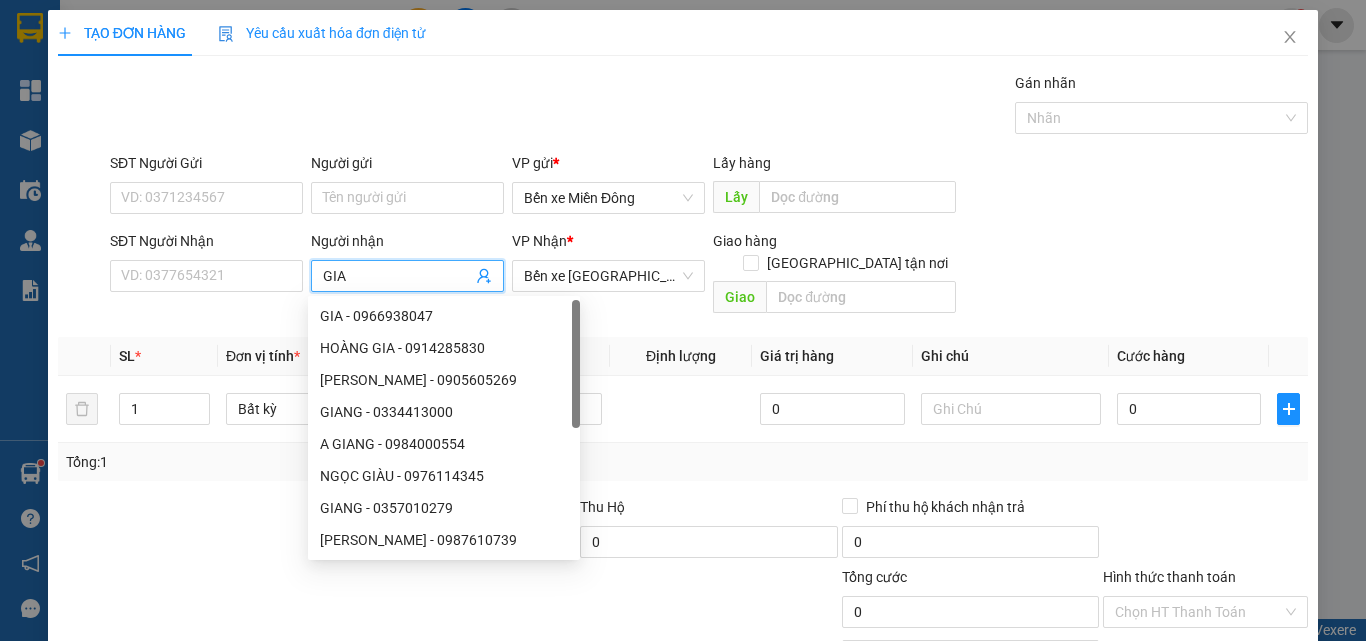 type on "GIA R" 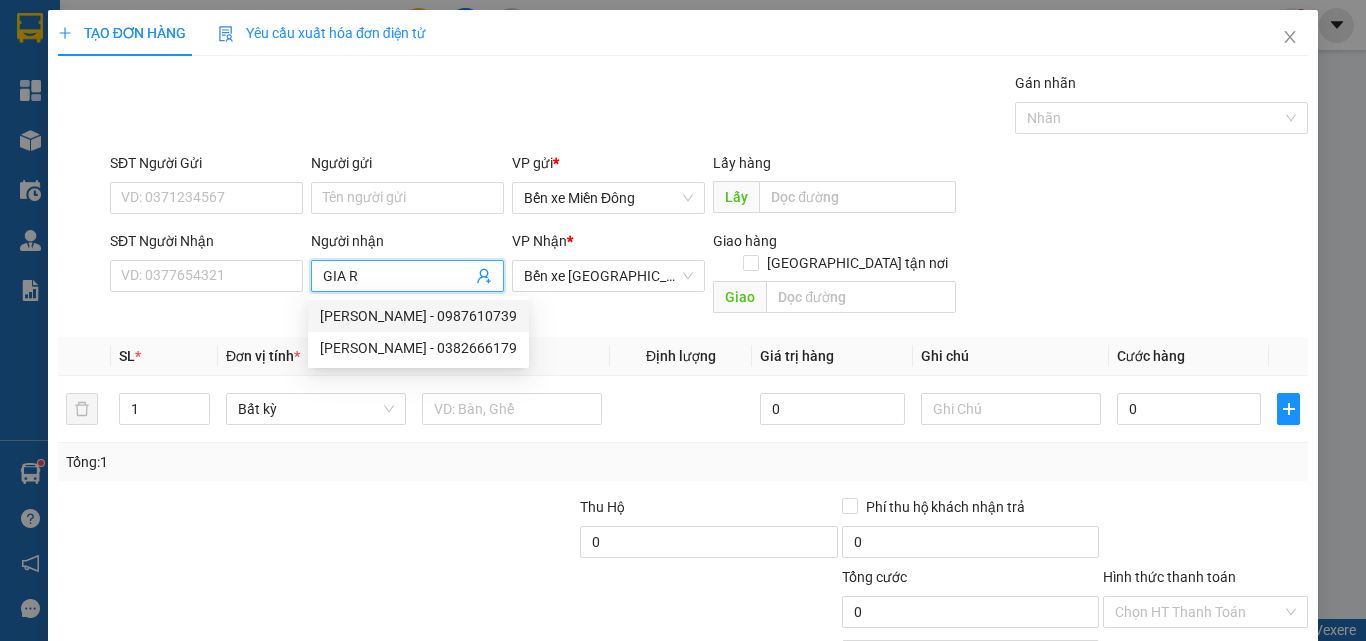 click on "GIA RIN - 0987610739" at bounding box center [418, 316] 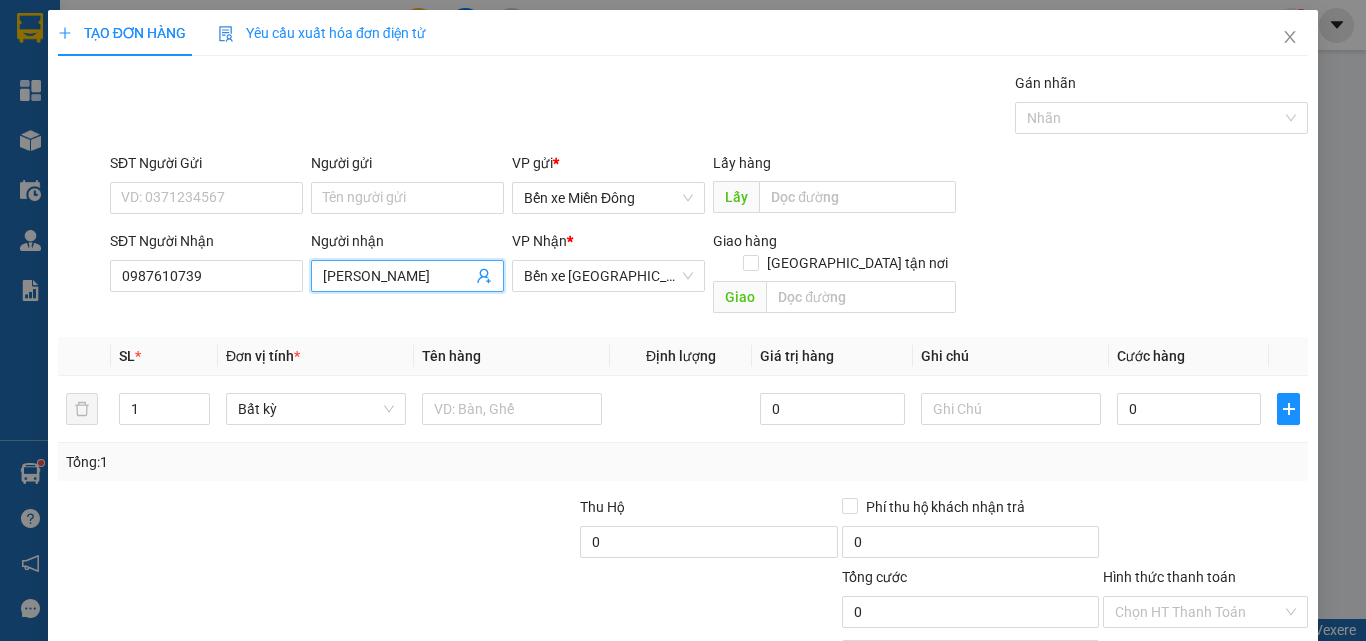 type on "GIA RIN" 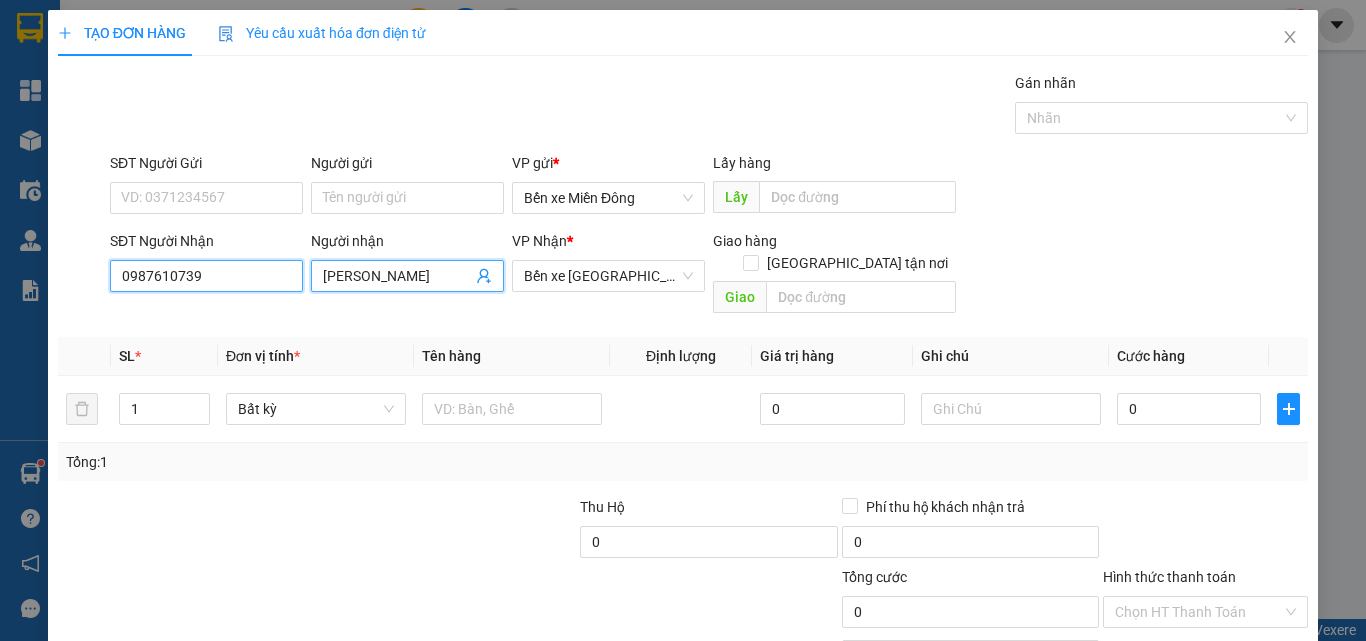 click on "0987610739" at bounding box center (206, 276) 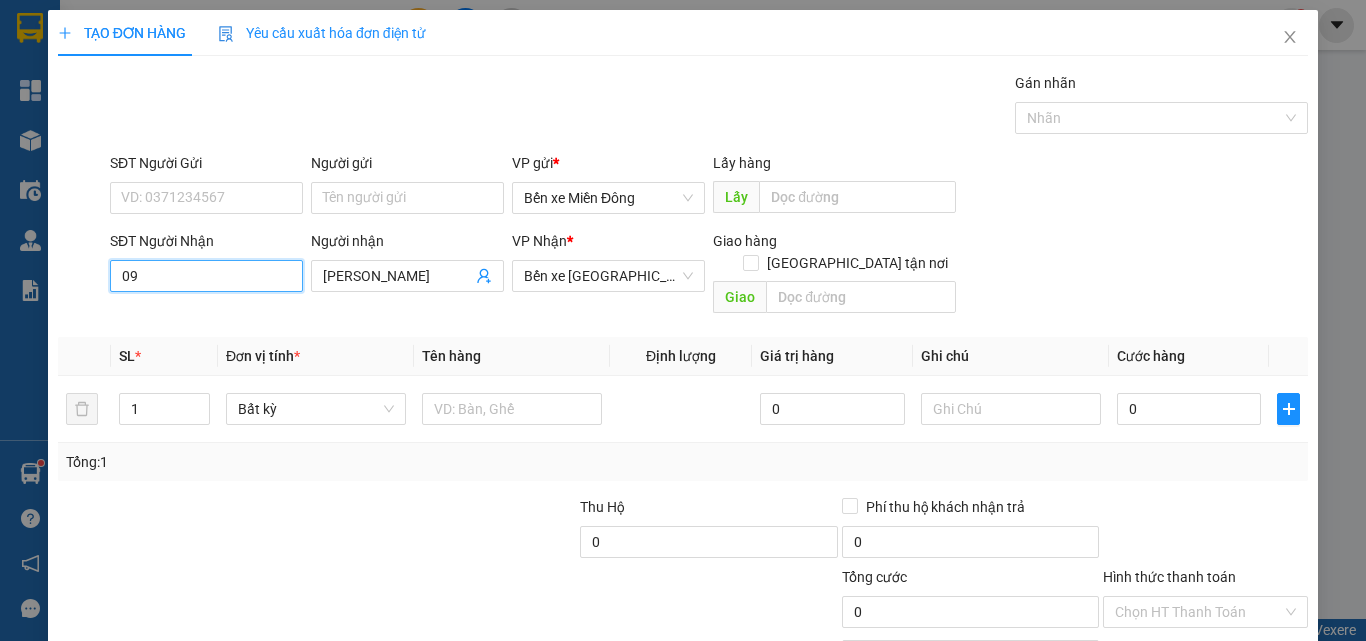type on "0" 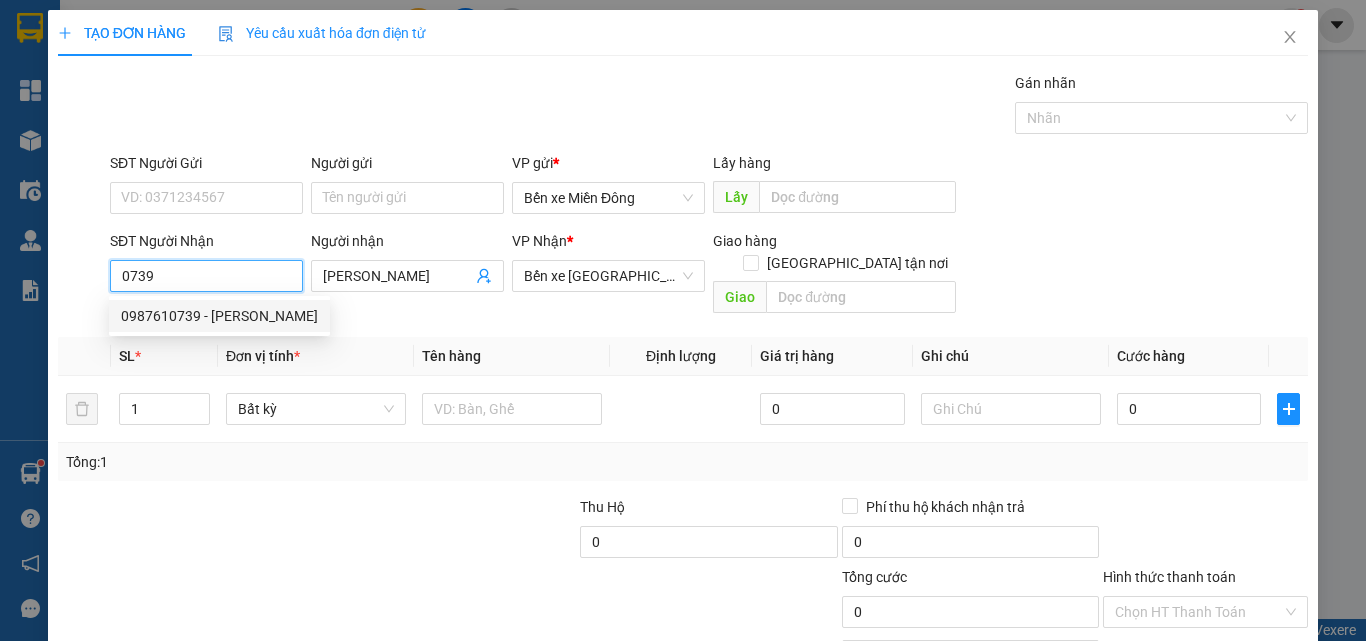 click on "0987610739 - GIA RIN" at bounding box center (219, 316) 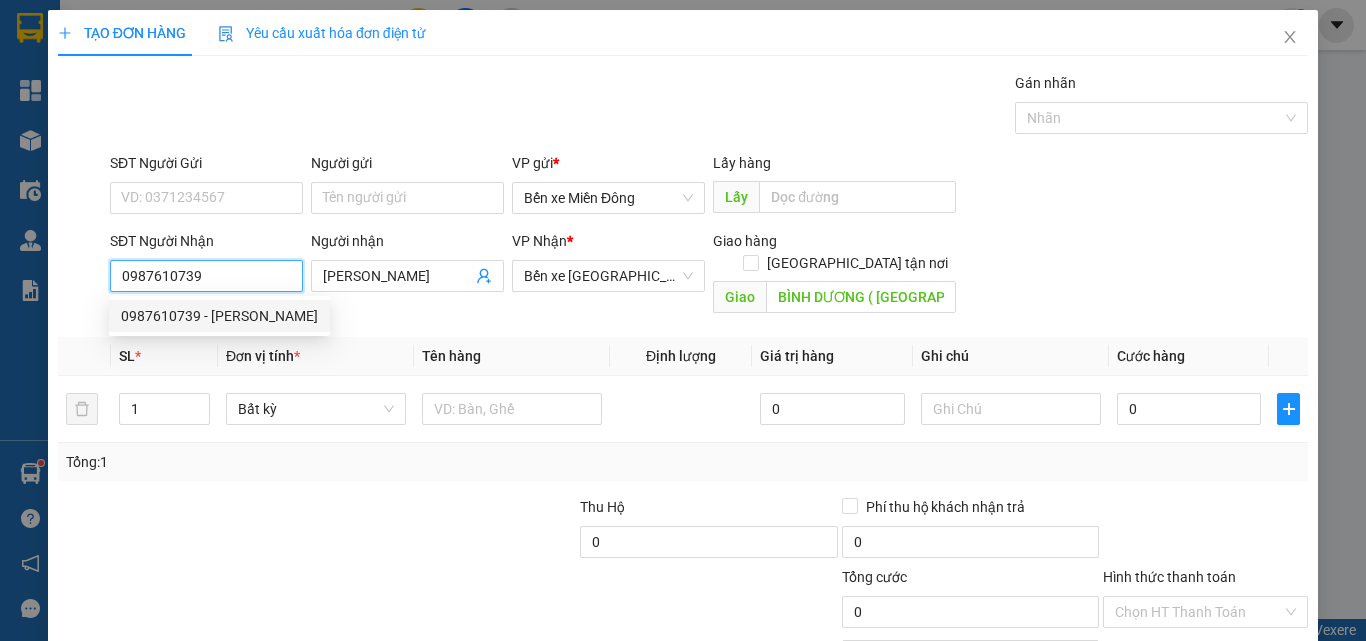 type on "200.000" 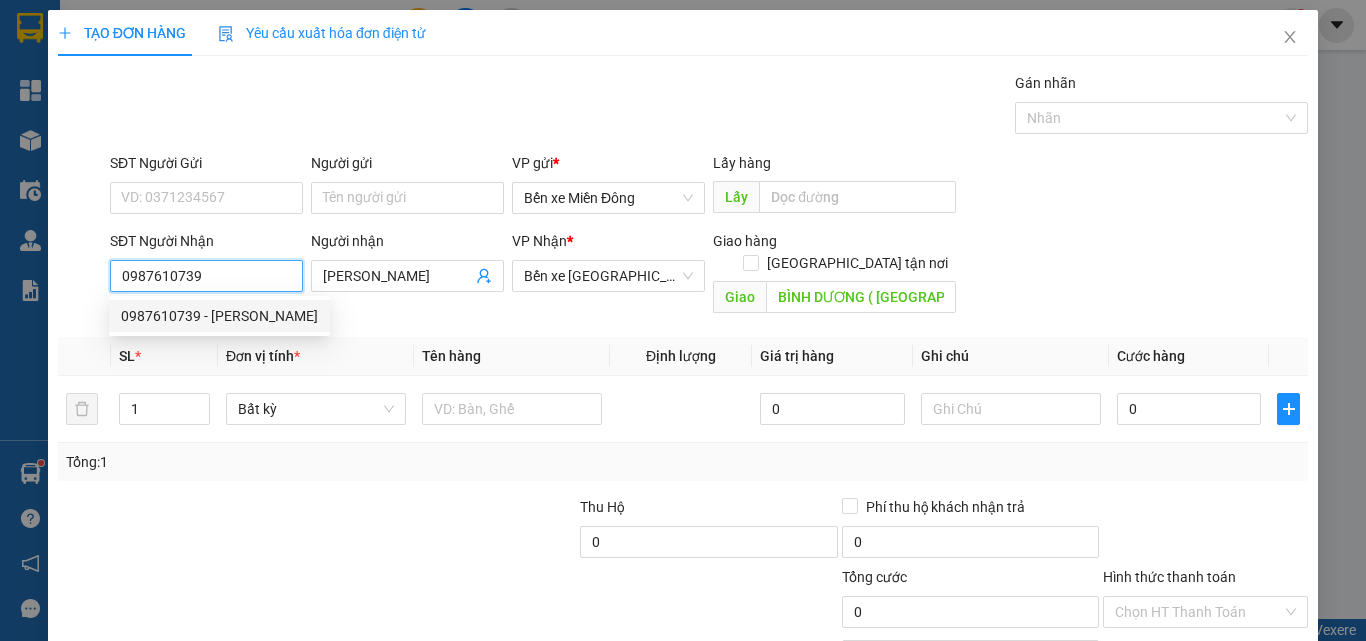 type on "200.000" 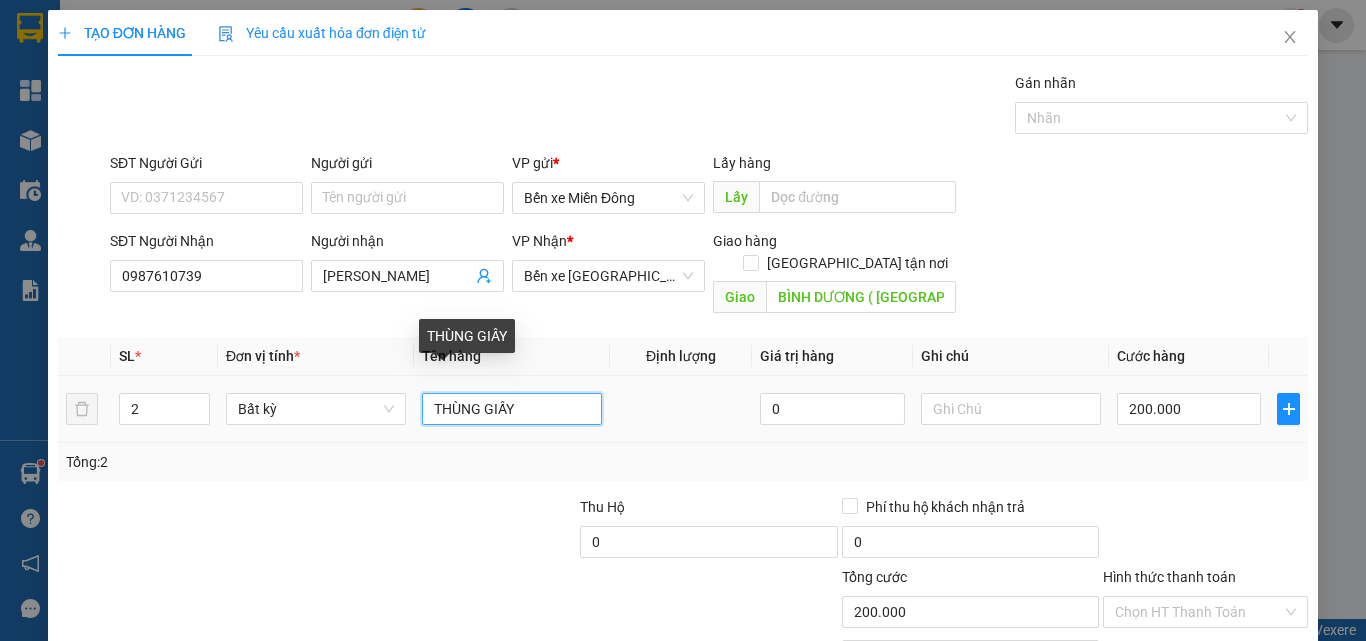 click on "THÙNG GIẤY" at bounding box center [512, 409] 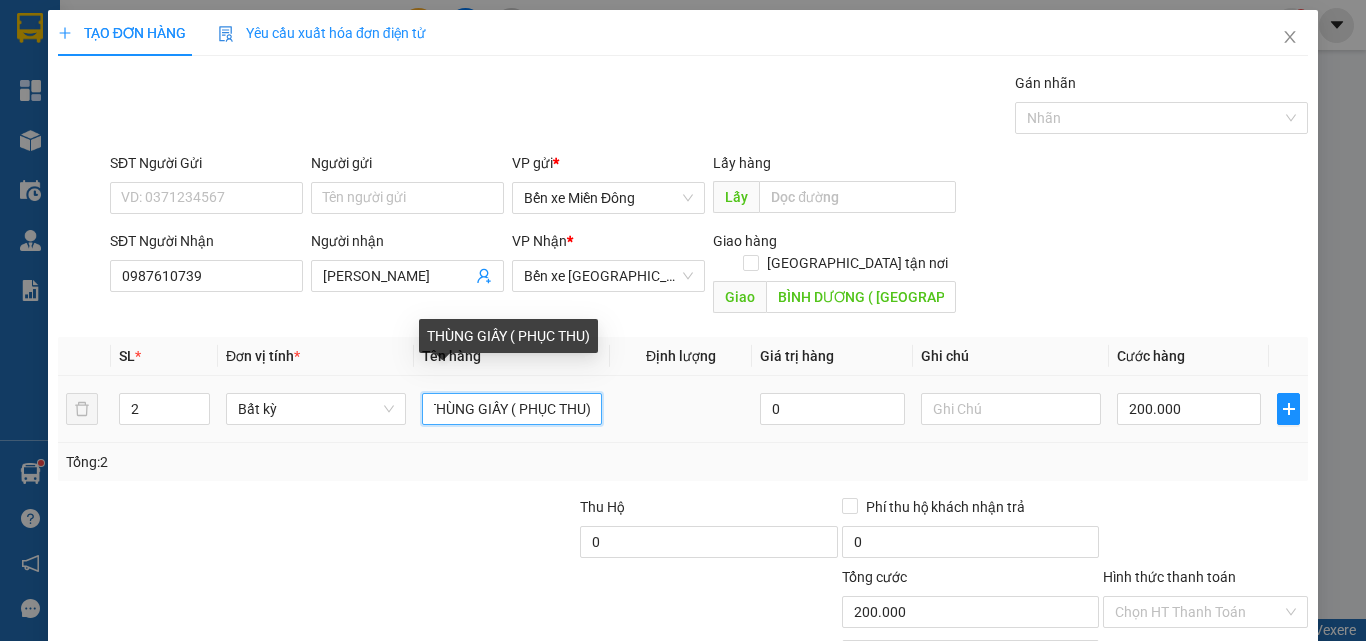 scroll, scrollTop: 0, scrollLeft: 10, axis: horizontal 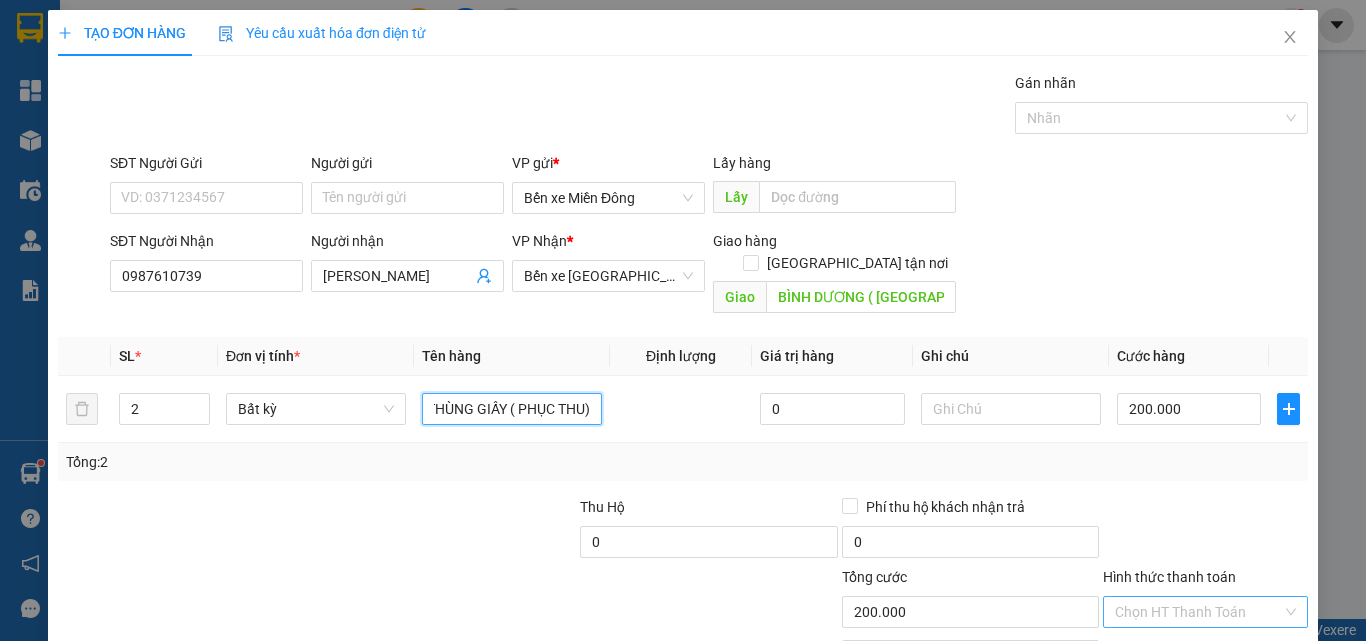type on "THÙNG GIẤY ( PHỤC THU)" 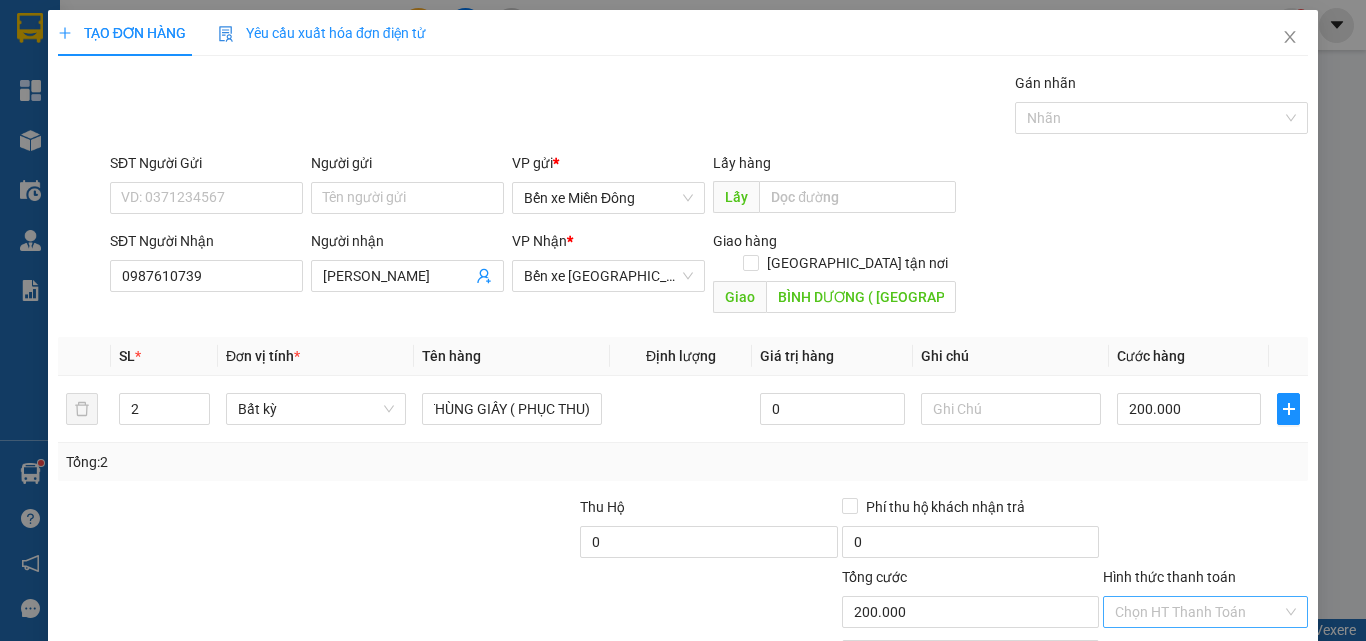click on "Hình thức thanh toán" at bounding box center [1198, 612] 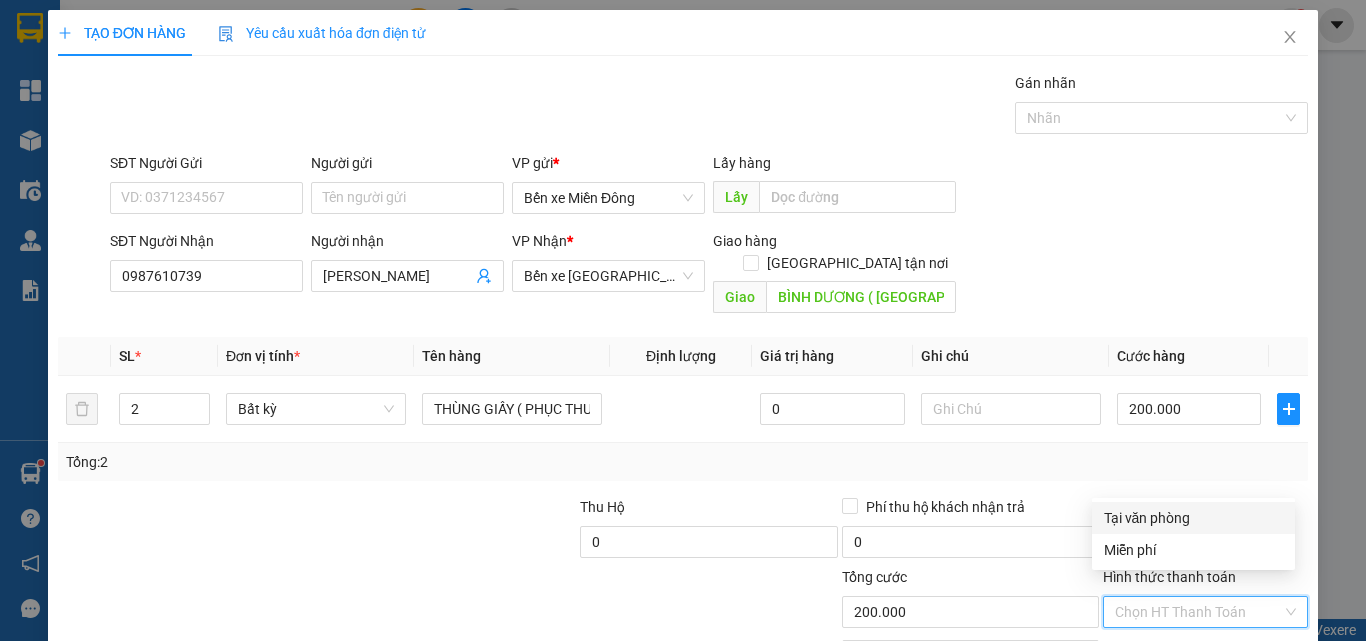 click on "Tại văn phòng" at bounding box center (1193, 518) 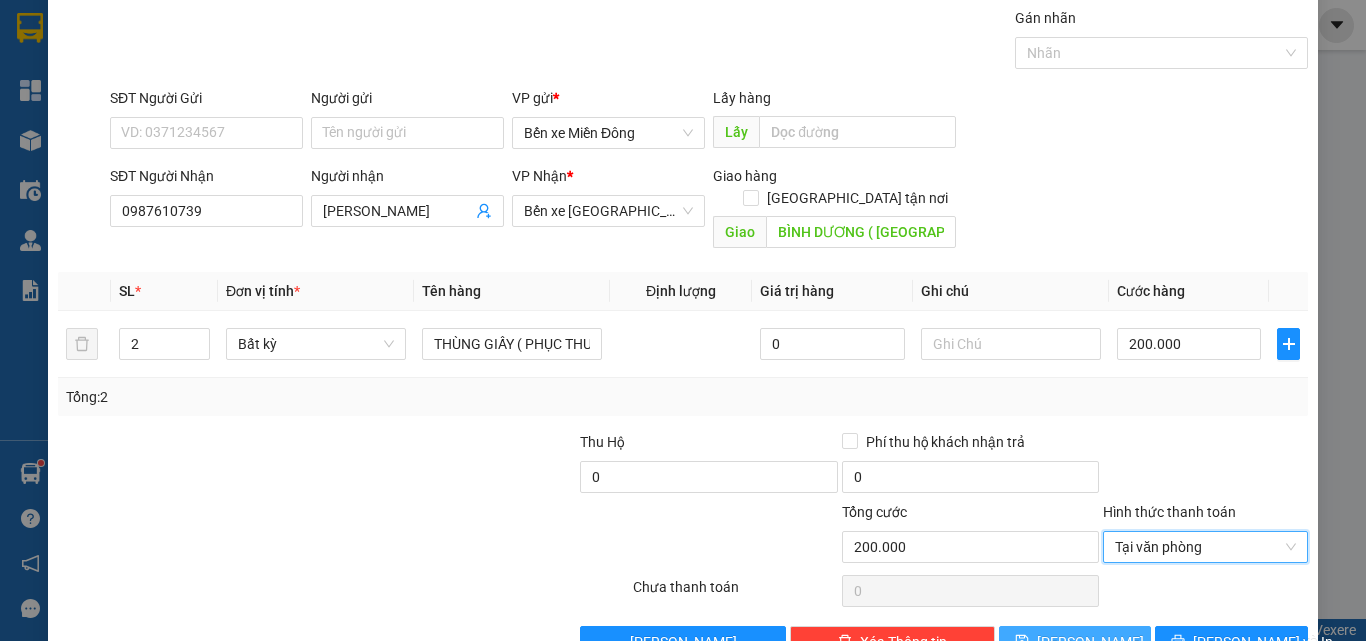 scroll, scrollTop: 99, scrollLeft: 0, axis: vertical 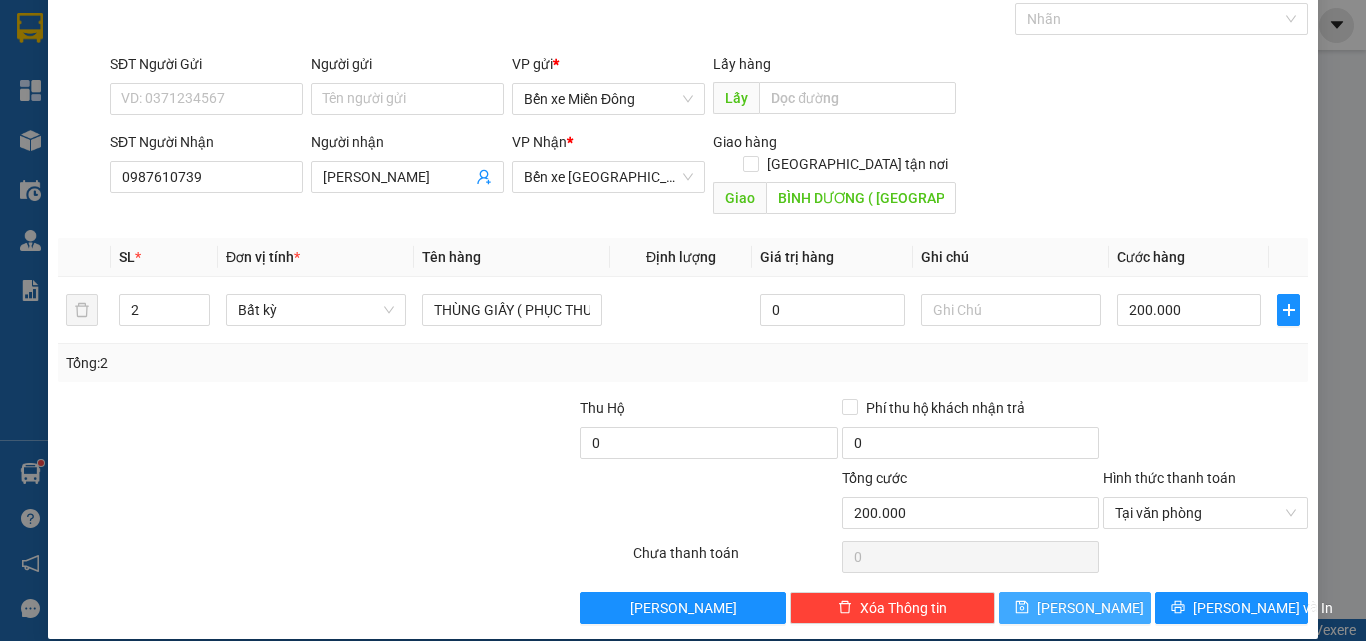 click on "Lưu" at bounding box center [1090, 608] 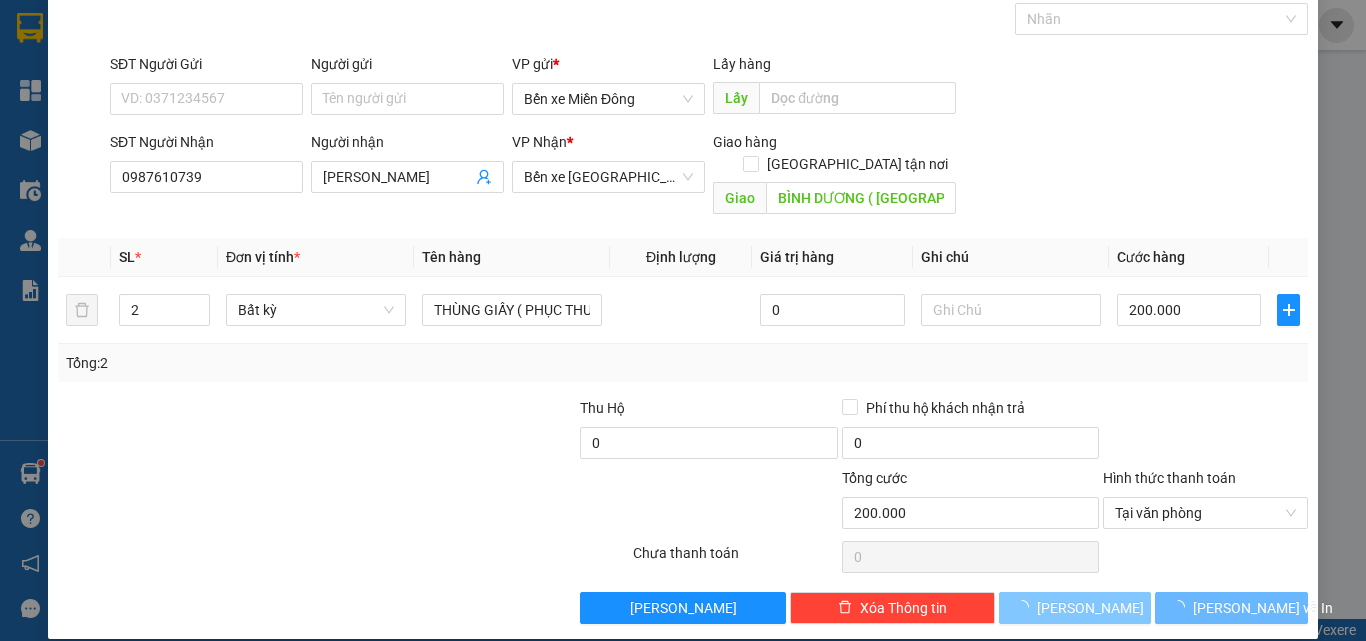 type 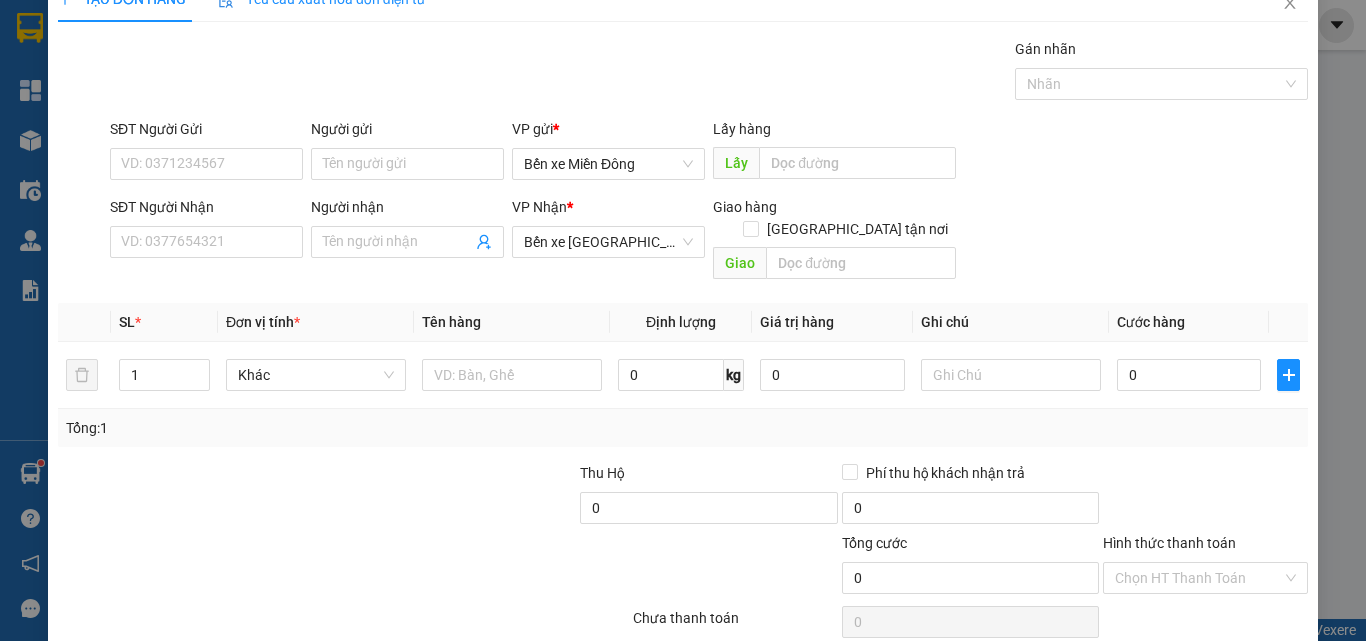 scroll, scrollTop: 0, scrollLeft: 0, axis: both 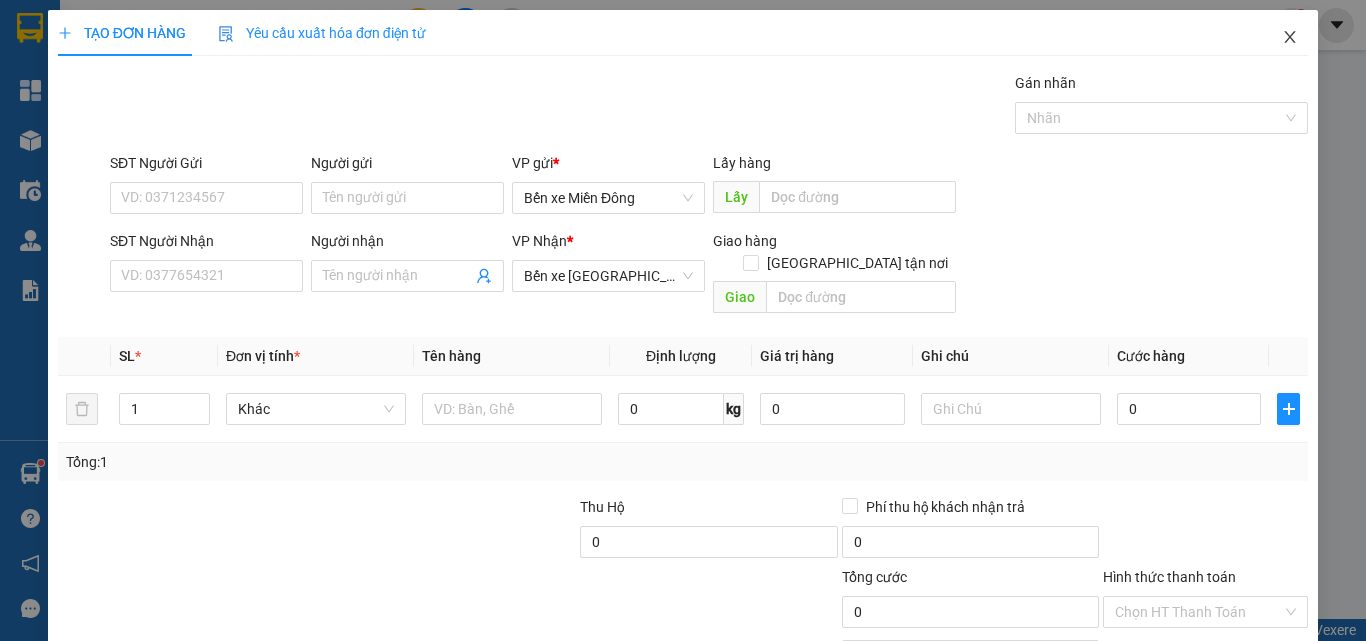 click 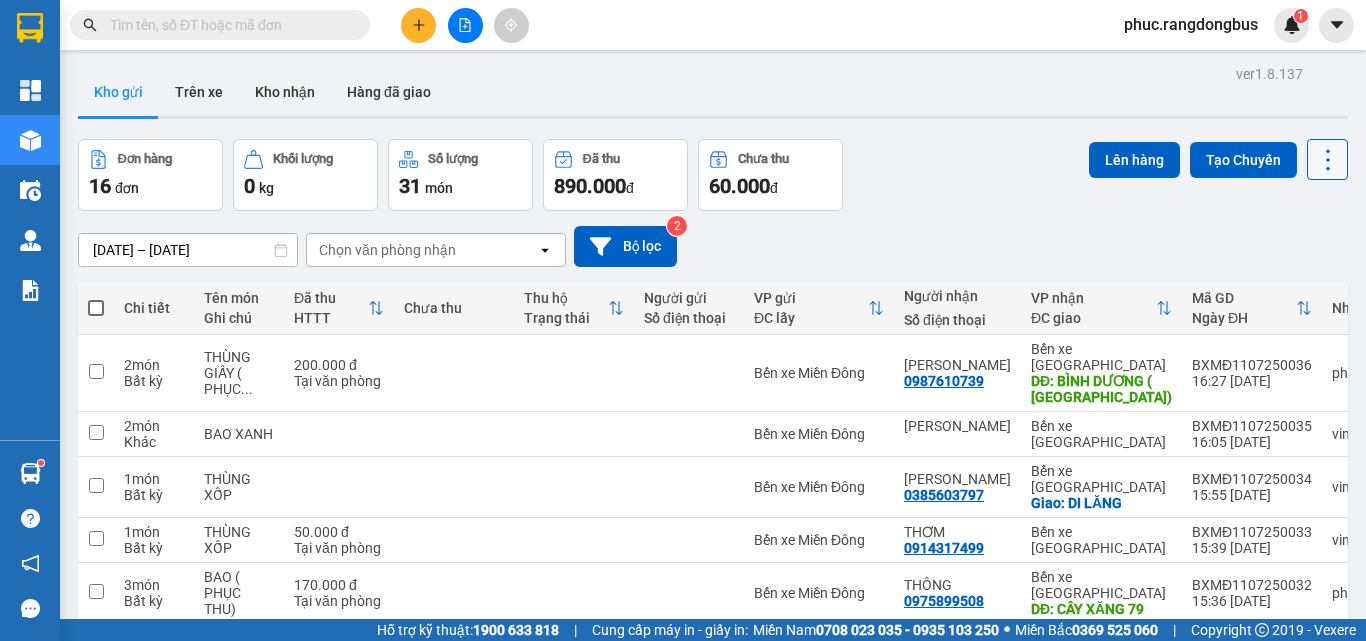 click 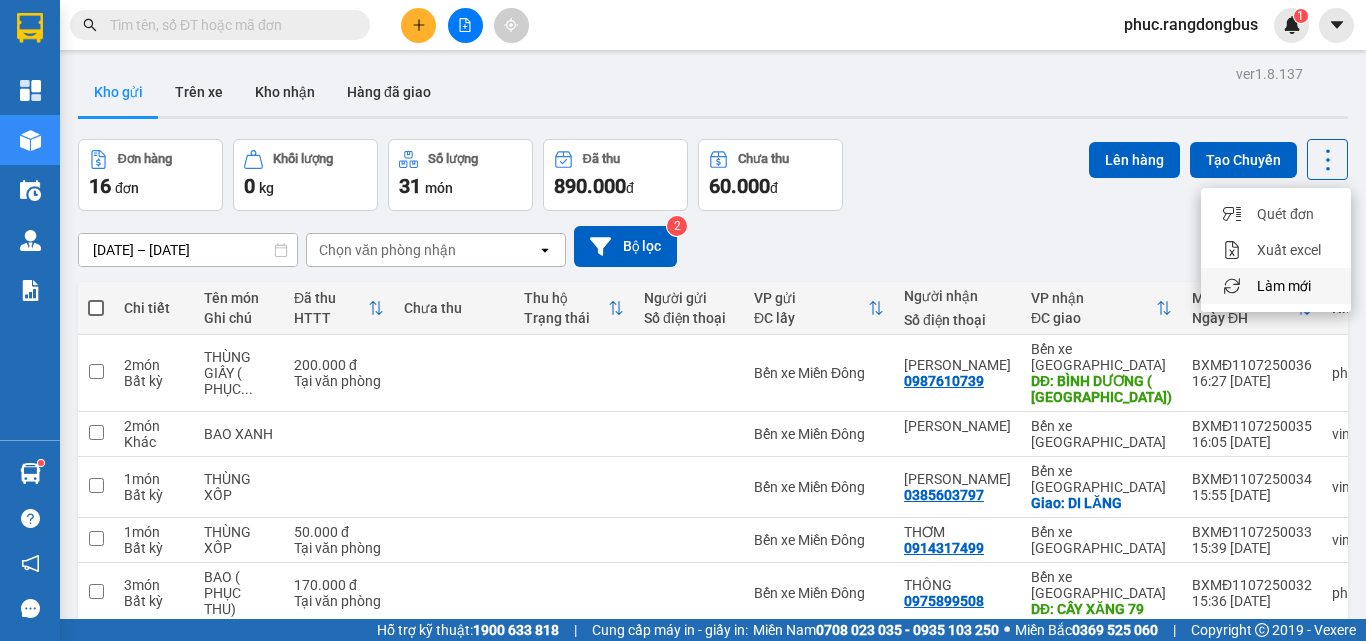 click on "Làm mới" at bounding box center (1284, 286) 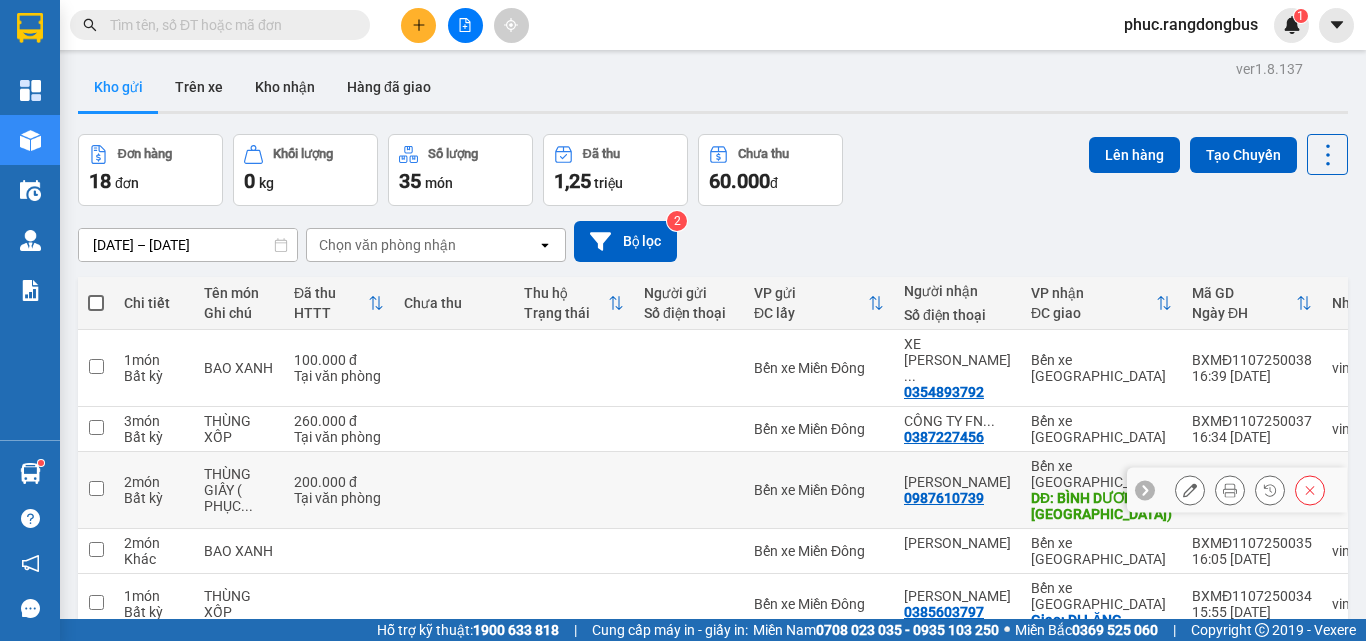 scroll, scrollTop: 0, scrollLeft: 0, axis: both 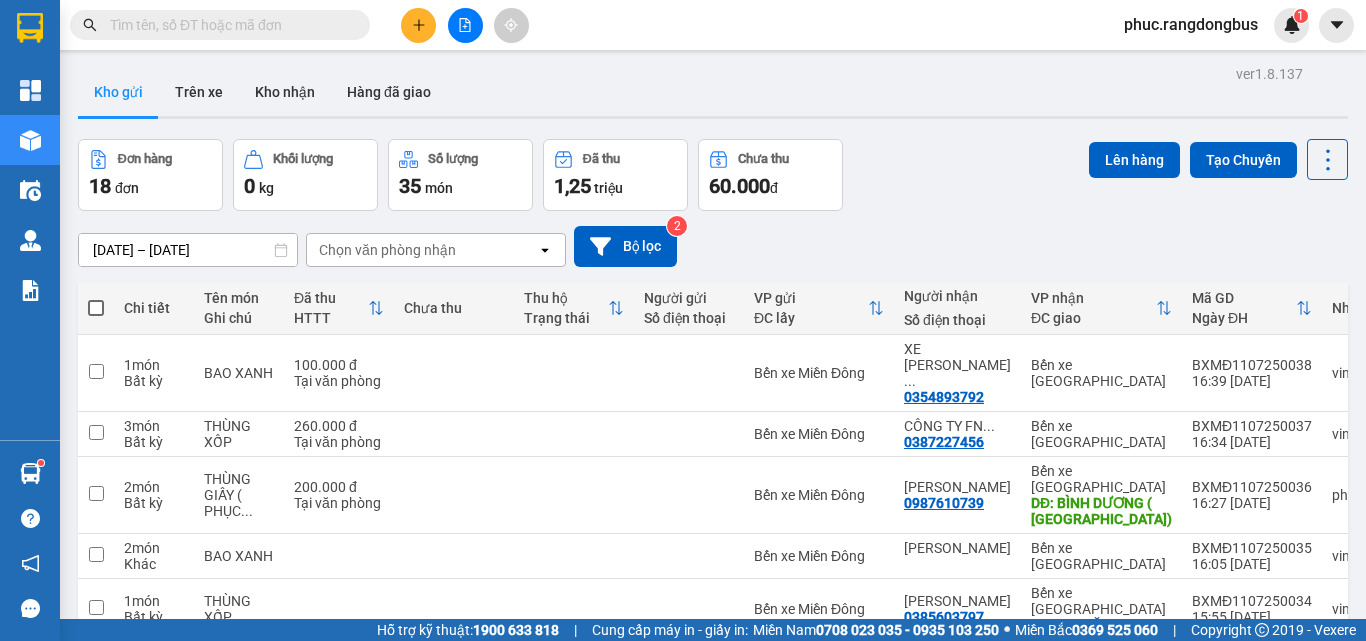 click at bounding box center (96, 308) 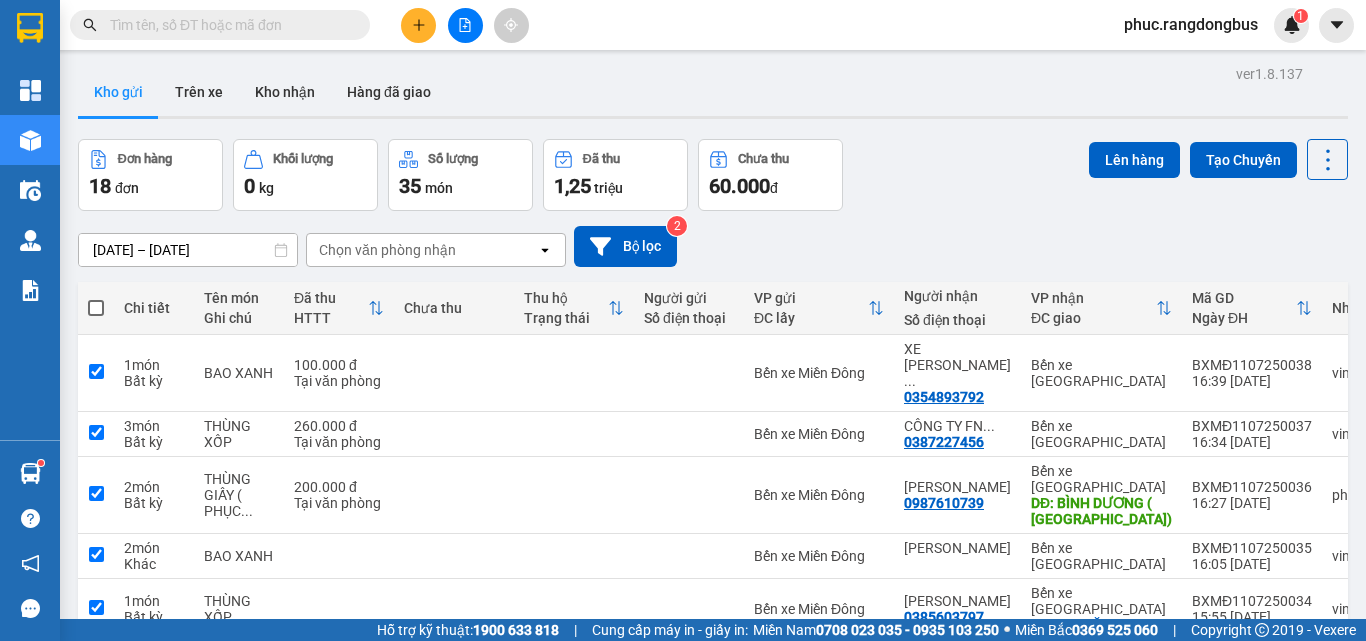 checkbox on "true" 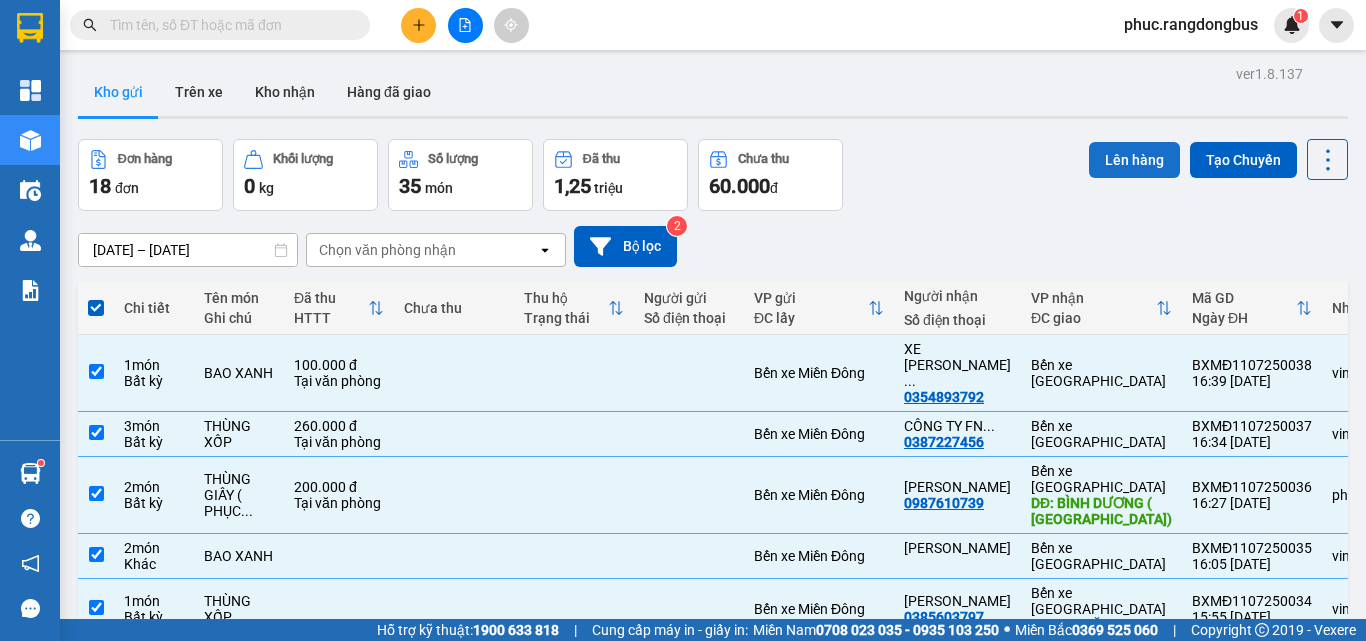 click on "Lên hàng" at bounding box center [1134, 160] 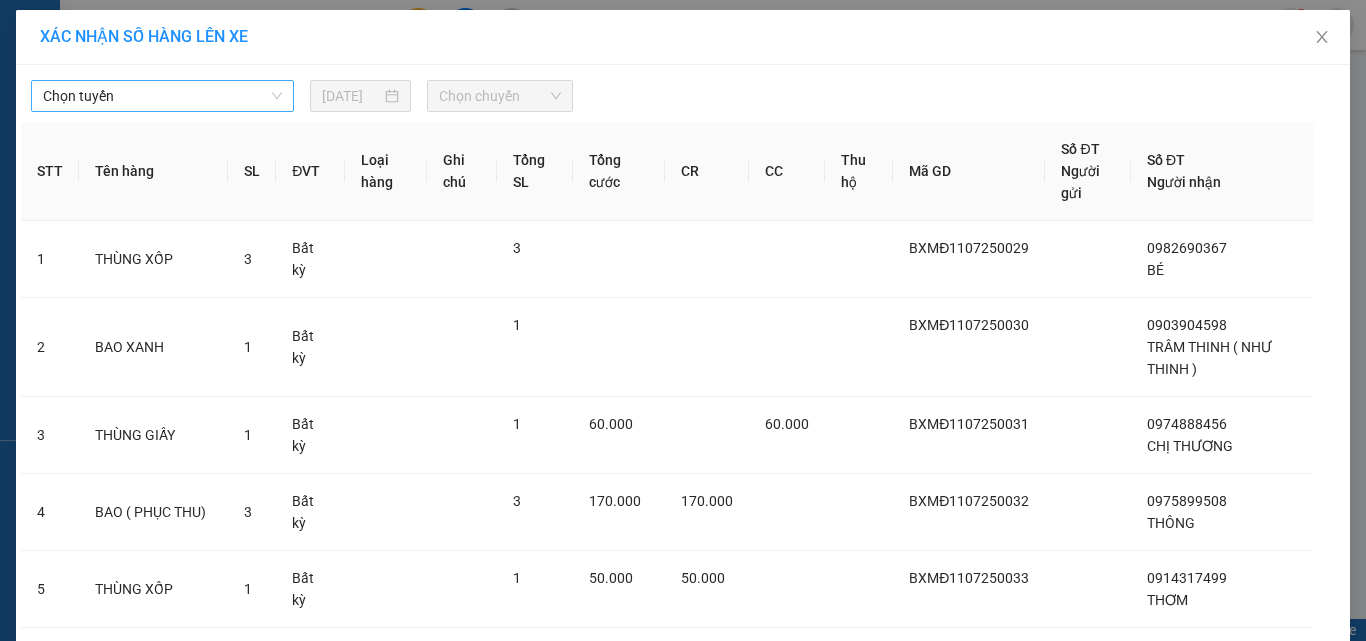 click on "Chọn tuyến" at bounding box center (162, 96) 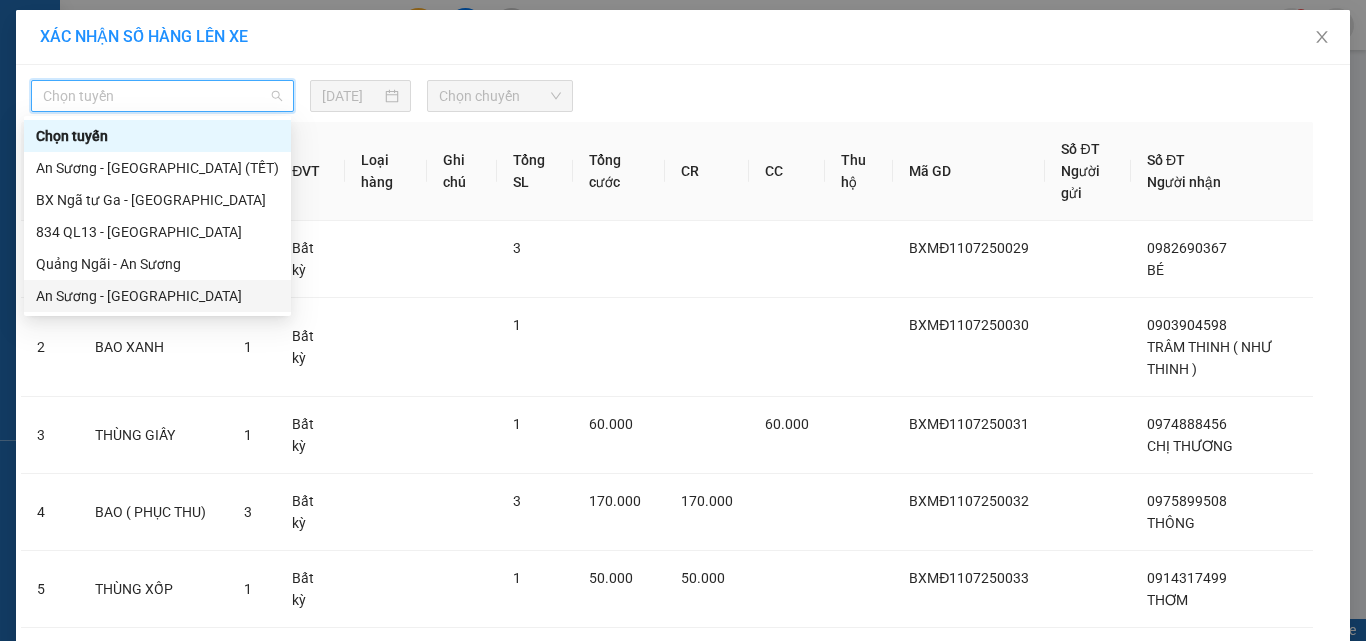 click on "An Sương - Quảng Ngãi" at bounding box center (157, 296) 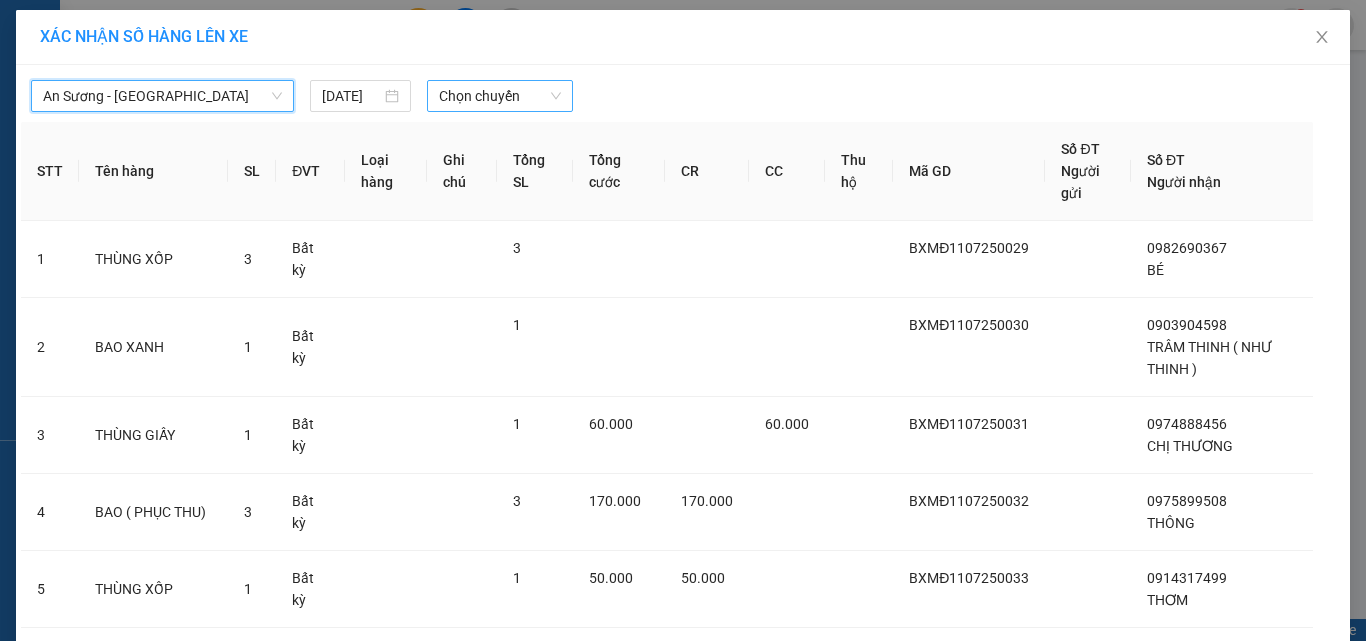 click on "Chọn chuyến" at bounding box center (500, 96) 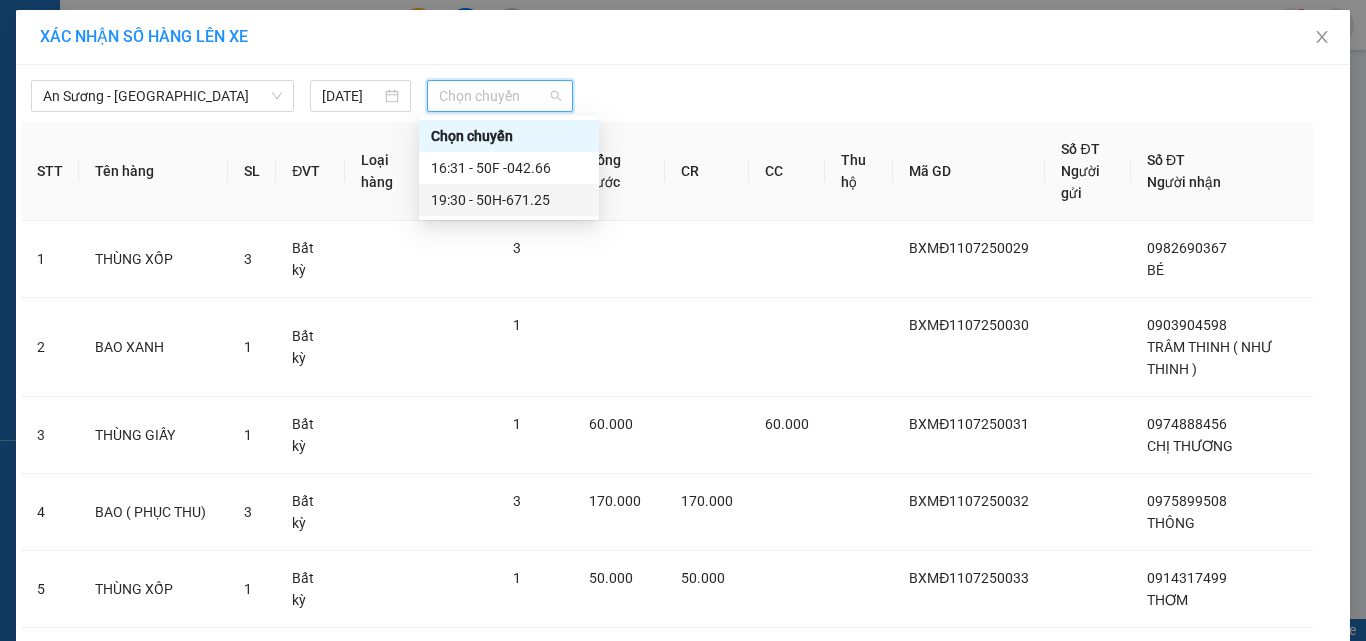 click on "19:30     - 50H-671.25" at bounding box center [509, 200] 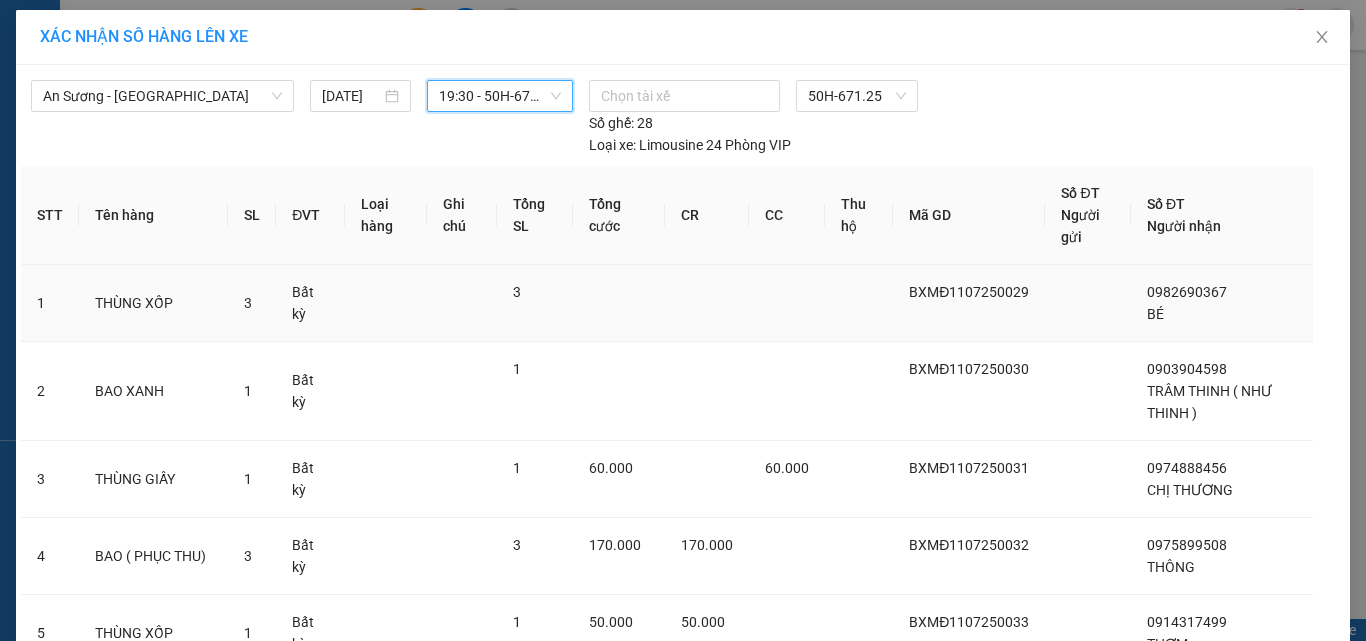 scroll, scrollTop: 584, scrollLeft: 0, axis: vertical 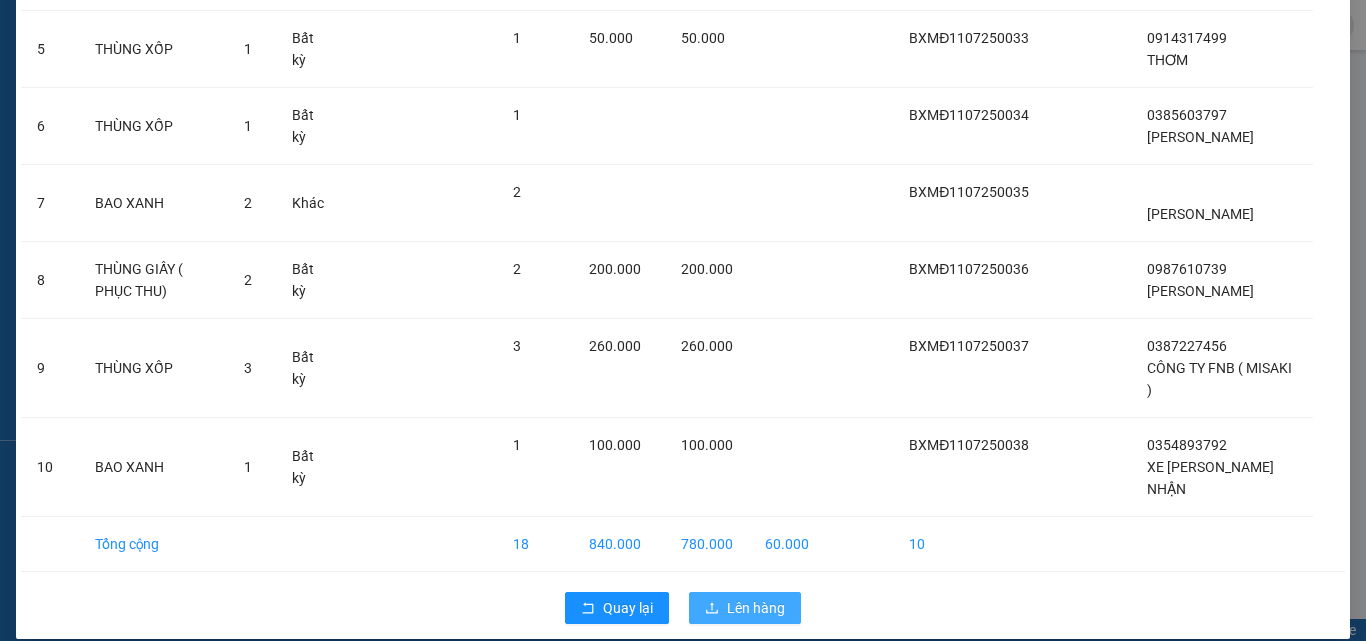 click on "Lên hàng" at bounding box center (756, 608) 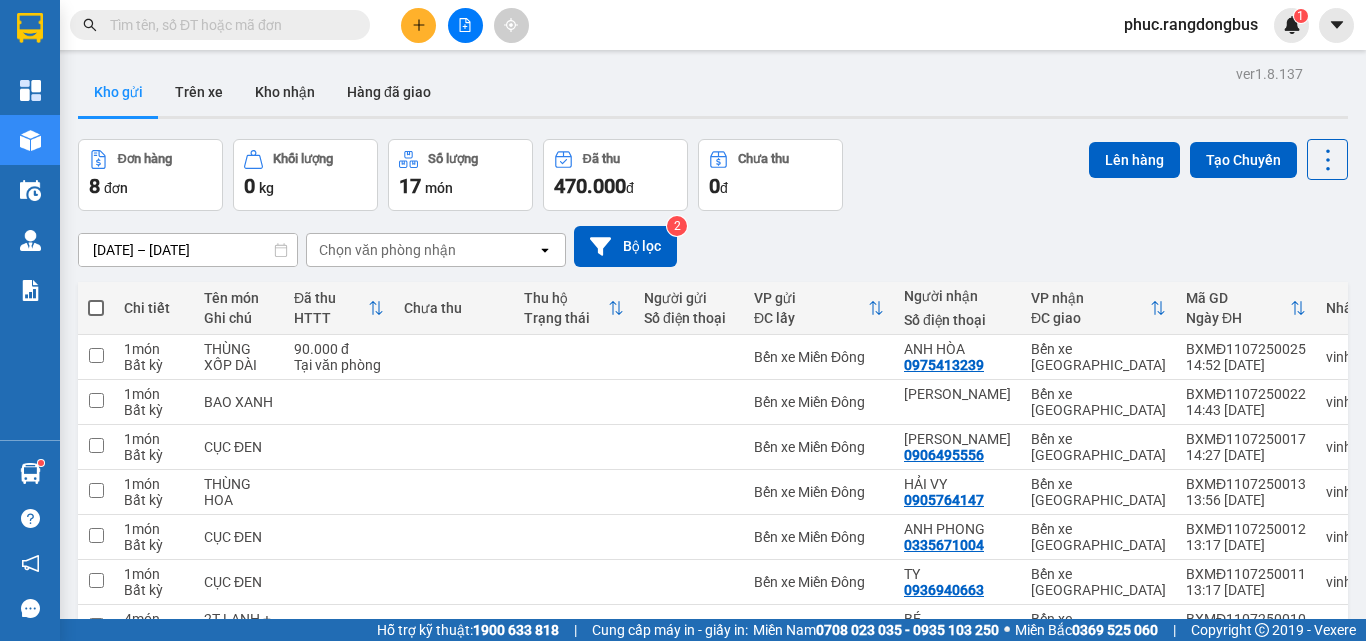 click at bounding box center [96, 308] 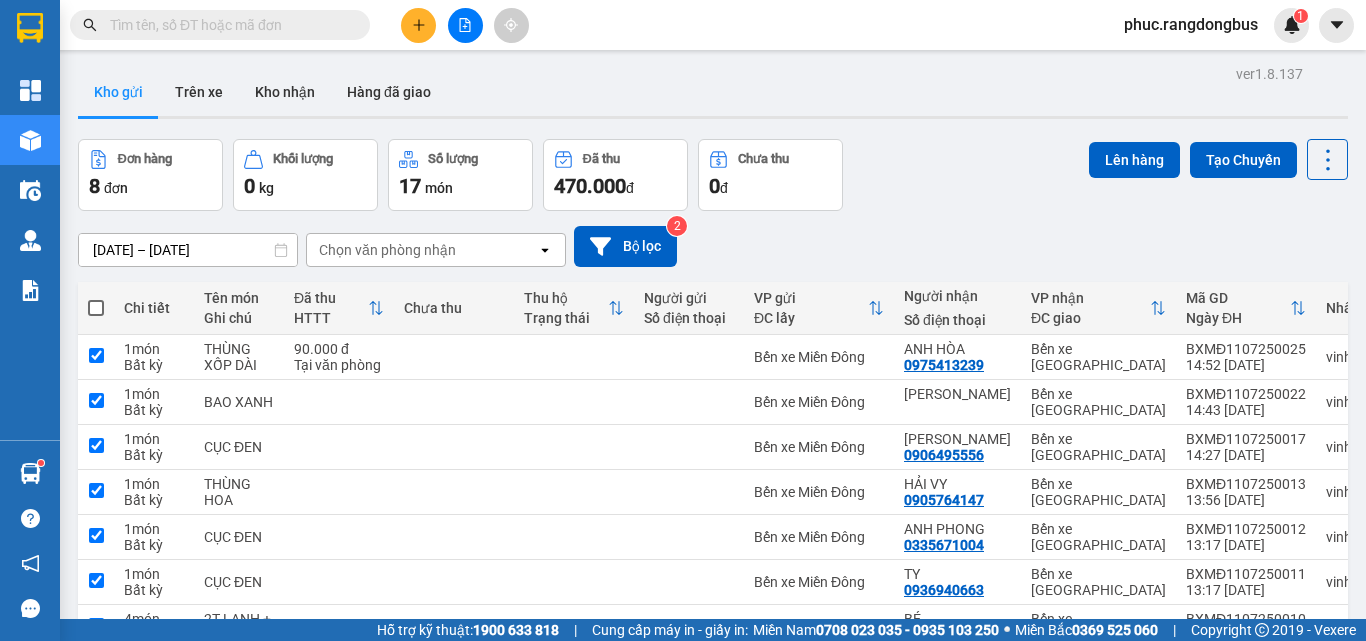 checkbox on "true" 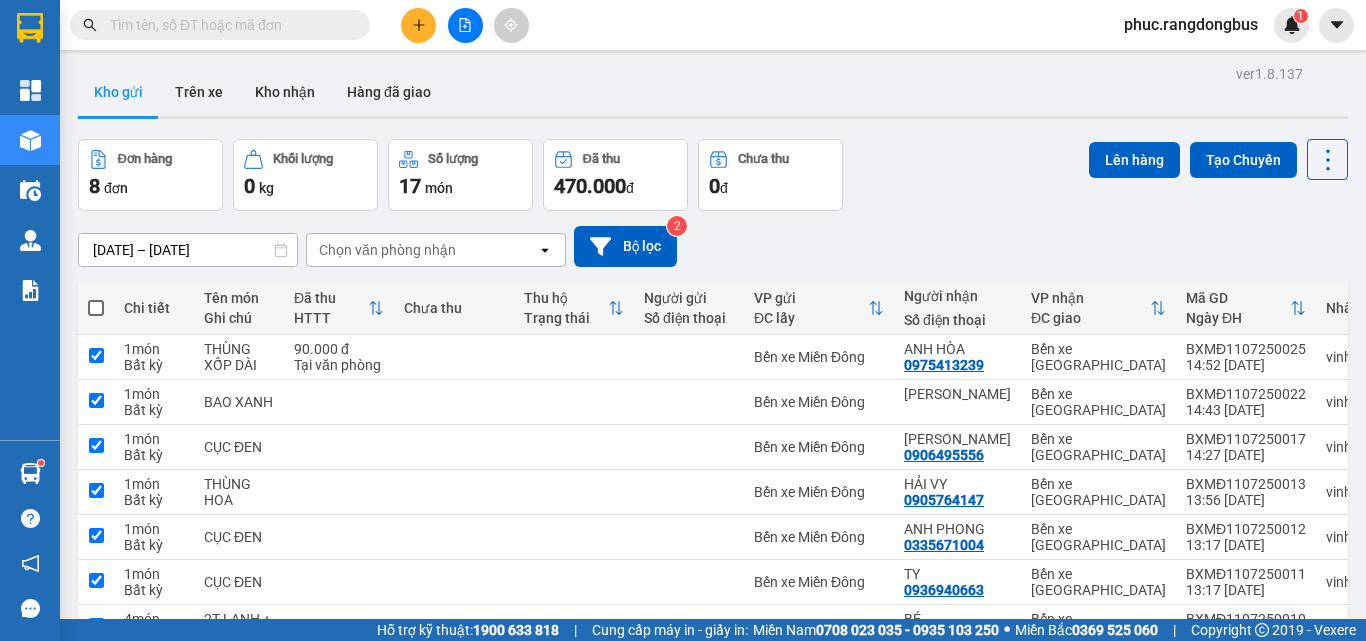 checkbox on "true" 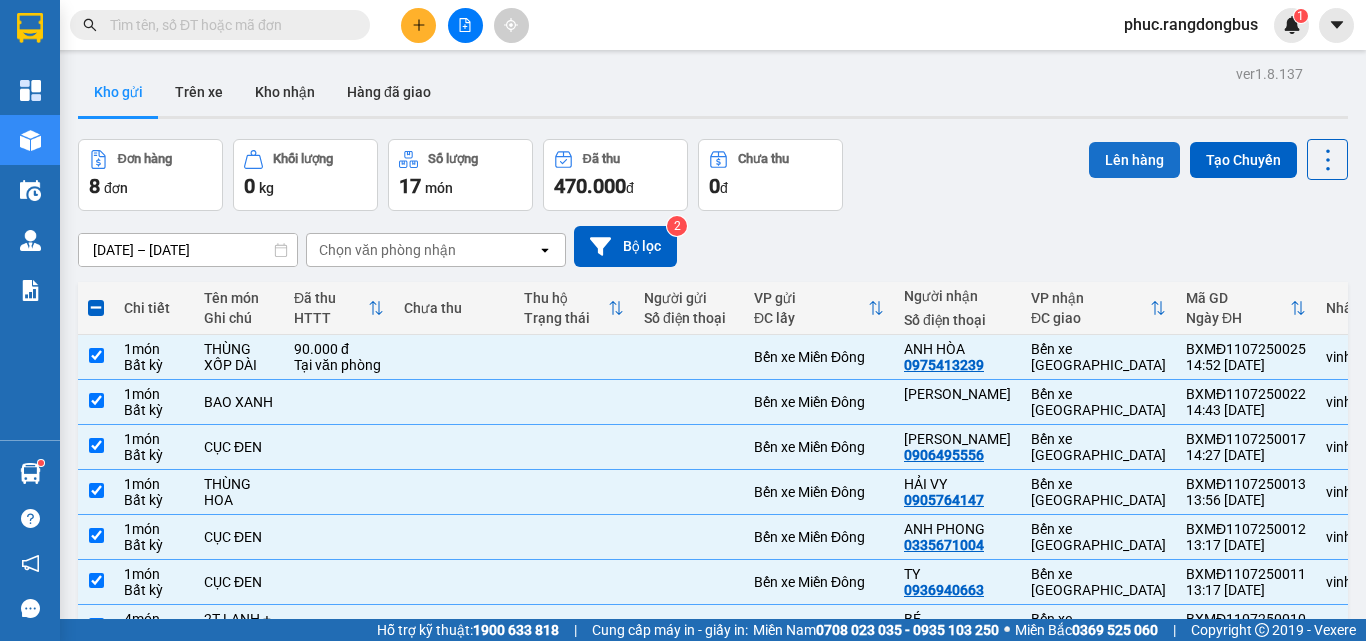 click on "Lên hàng" at bounding box center (1134, 160) 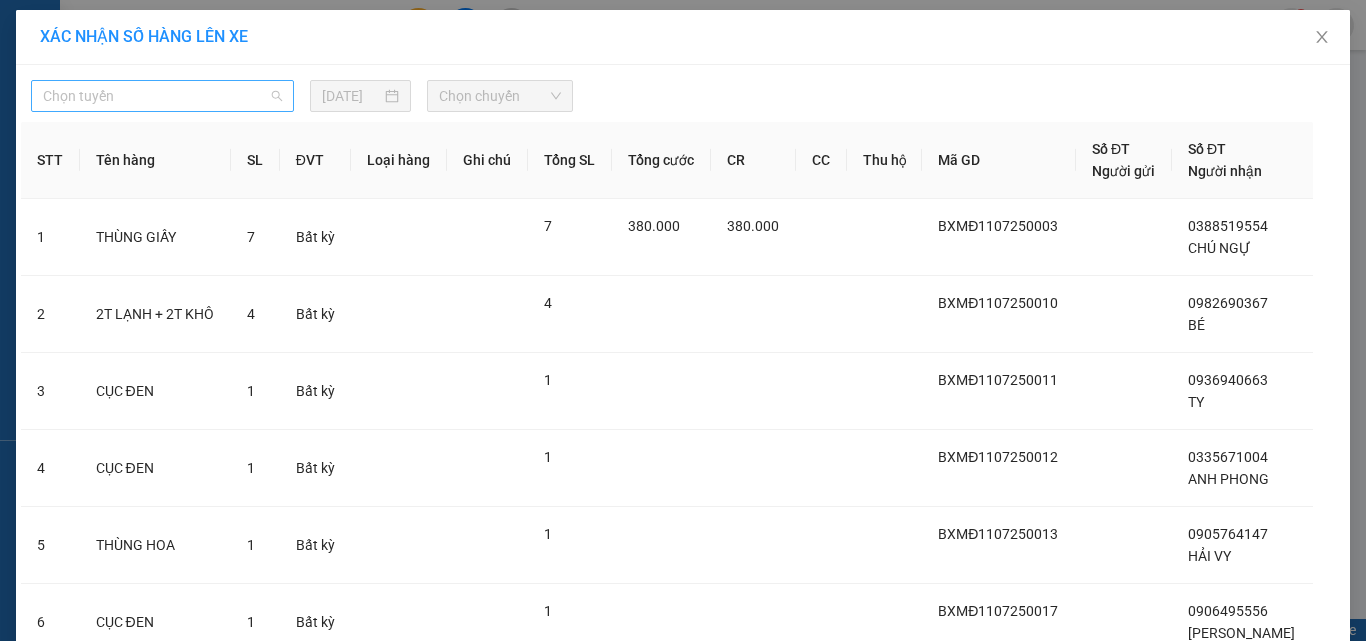 click on "Chọn tuyến" at bounding box center [162, 96] 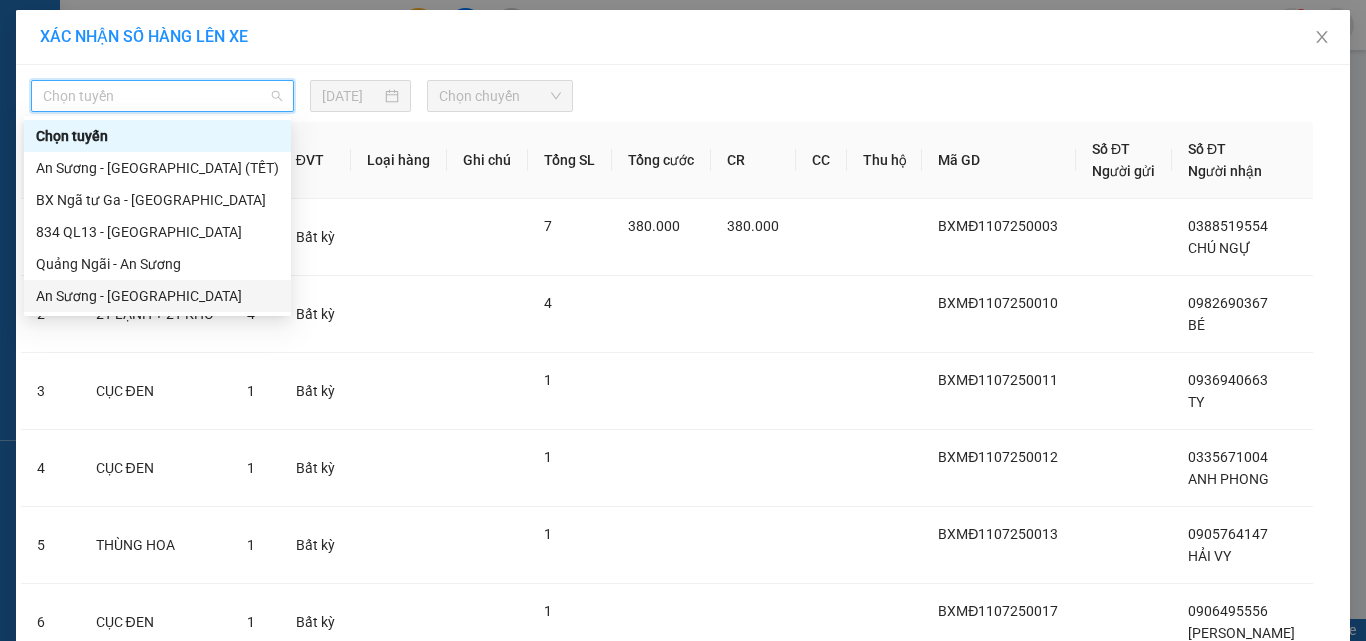 click on "An Sương - Quảng Ngãi" at bounding box center [157, 296] 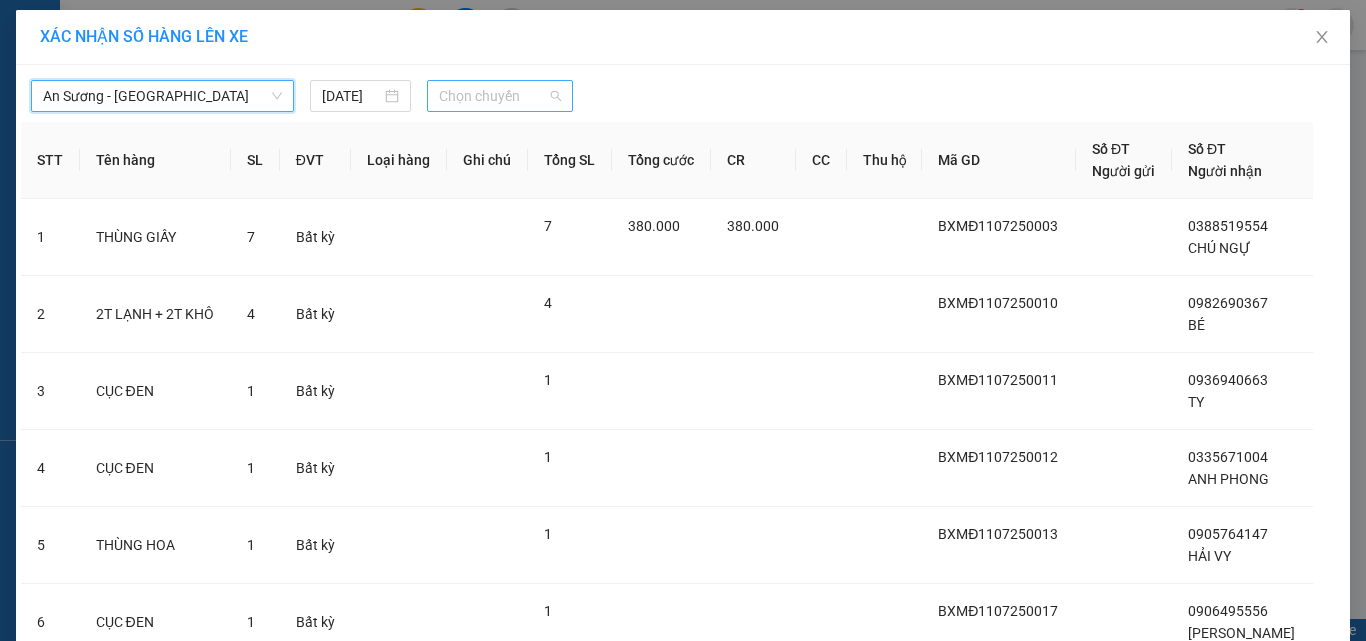 click on "Chọn chuyến" at bounding box center (500, 96) 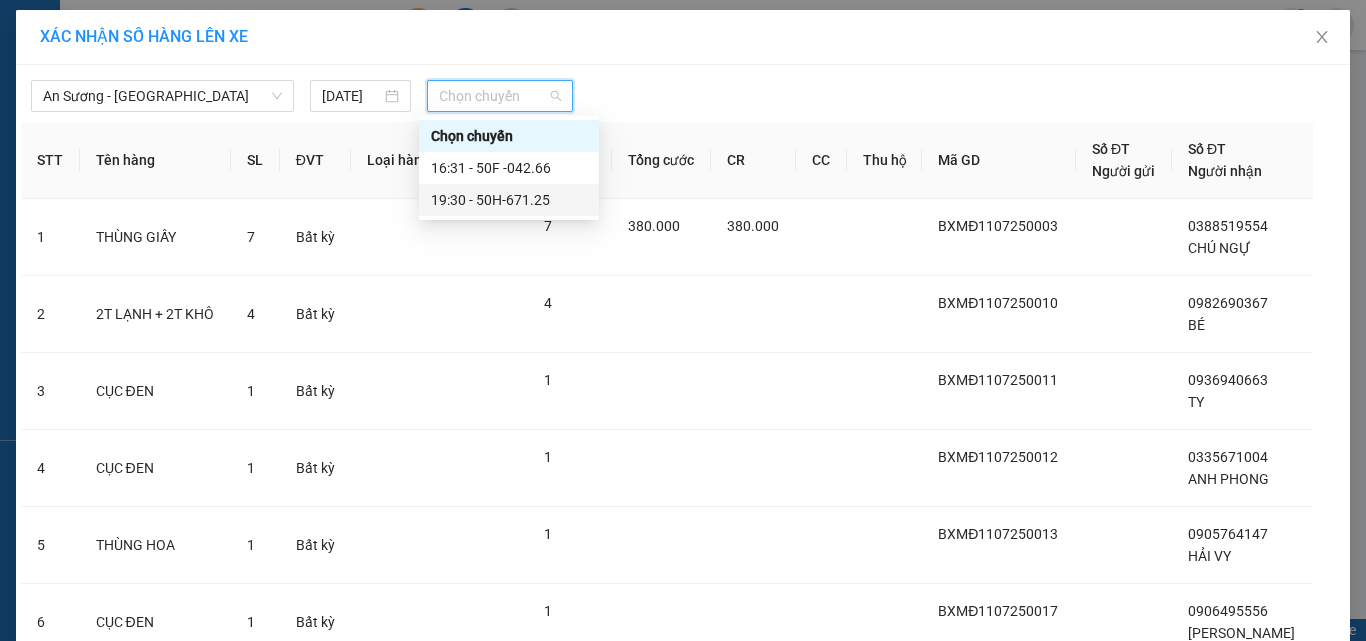 click on "19:30     - 50H-671.25" at bounding box center (509, 200) 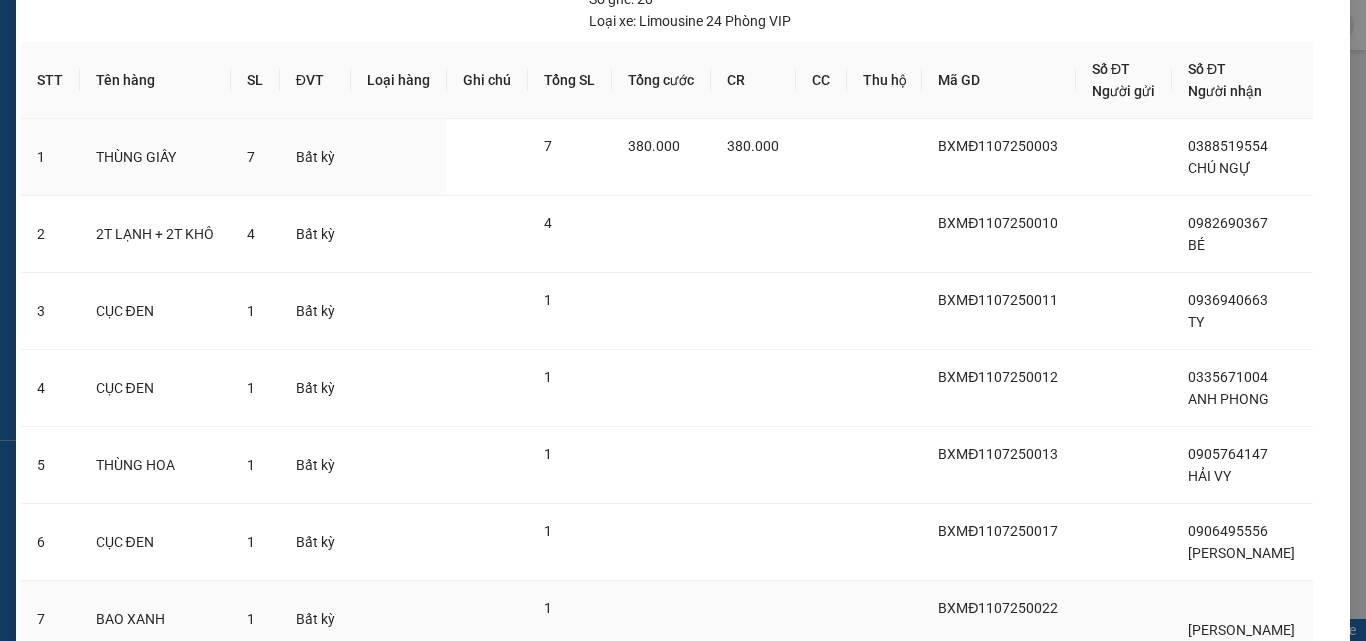 scroll, scrollTop: 364, scrollLeft: 0, axis: vertical 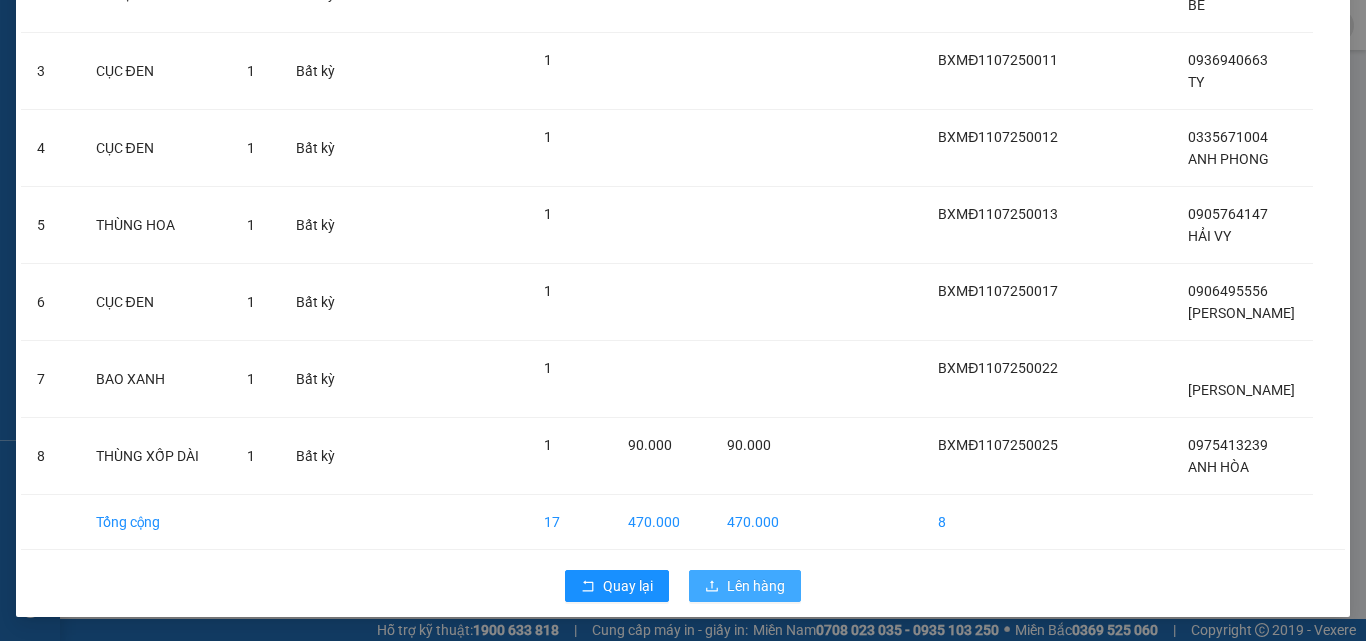 click on "Lên hàng" at bounding box center (756, 586) 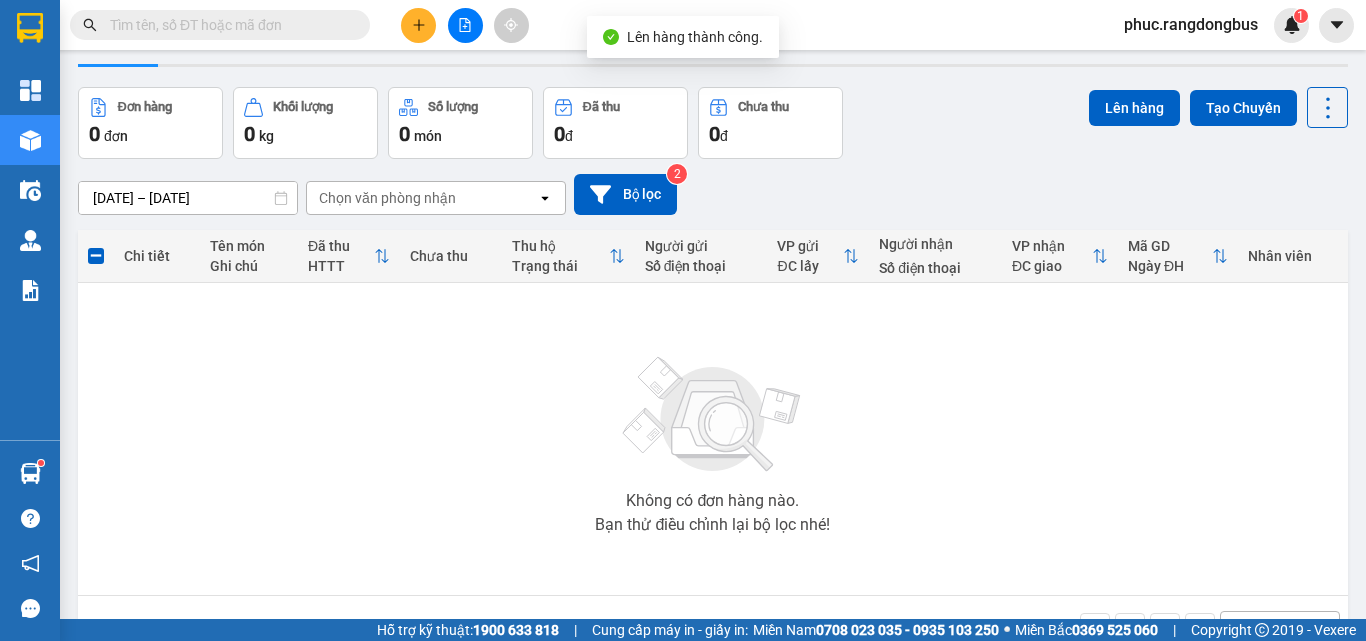 scroll, scrollTop: 0, scrollLeft: 0, axis: both 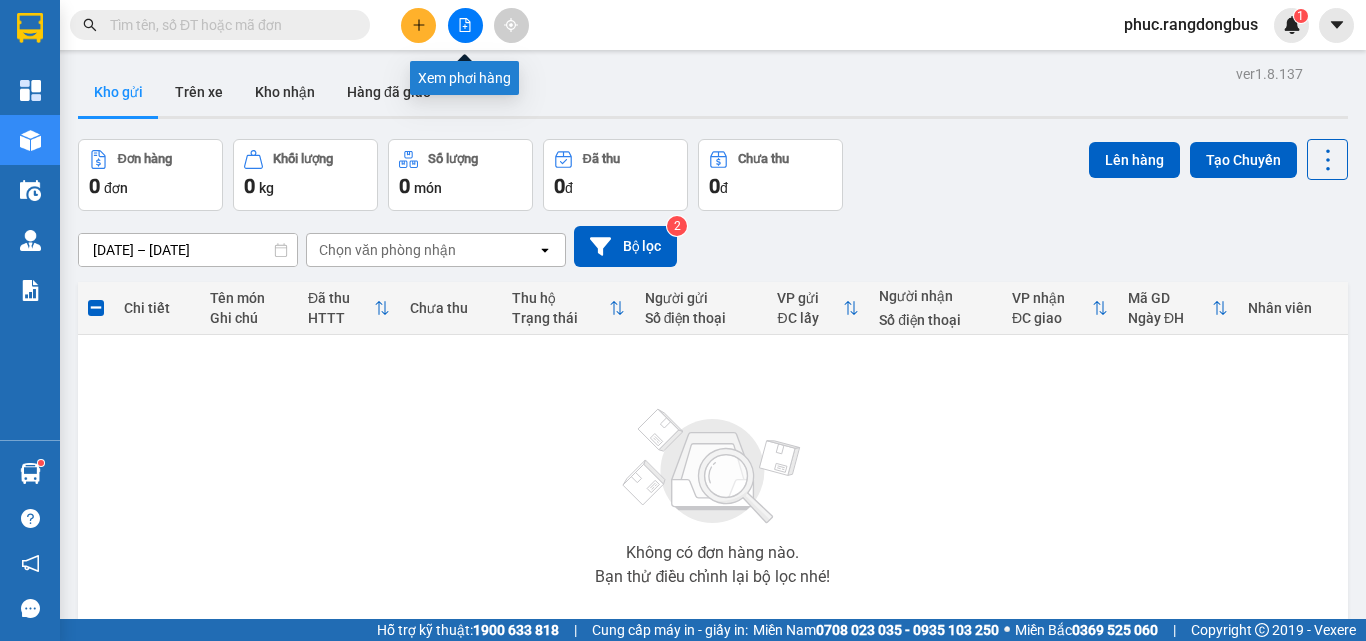 drag, startPoint x: 465, startPoint y: 32, endPoint x: 162, endPoint y: 39, distance: 303.08084 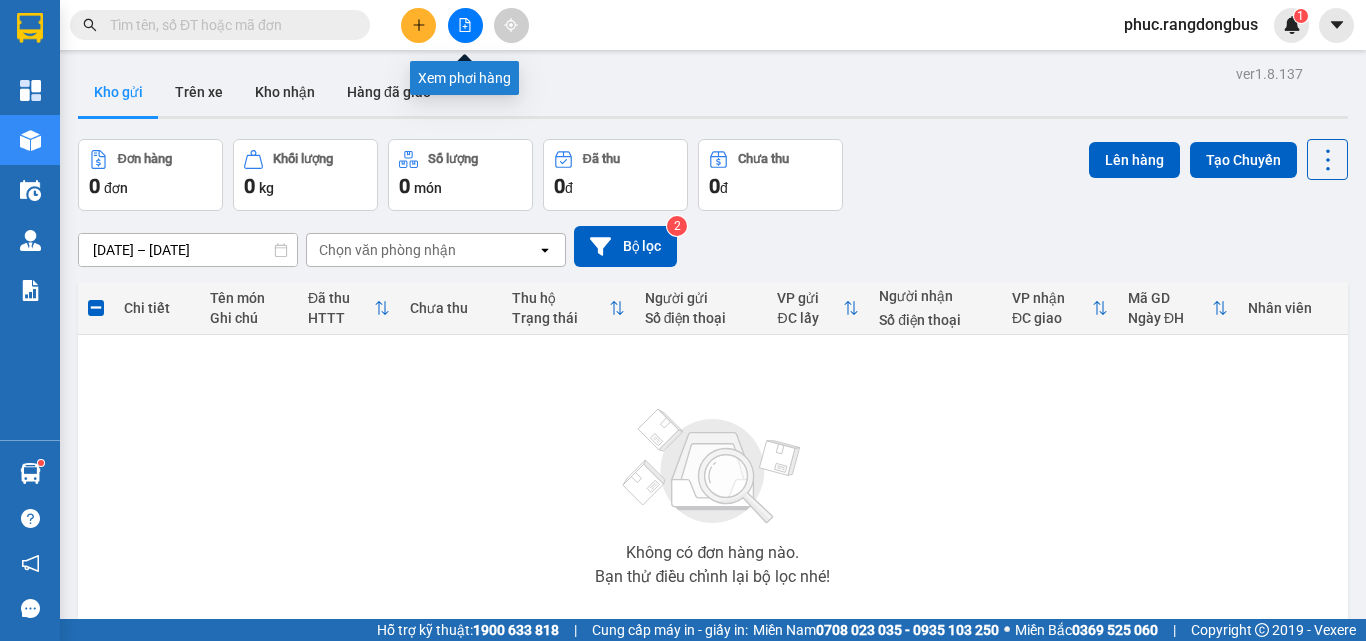 click at bounding box center (465, 25) 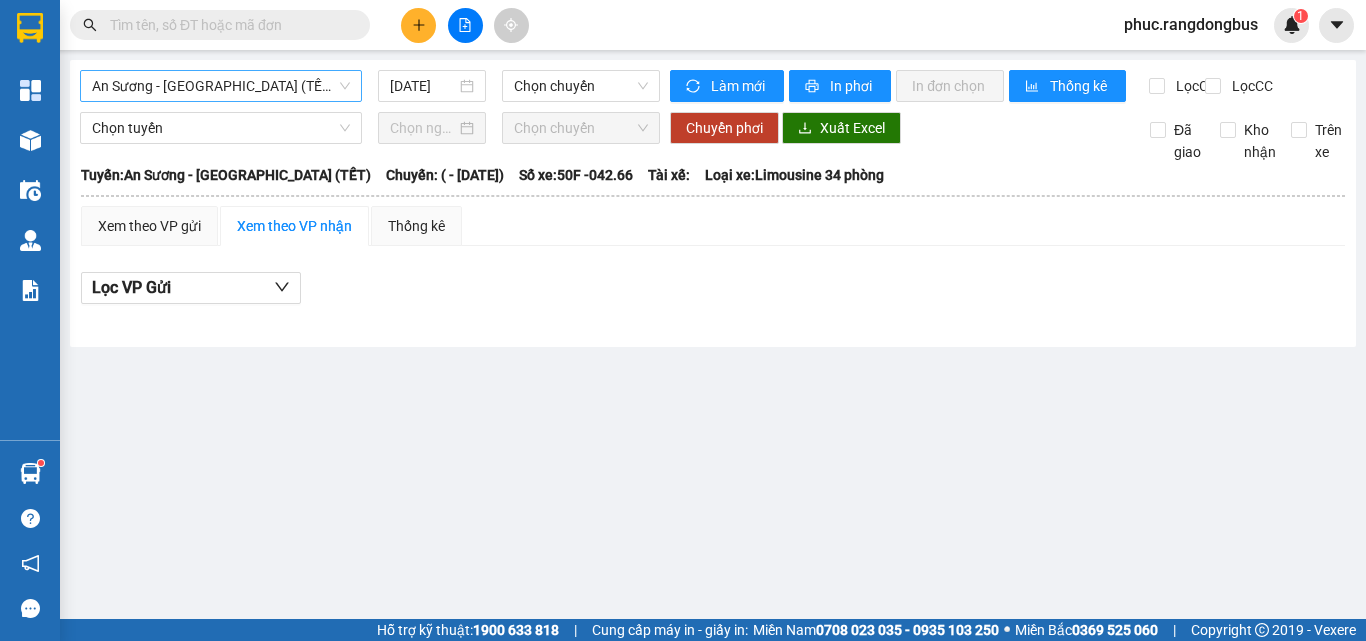 click on "An Sương - Quảng Ngãi (TẾT)" at bounding box center (221, 86) 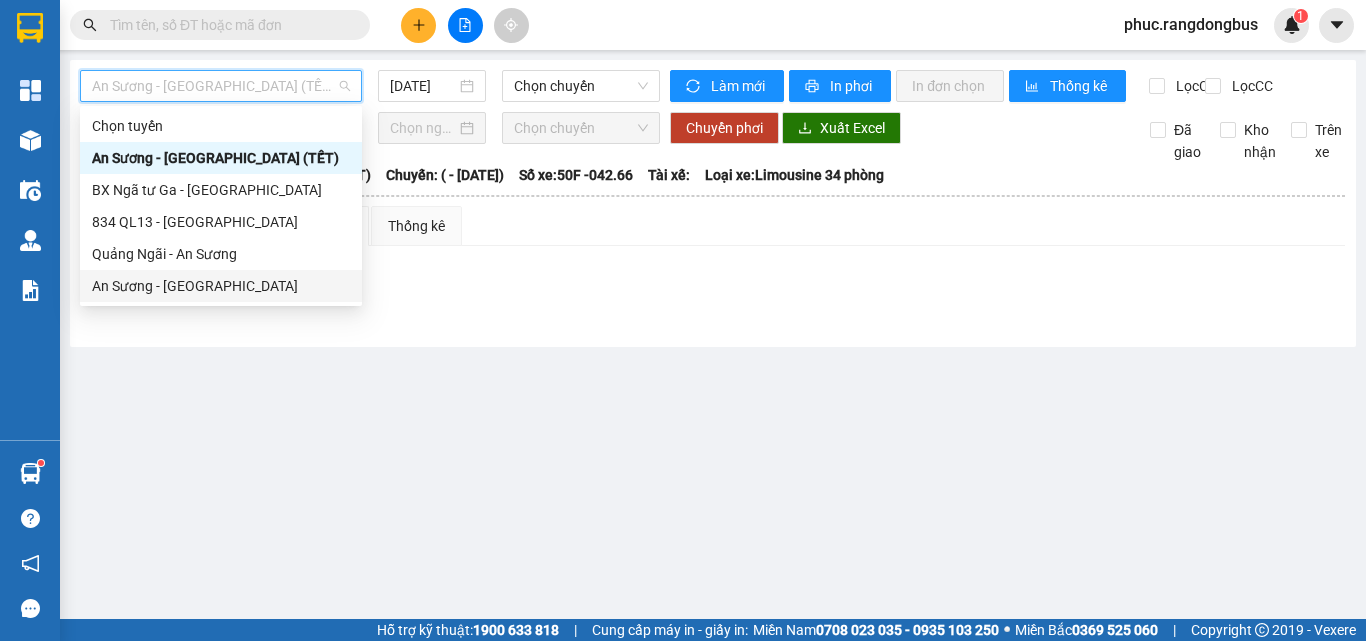 click on "Kết quả tìm kiếm ( 0 )  Bộ lọc  No Data phuc.rangdongbus 1     Tổng Quan     Kho hàng mới     Điều hành xe     Quản Lý Quản lý chuyến Quản lý khách hàng mới     Báo cáo Báo cáo dòng tiền (nhà xe) Doanh số tạo đơn theo VP gửi (nhà xe) Hàng sắp về Hướng dẫn sử dụng Giới thiệu Vexere, nhận hoa hồng Phản hồi Phần mềm hỗ trợ bạn tốt chứ? An Sương - Quảng Ngãi (TẾT) 11/07/2025 Chọn chuyến Làm mới In phơi In đơn chọn Thống kê Lọc  CR Lọc  CC Chọn tuyến Chọn chuyến Chuyển phơi Xuất Excel Đã giao Kho nhận Trên xe Rạng Đông Buslines   0931411579, 0964556579   Bến xe Quảng Ngãi: Kiosk số 3, 2 Trần Khánh Dư PHƠI HÀNG 17:11 - 11/07/2025 Tuyến:  An Sương - Quảng Ngãi (TẾT) Chuyến:   ( - 11/07/2025) Số xe:  50F -042.66 Loại xe:  Limousine 34 phòng Tuyến:  An Sương - Quảng Ngãi (TẾT) Chuyến:   ( - 11/07/2025) Số xe:  50F -042.66 Tài xế:  :   0" at bounding box center (683, 320) 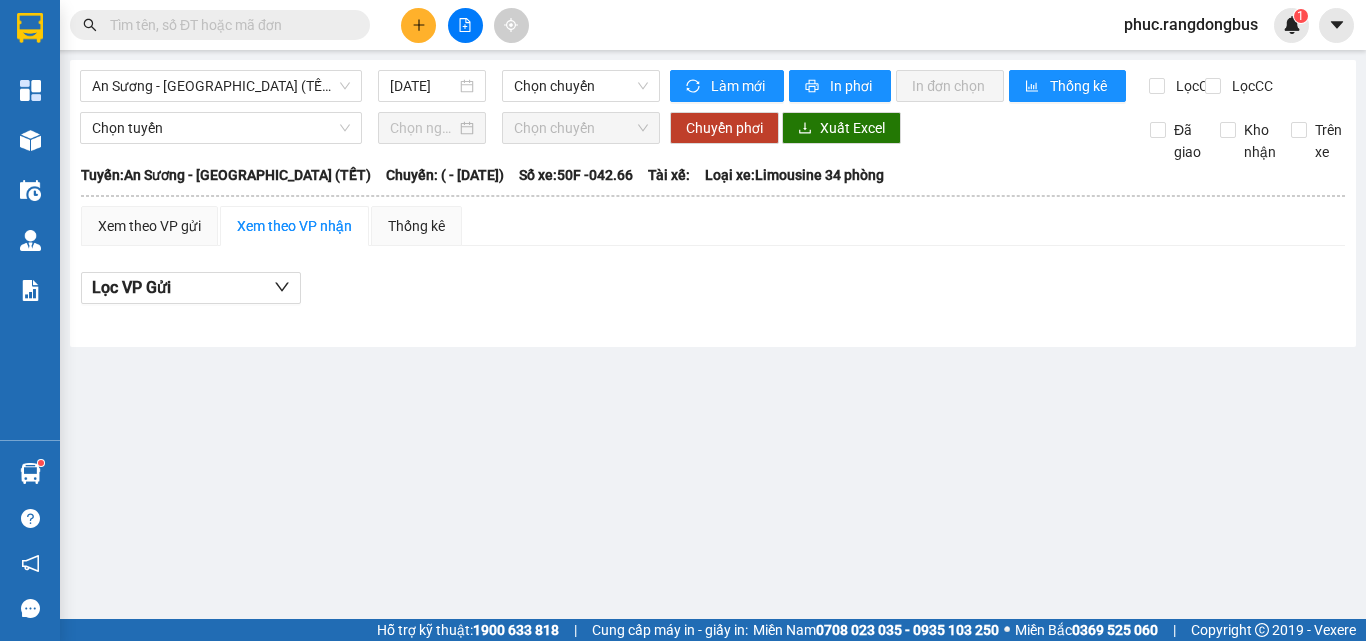drag, startPoint x: 271, startPoint y: 66, endPoint x: 254, endPoint y: 113, distance: 49.979996 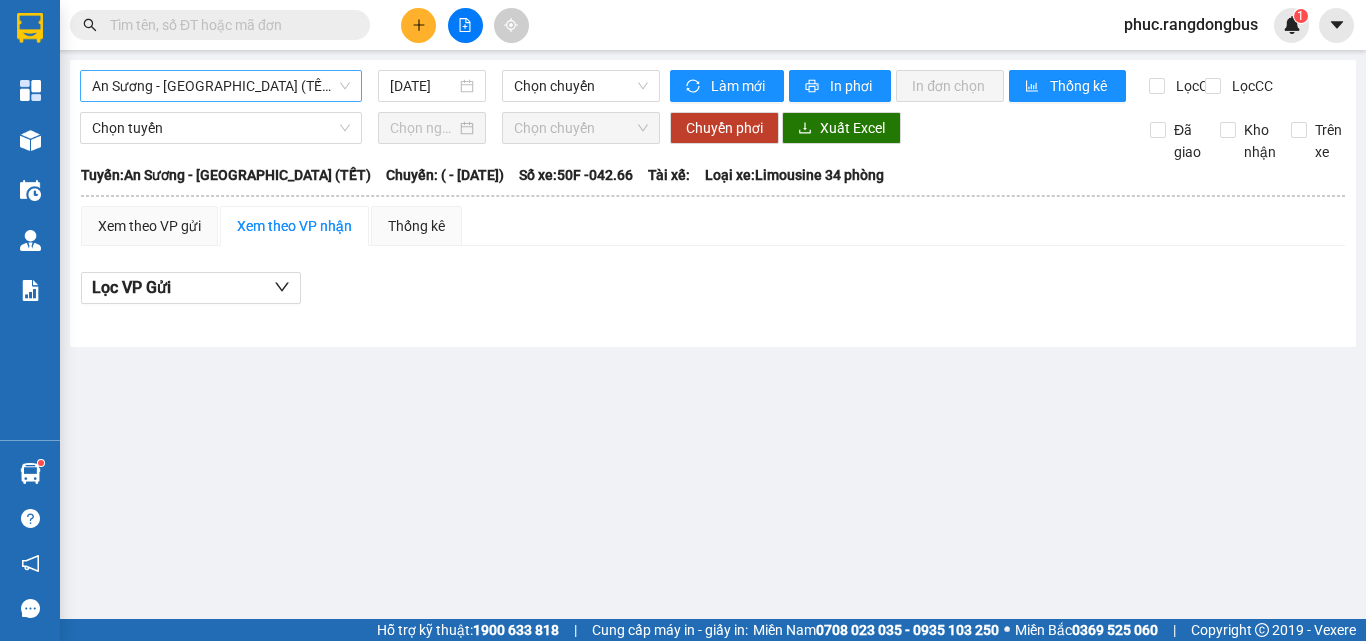 click on "An Sương - Quảng Ngãi (TẾT)" at bounding box center [221, 86] 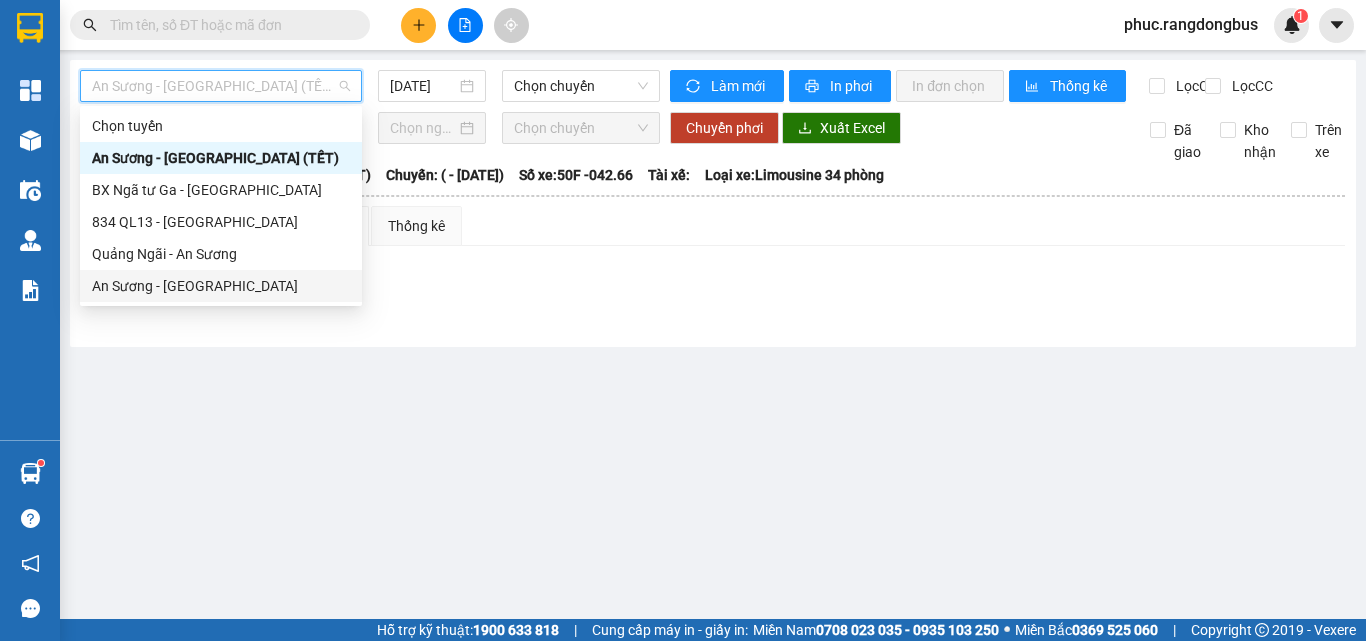 click on "An Sương - Quảng Ngãi" at bounding box center [221, 286] 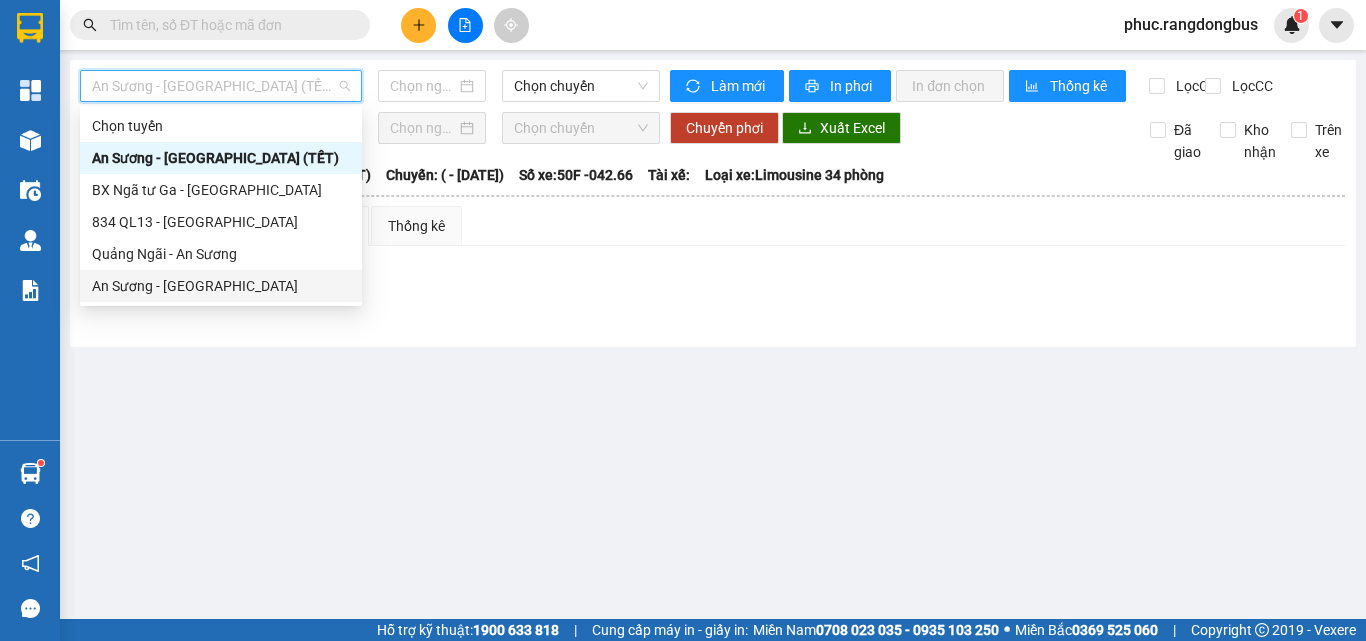 type on "11/07/2025" 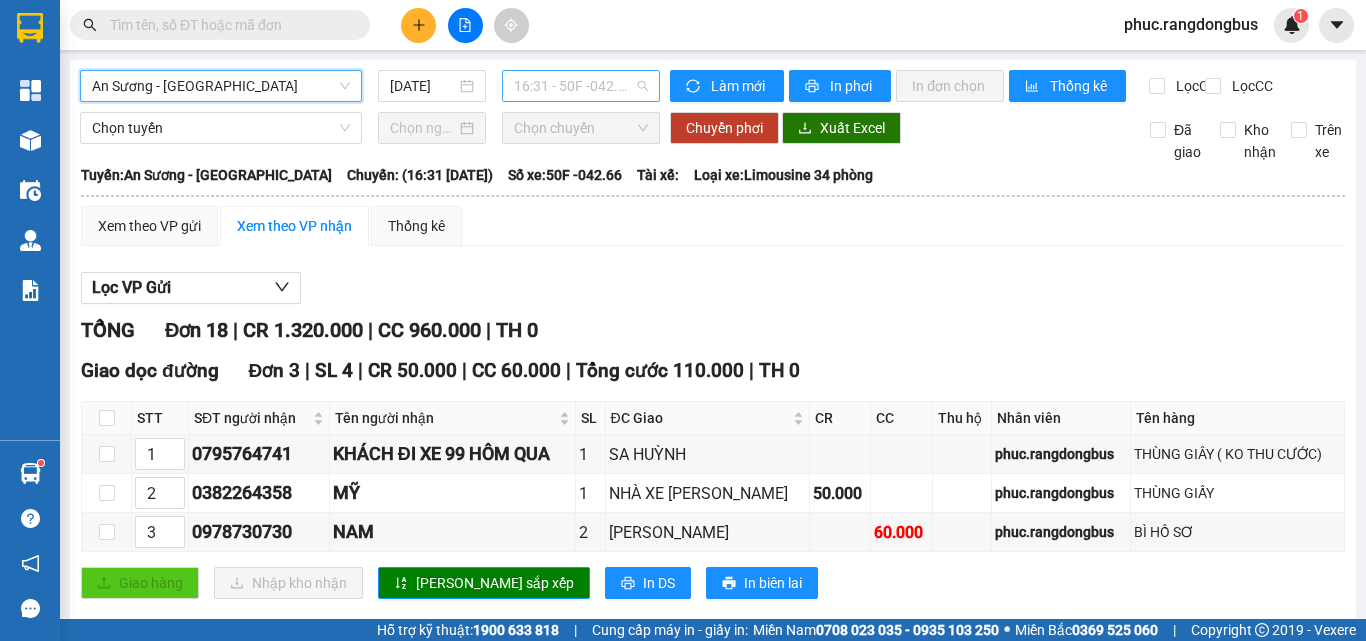 click on "16:31     - 50F -042.66" at bounding box center (581, 86) 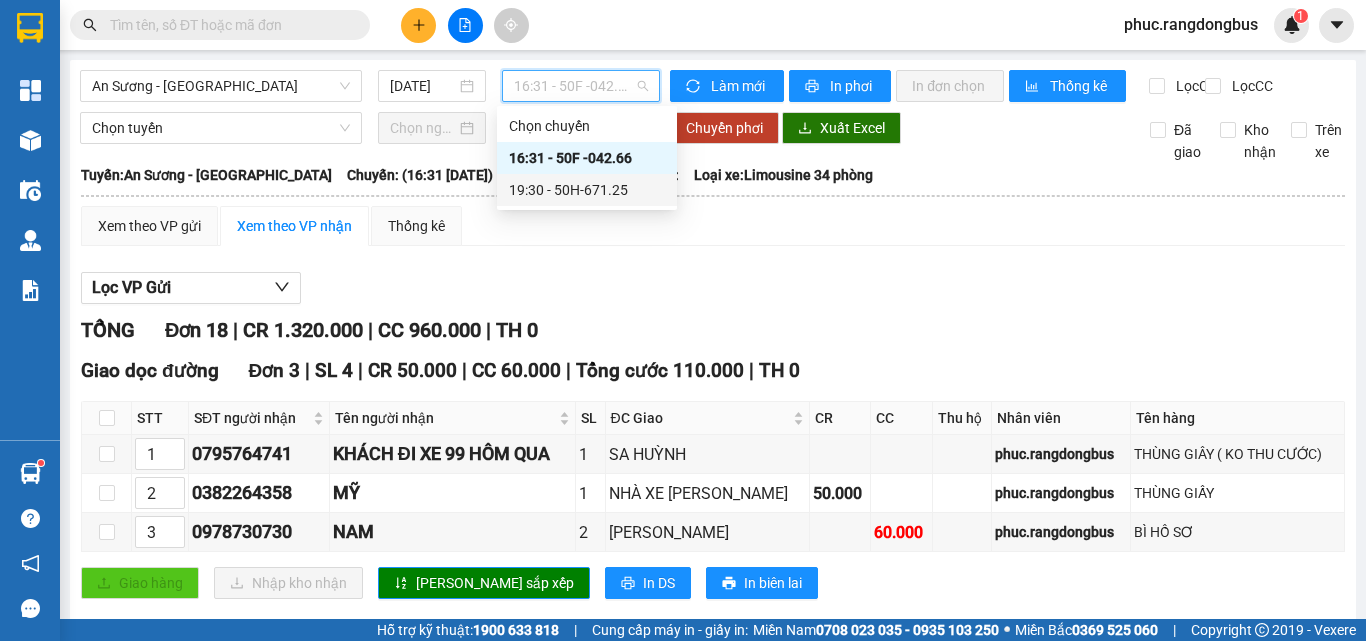 click on "19:30     - 50H-671.25" at bounding box center (587, 190) 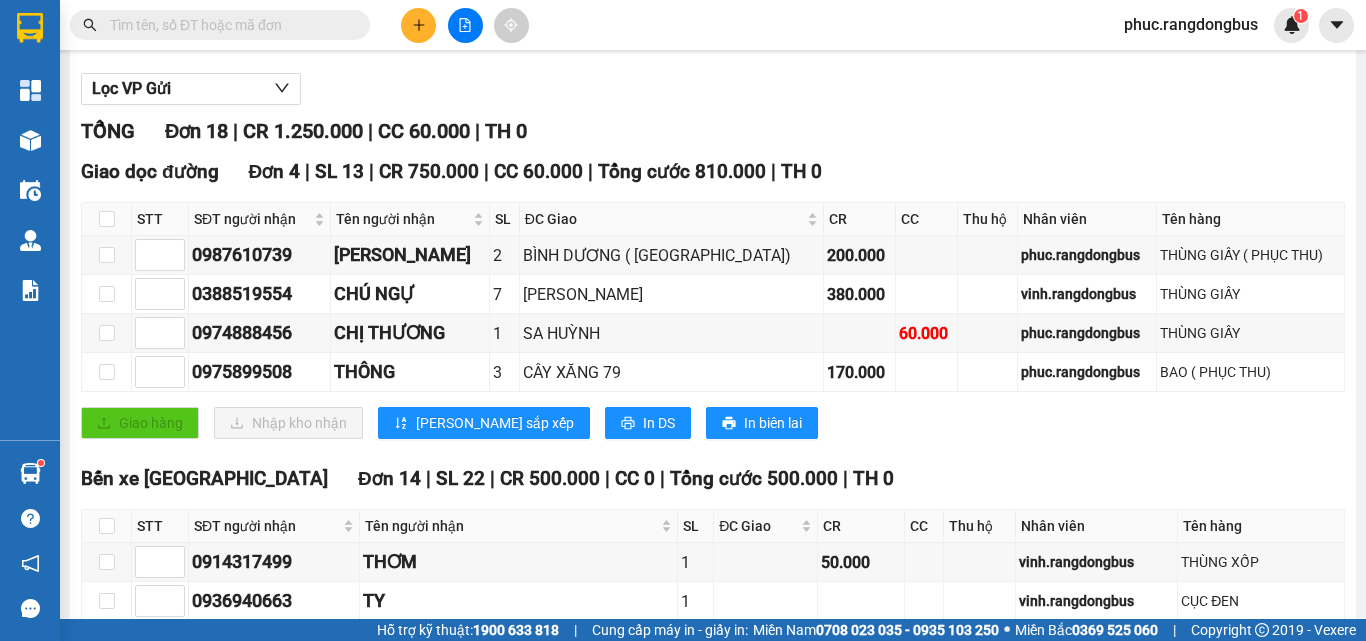 scroll, scrollTop: 200, scrollLeft: 0, axis: vertical 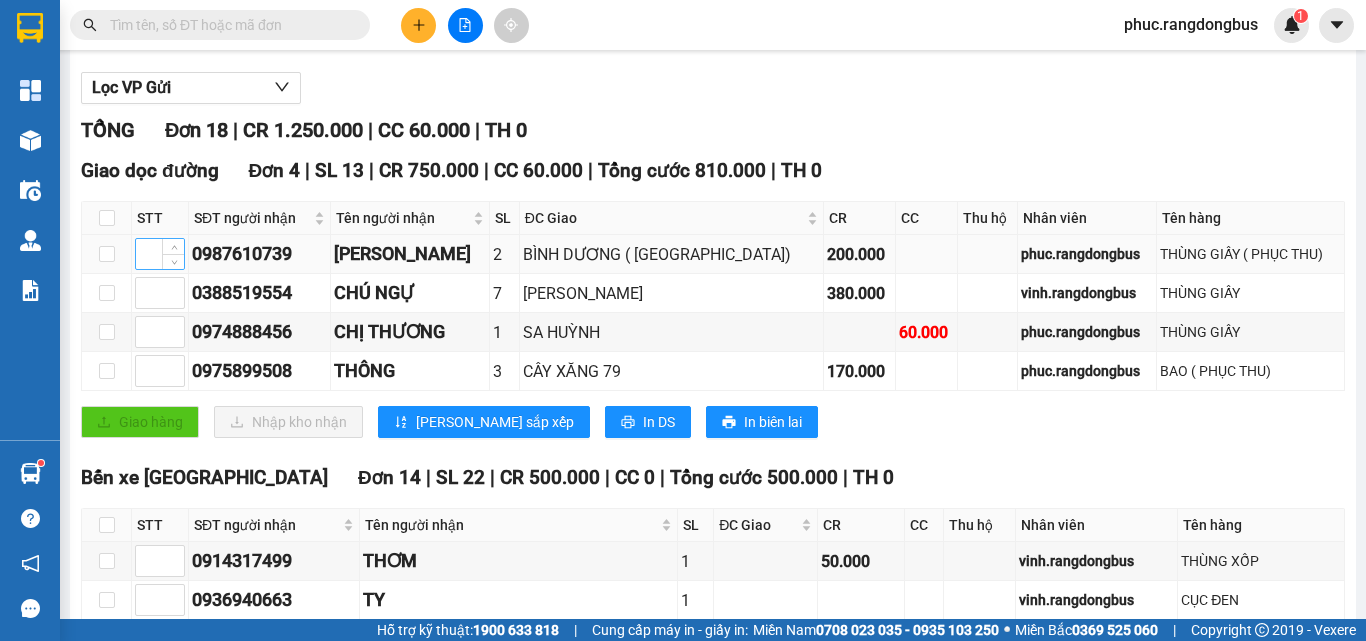click at bounding box center (160, 254) 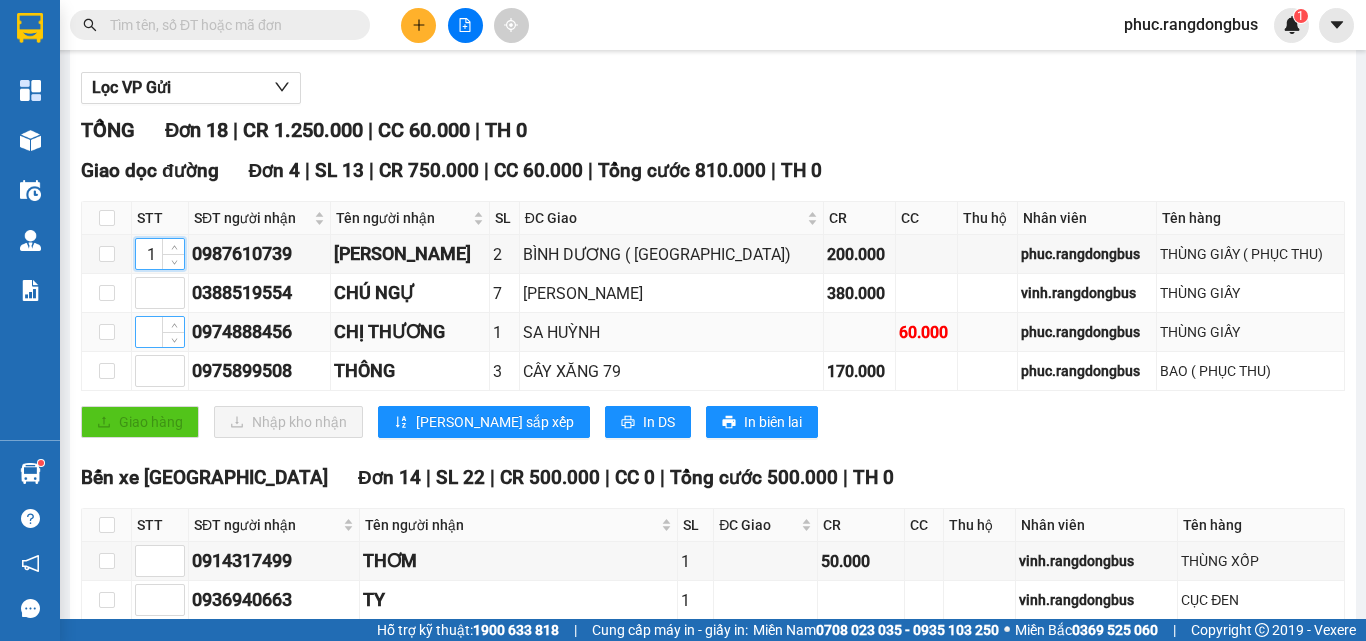 type on "1" 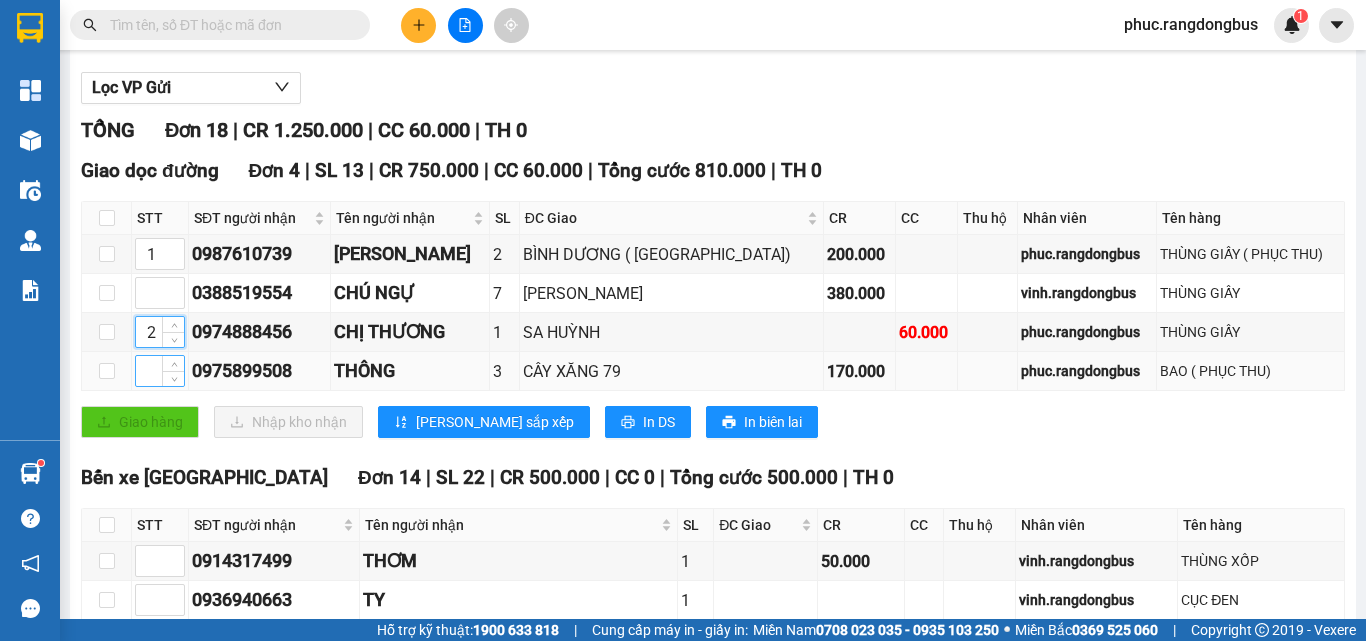 type on "2" 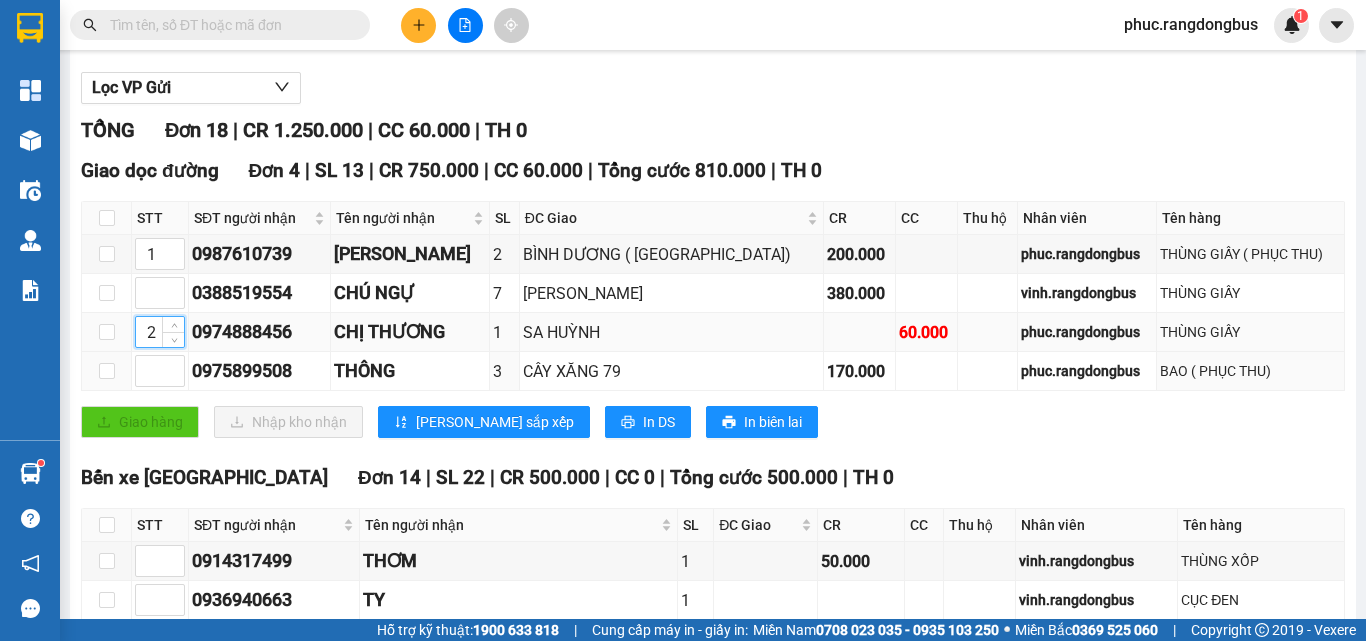 click at bounding box center [160, 371] 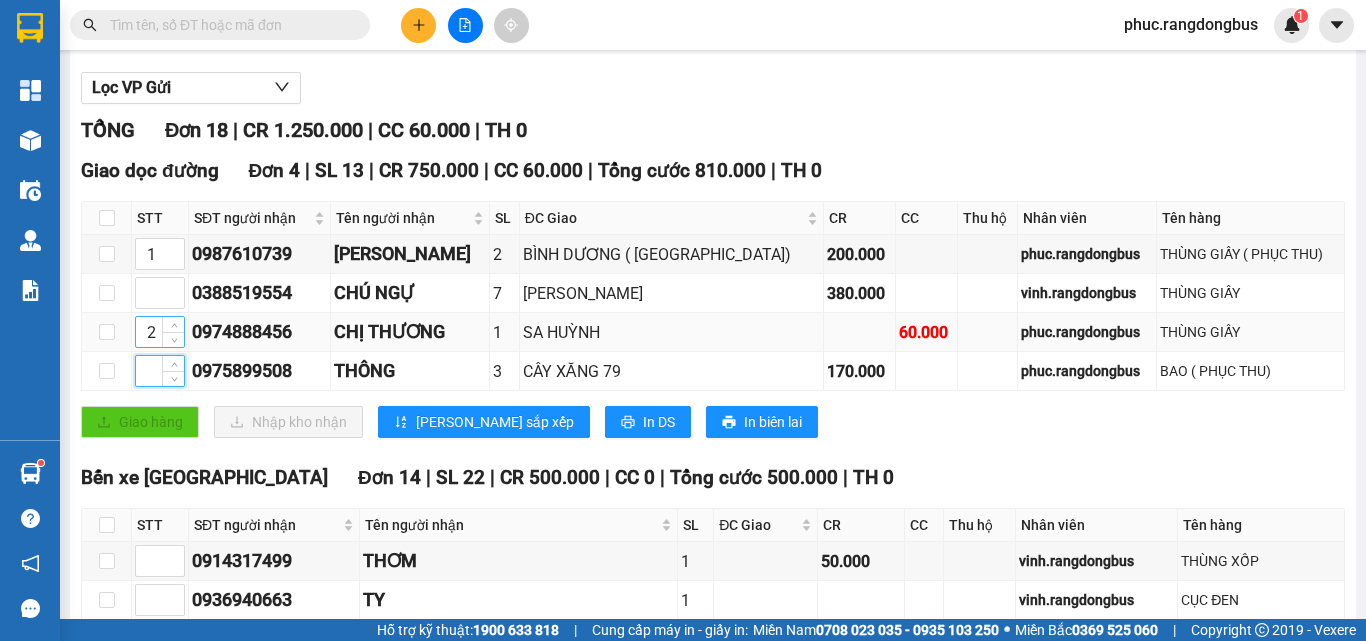 type on "2" 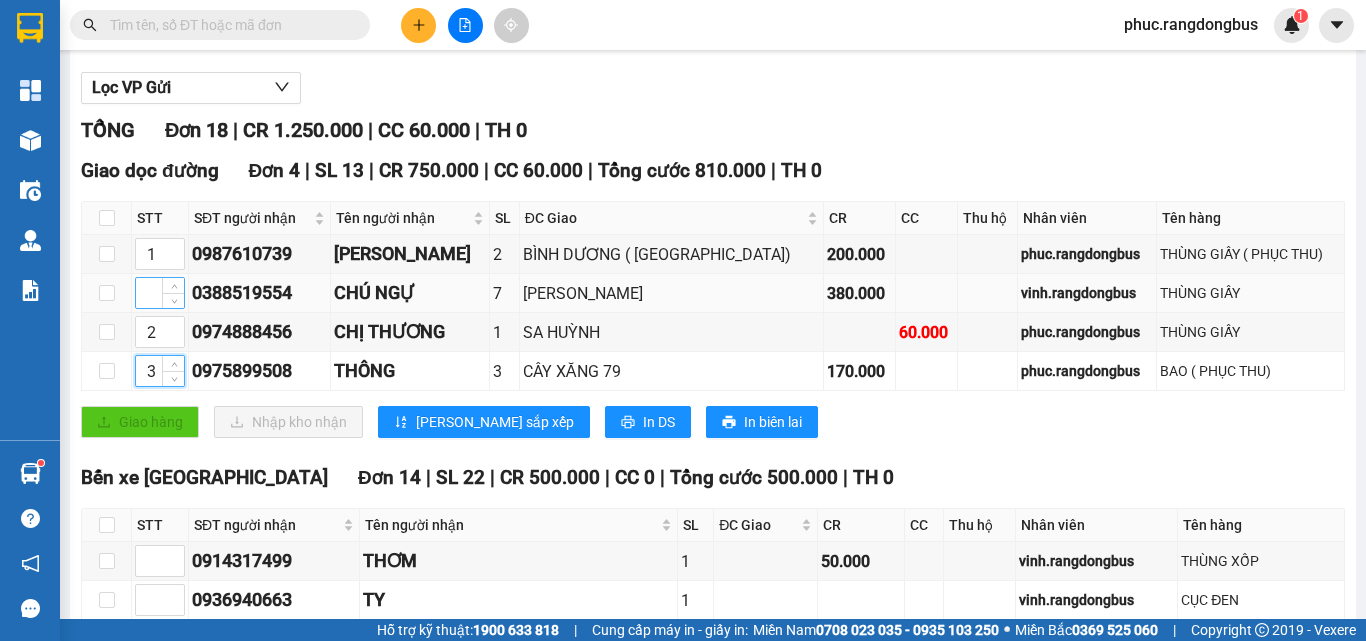 type on "3" 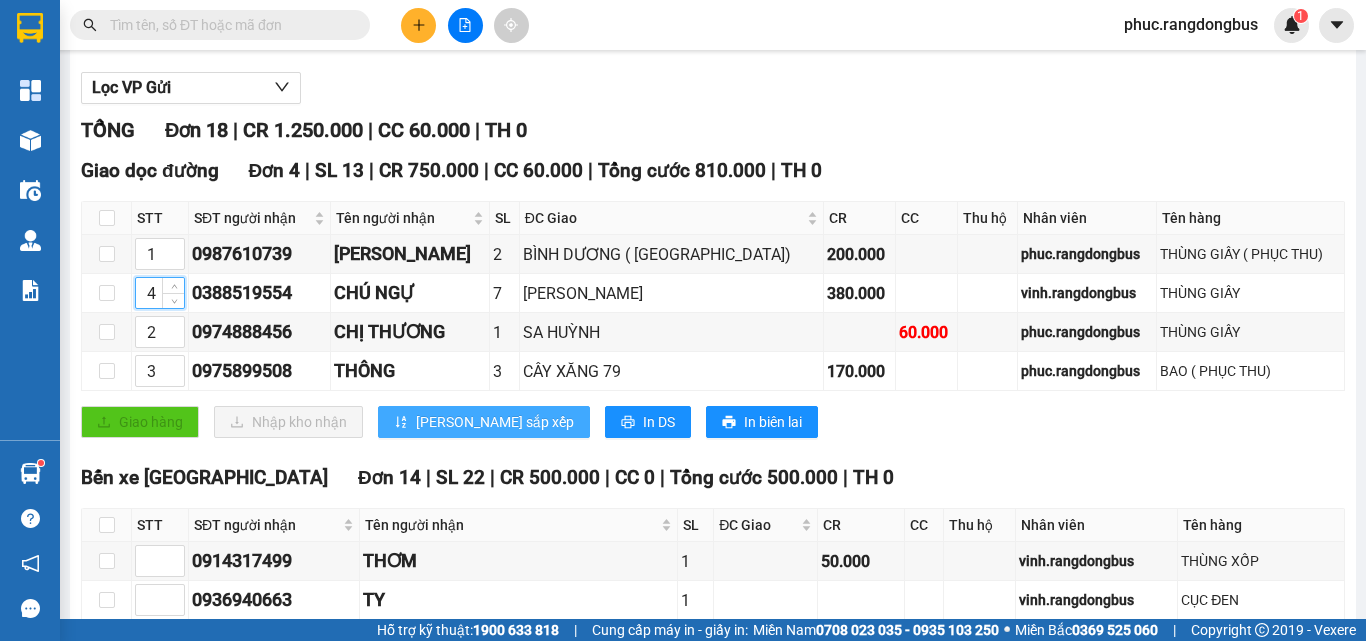 type on "4" 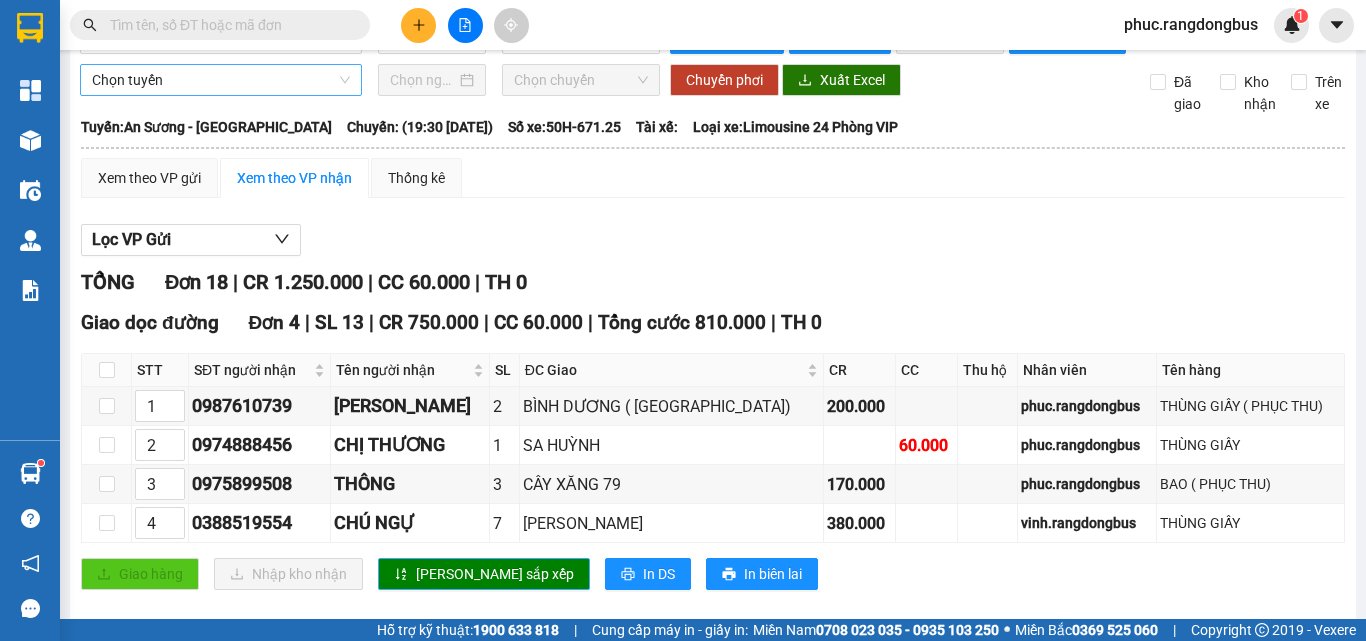 scroll, scrollTop: 0, scrollLeft: 0, axis: both 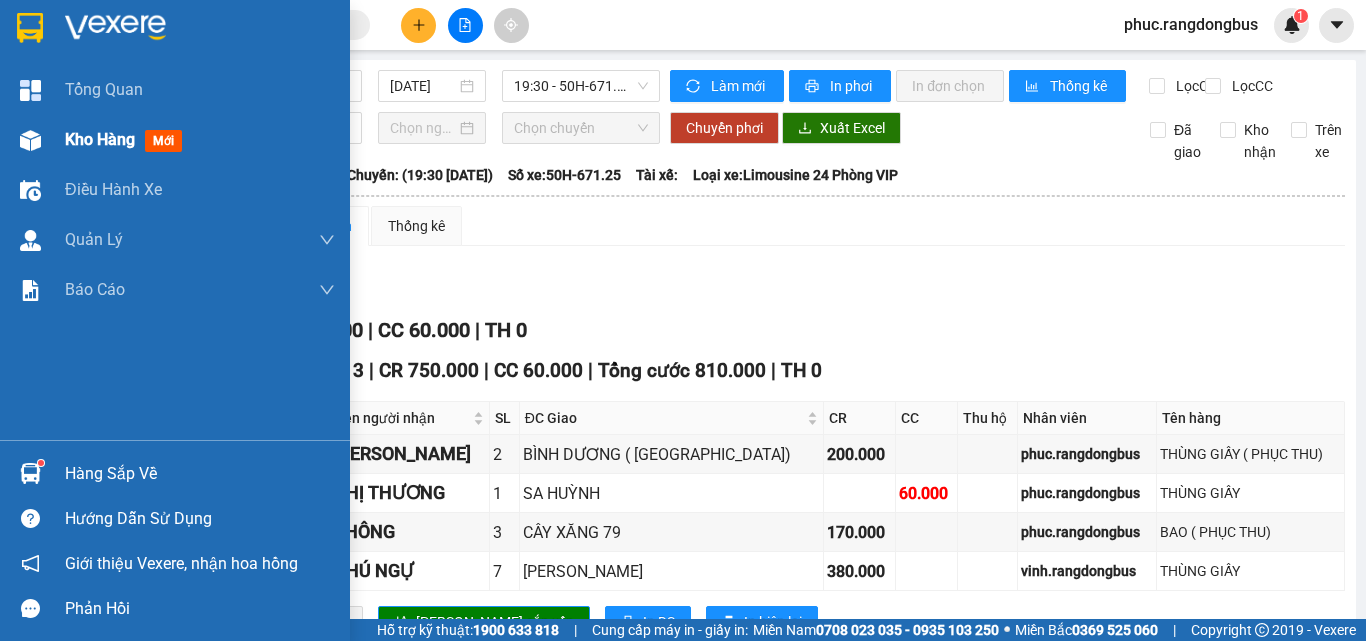 click on "mới" at bounding box center [163, 141] 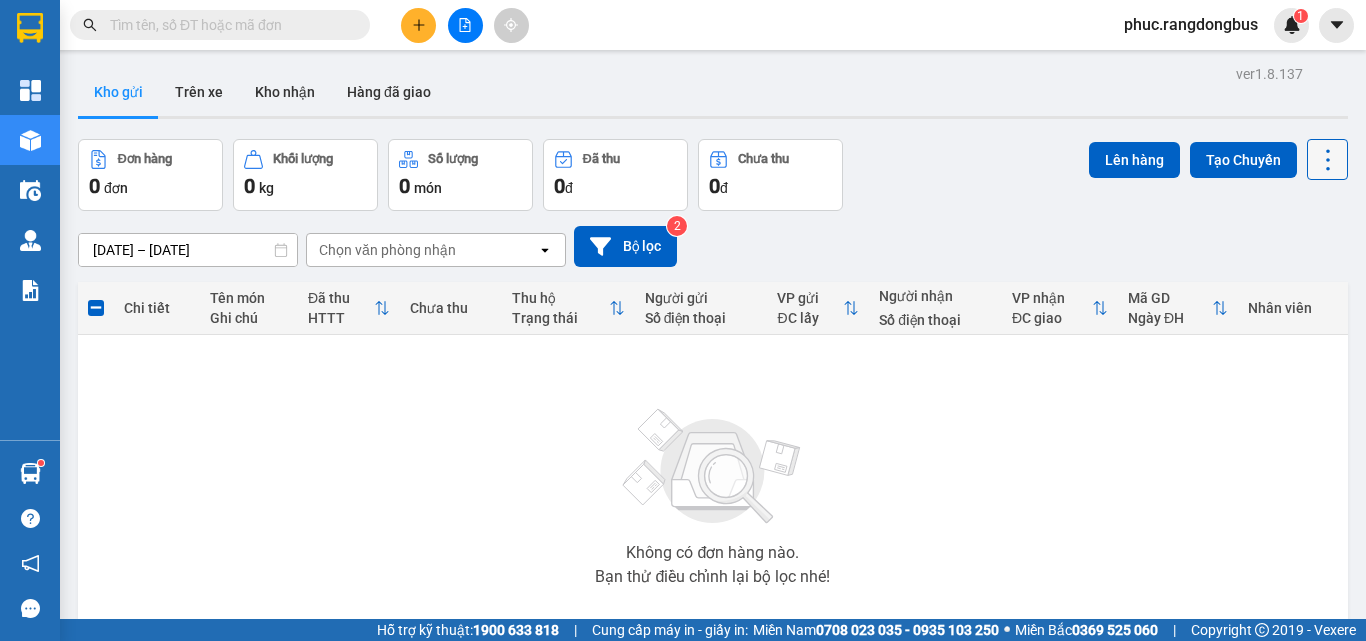 click 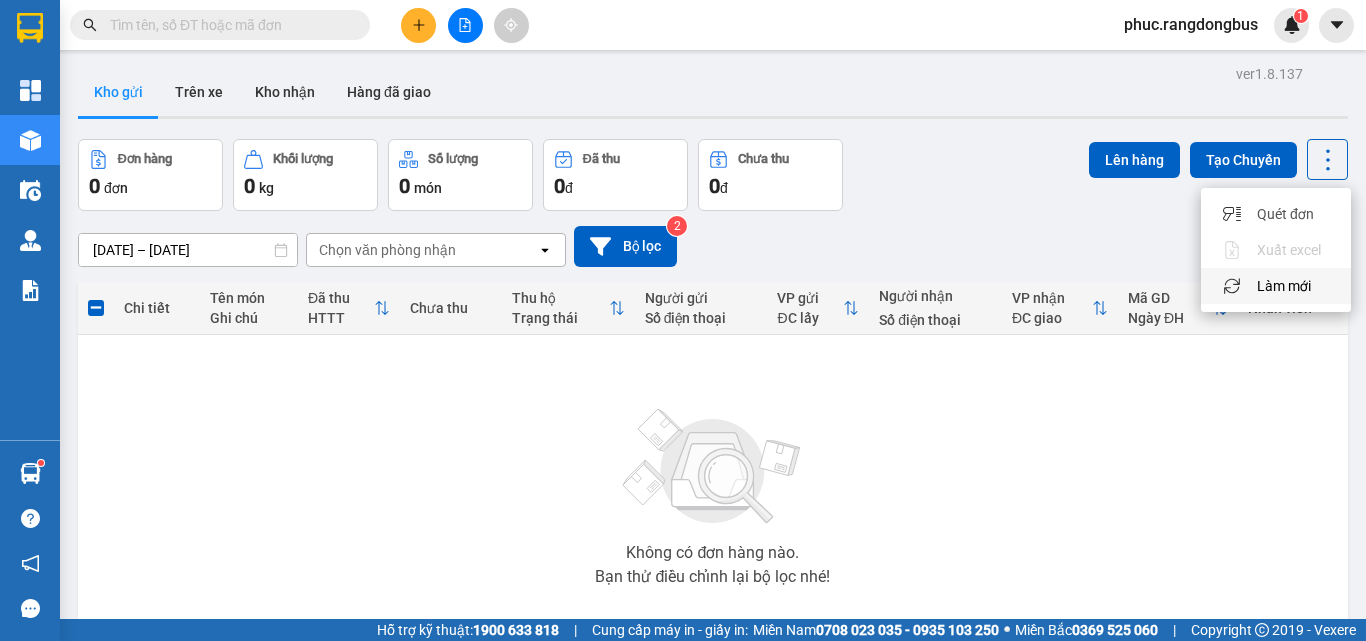 click on "Làm mới" at bounding box center (1276, 286) 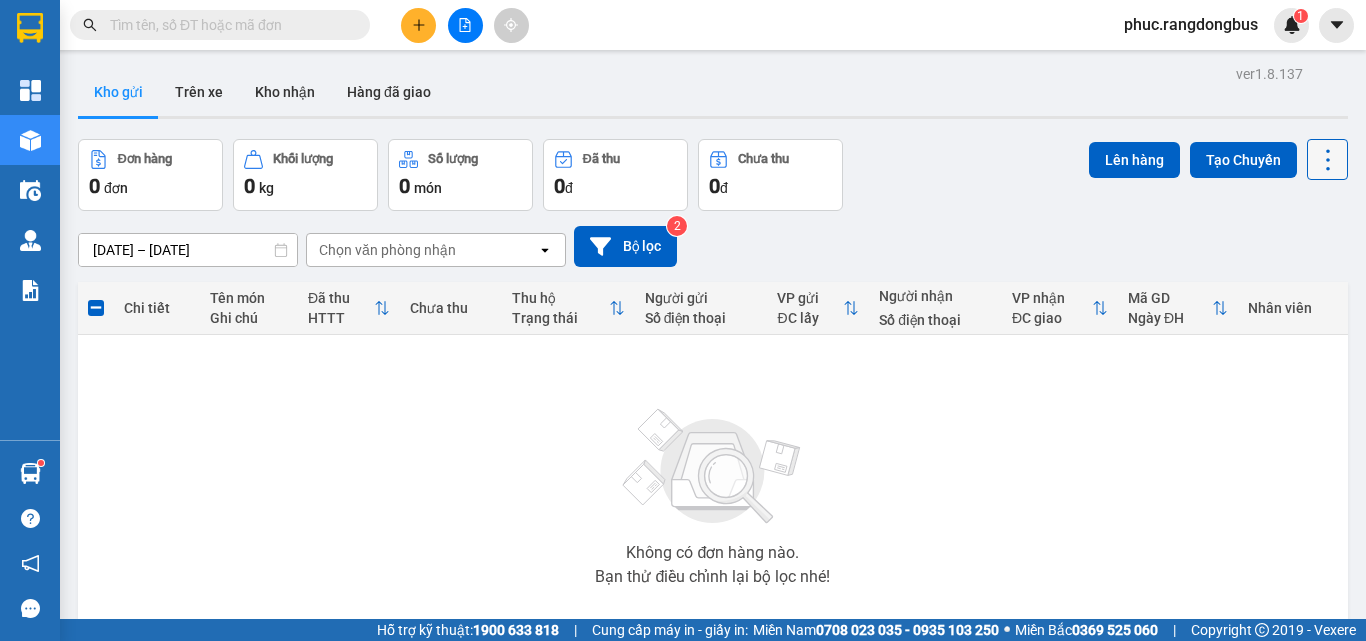 click 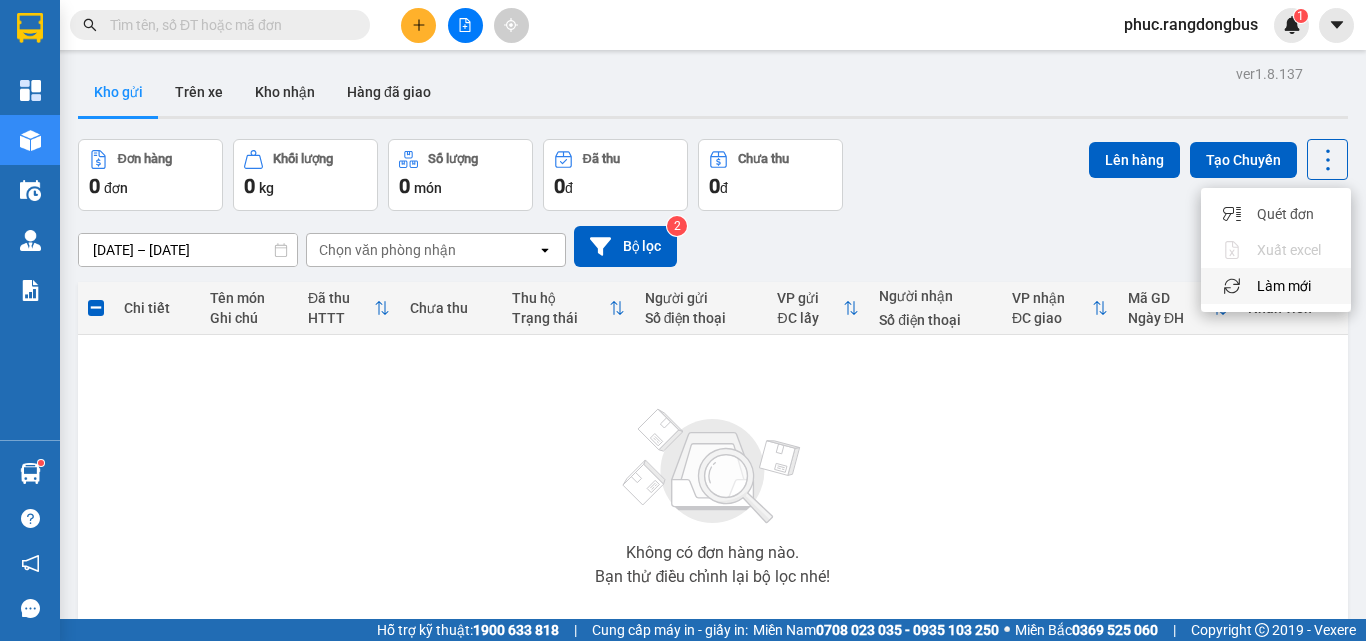 click on "Làm mới" at bounding box center (1284, 286) 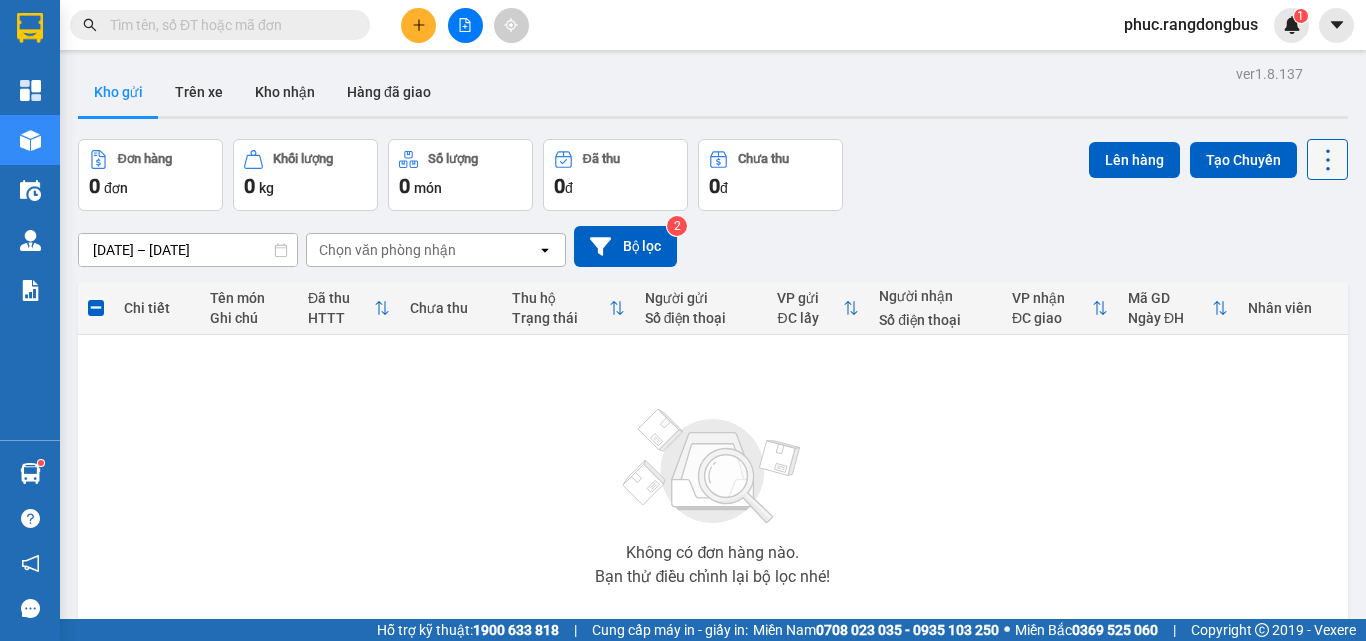 drag, startPoint x: 1318, startPoint y: 148, endPoint x: 1305, endPoint y: 180, distance: 34.539833 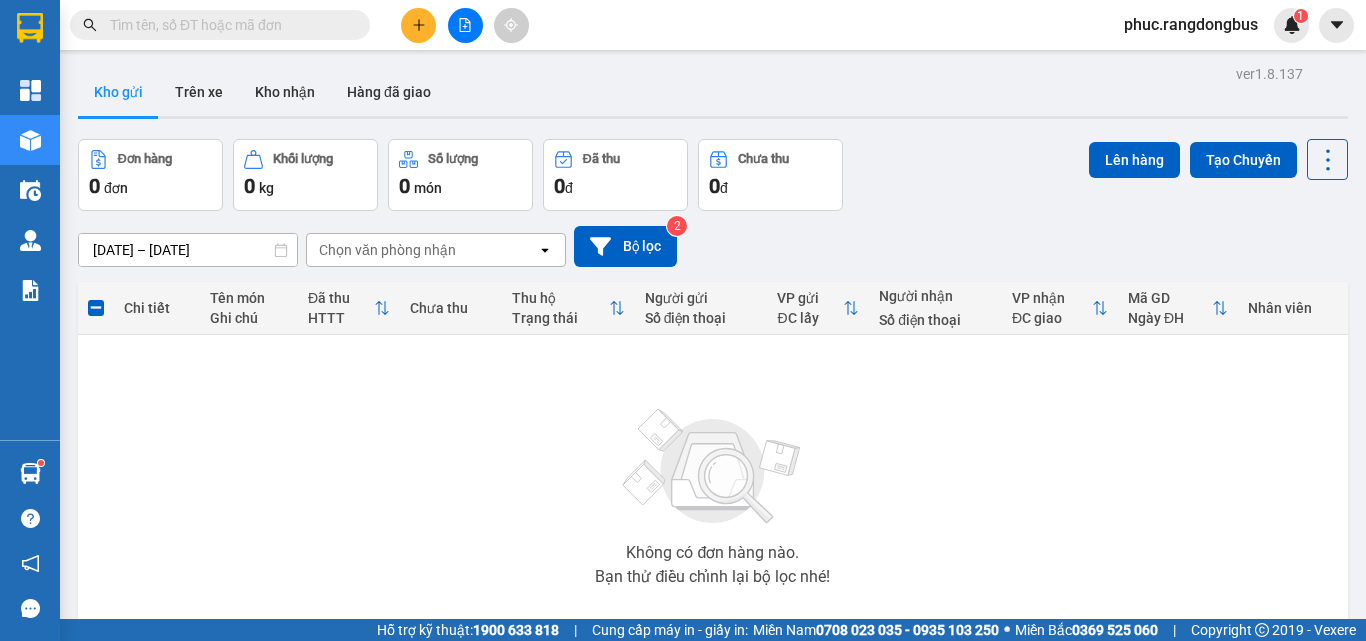 click 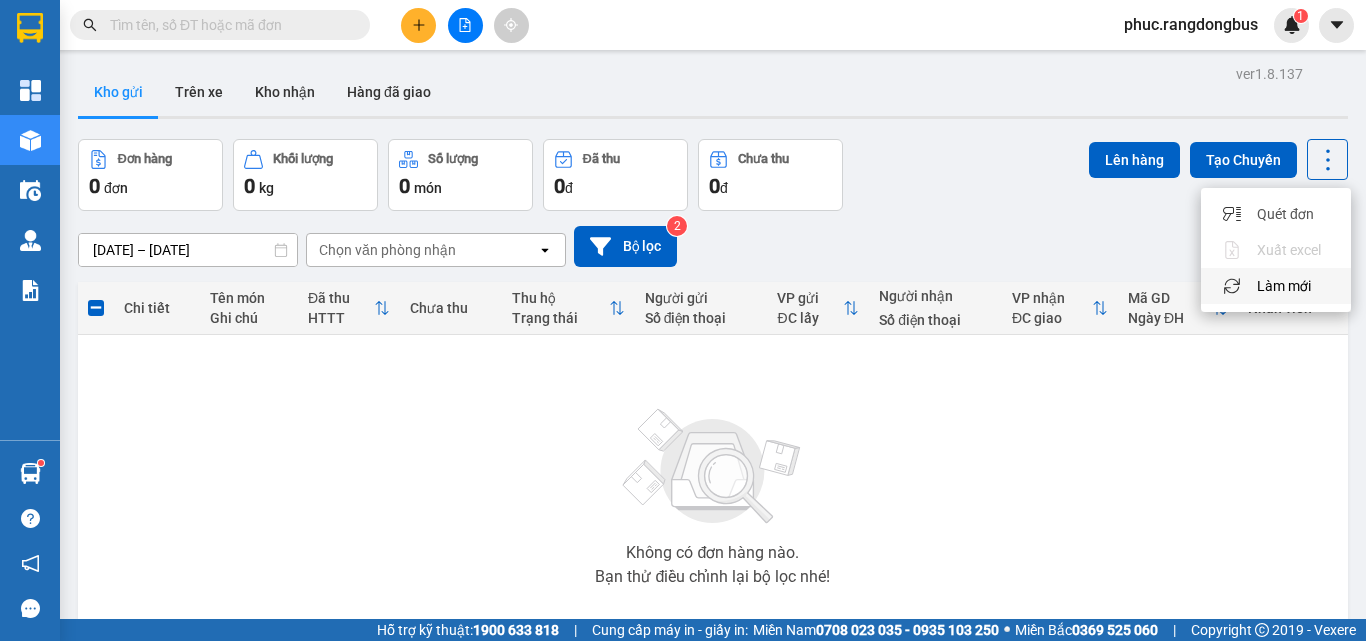 click on "Làm mới" at bounding box center (1284, 286) 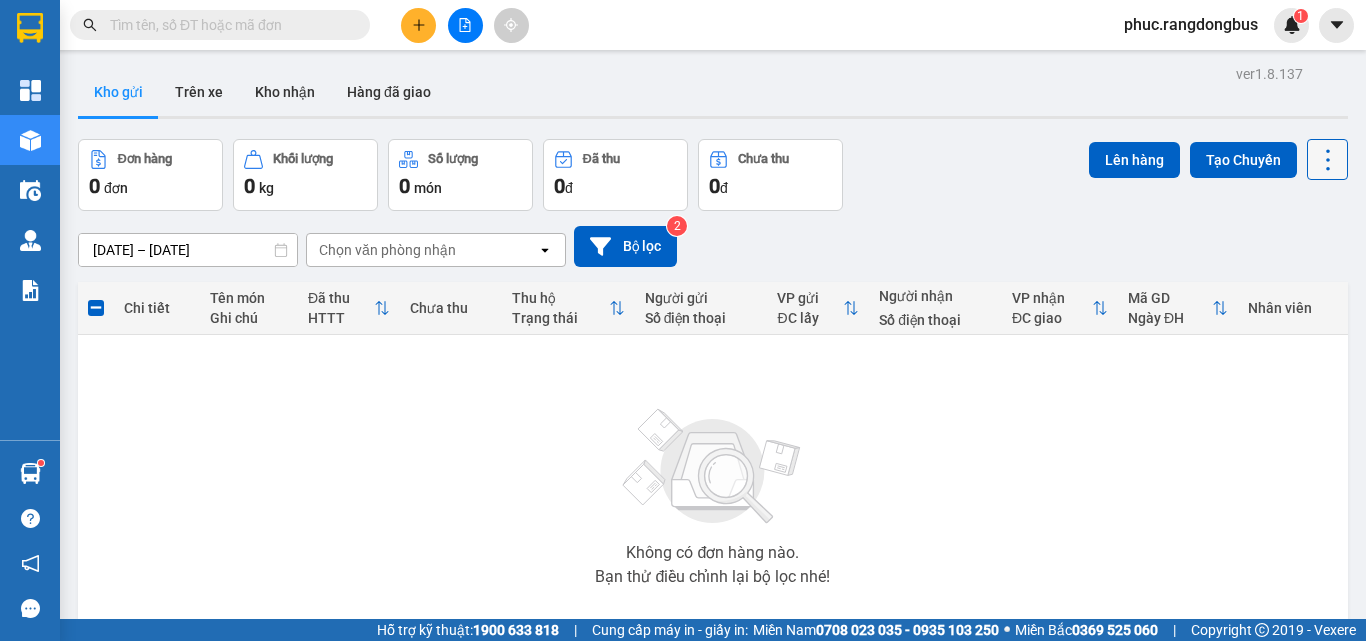 click 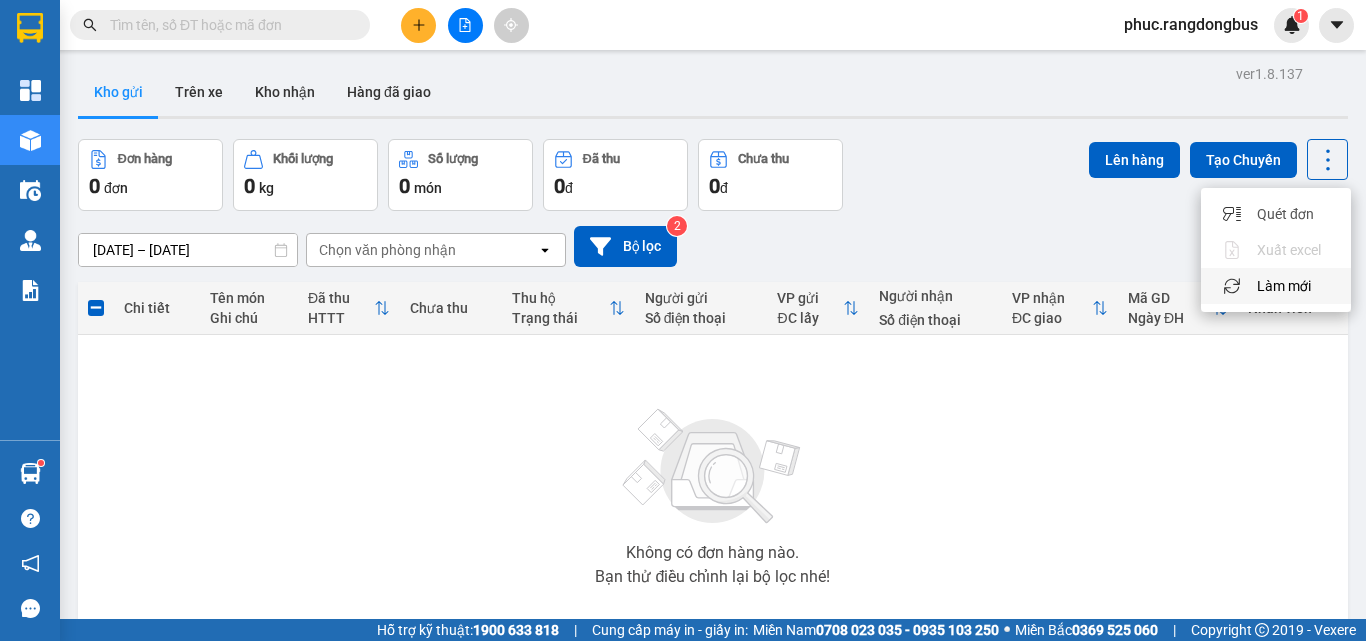 click on "Làm mới" at bounding box center [1284, 286] 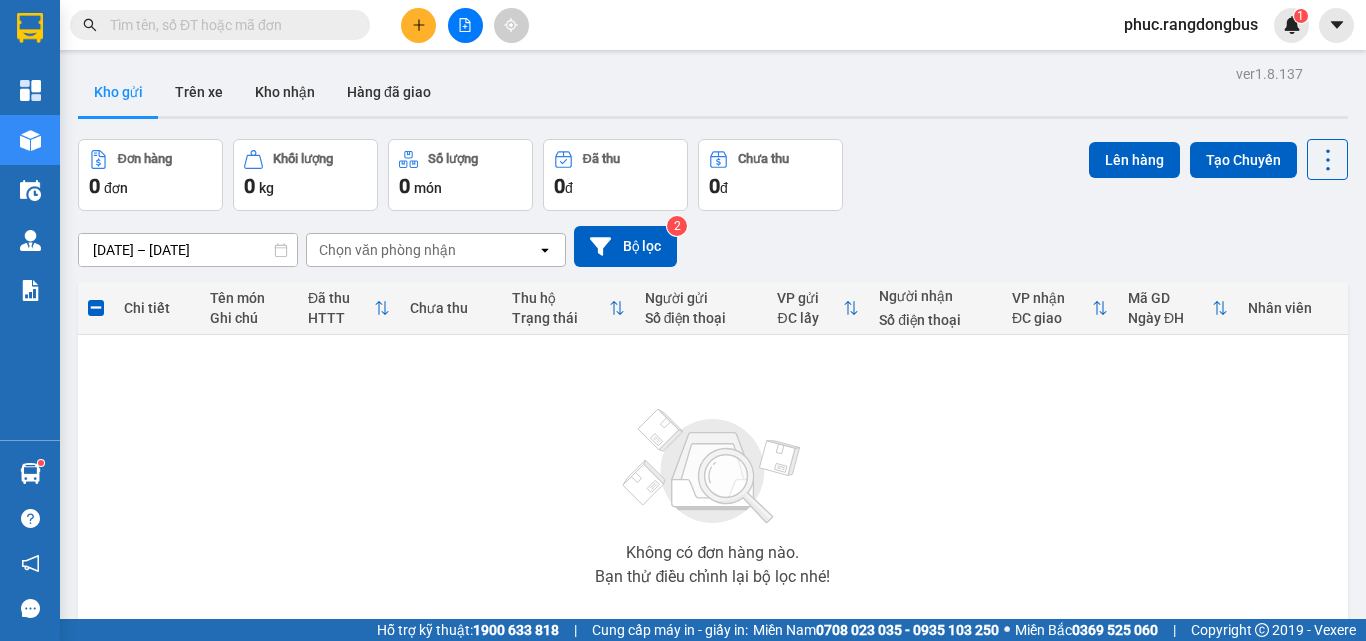 click on "Lên hàng Tạo Chuyến" at bounding box center [1218, 159] 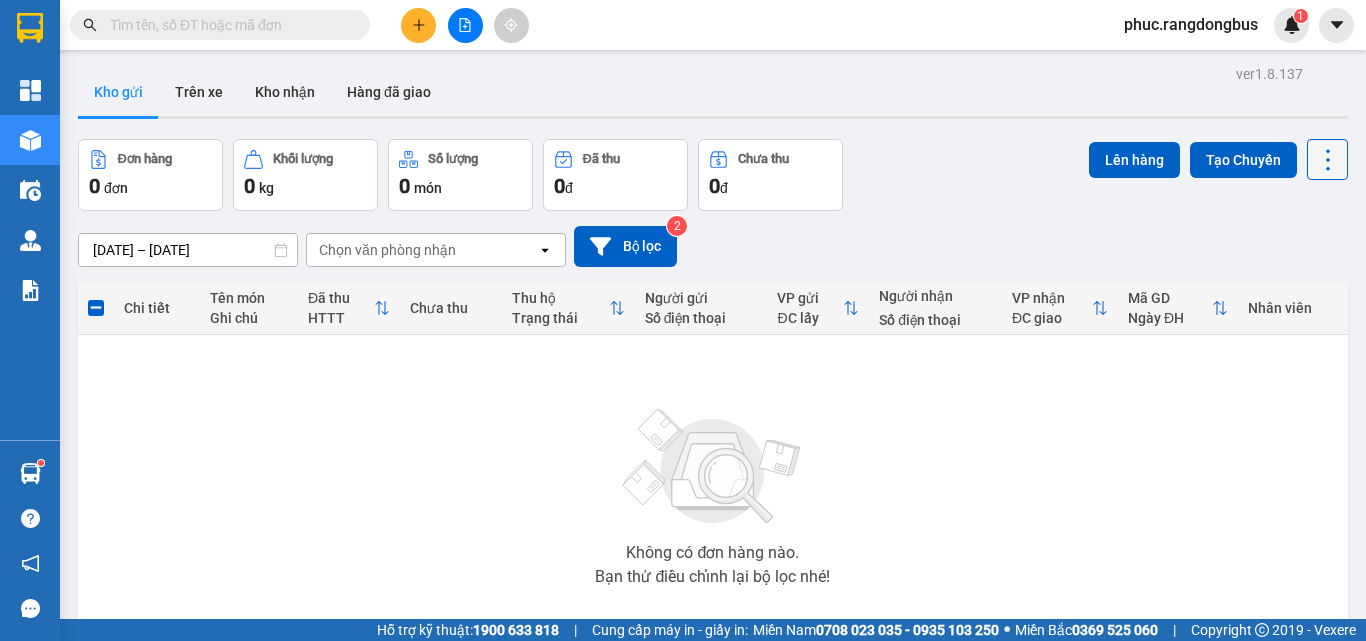click 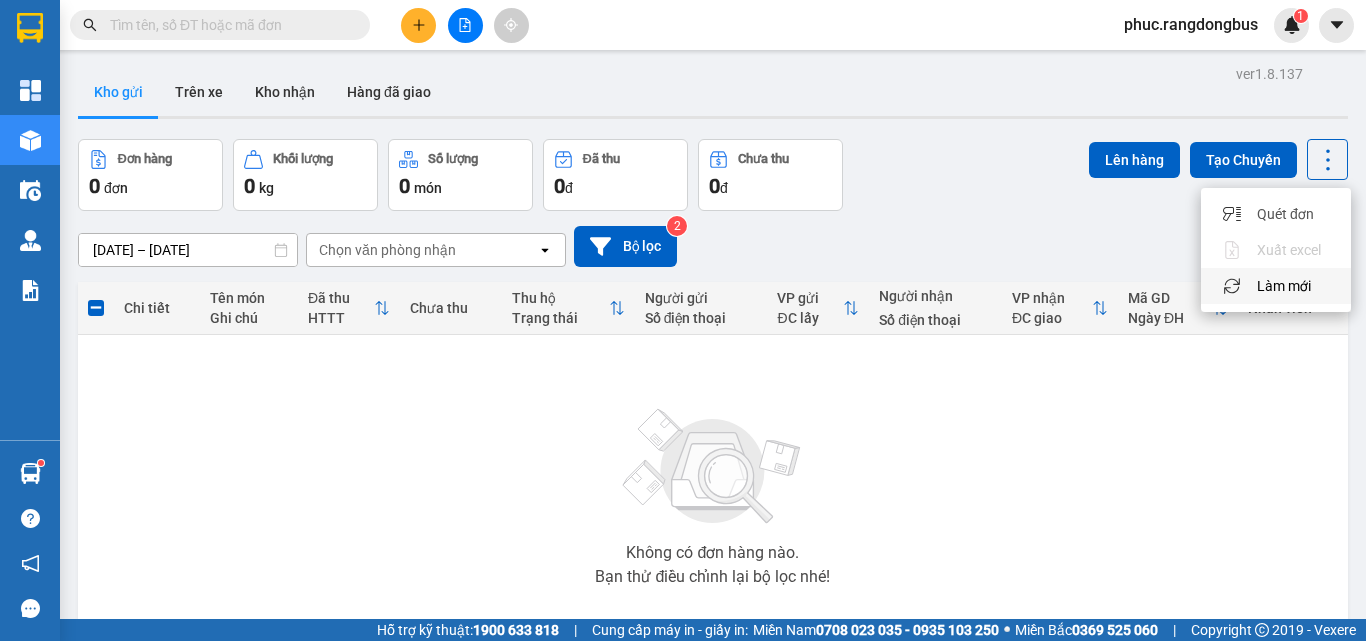 click on "Làm mới" at bounding box center [1284, 286] 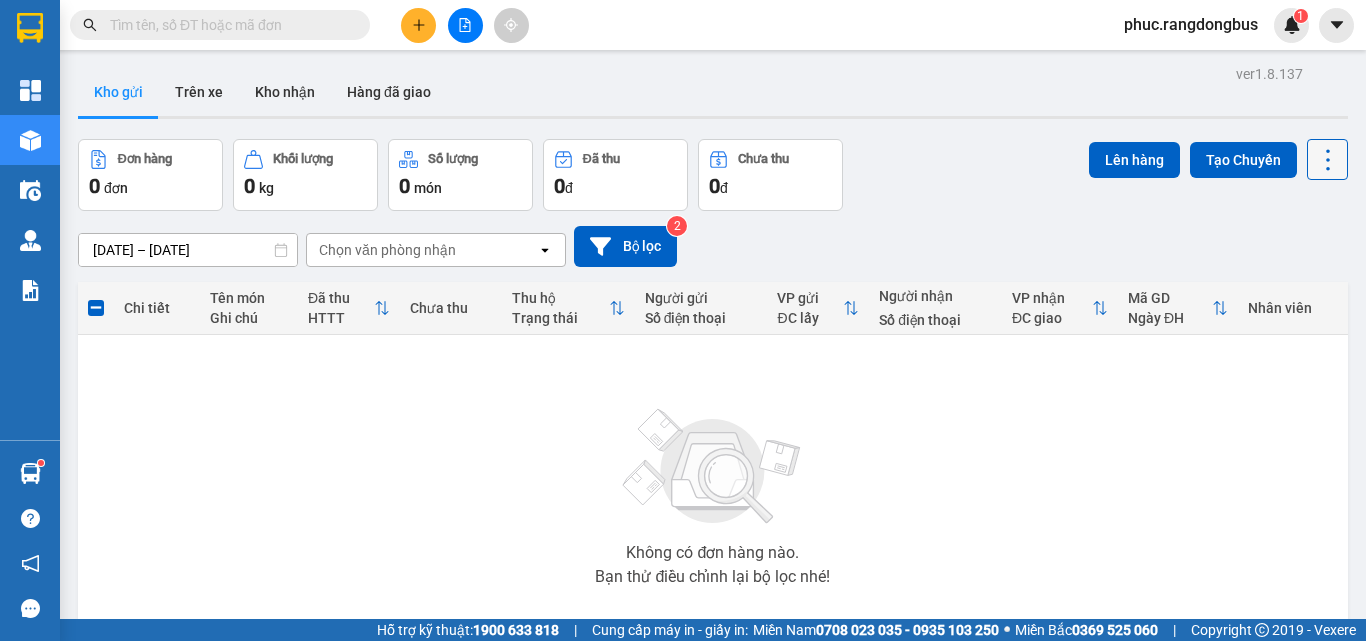 click 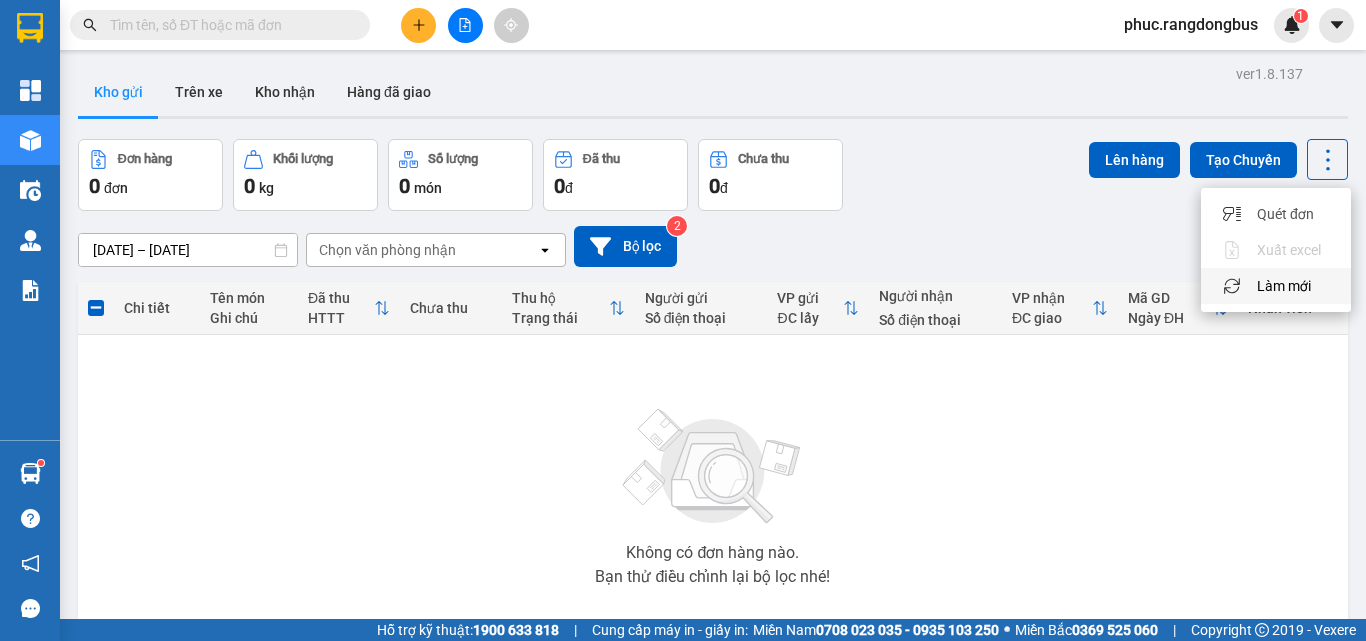 click on "Làm mới" at bounding box center (1284, 286) 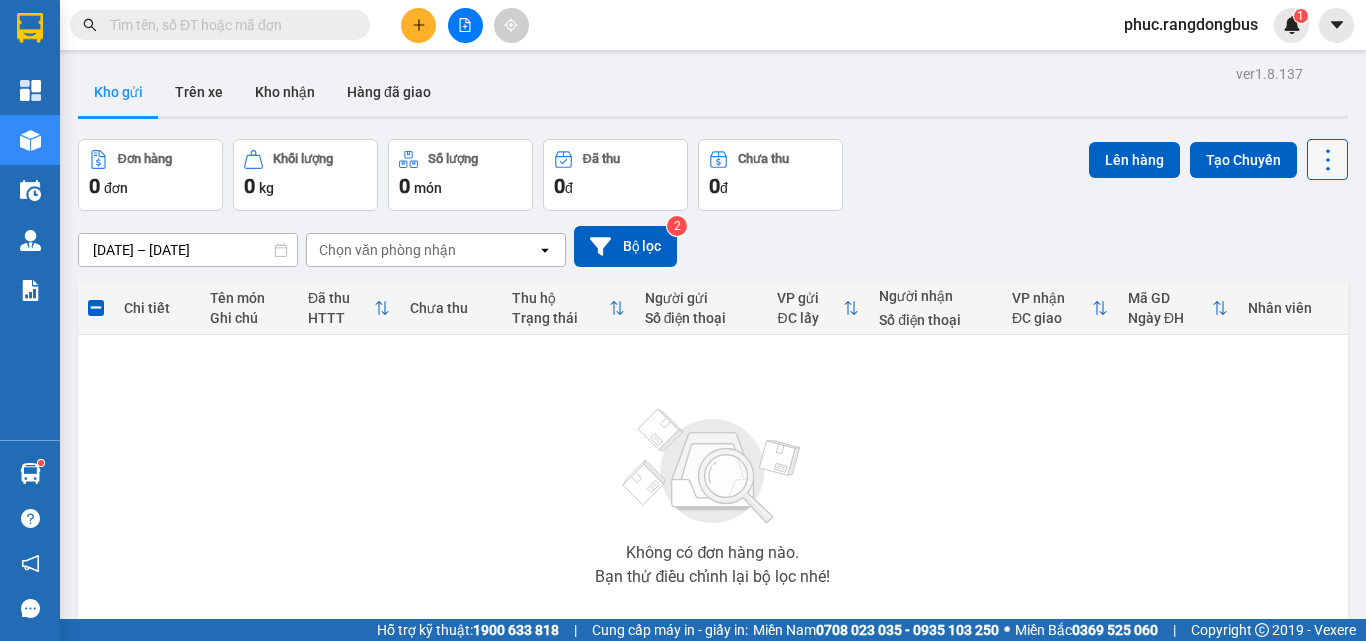 click 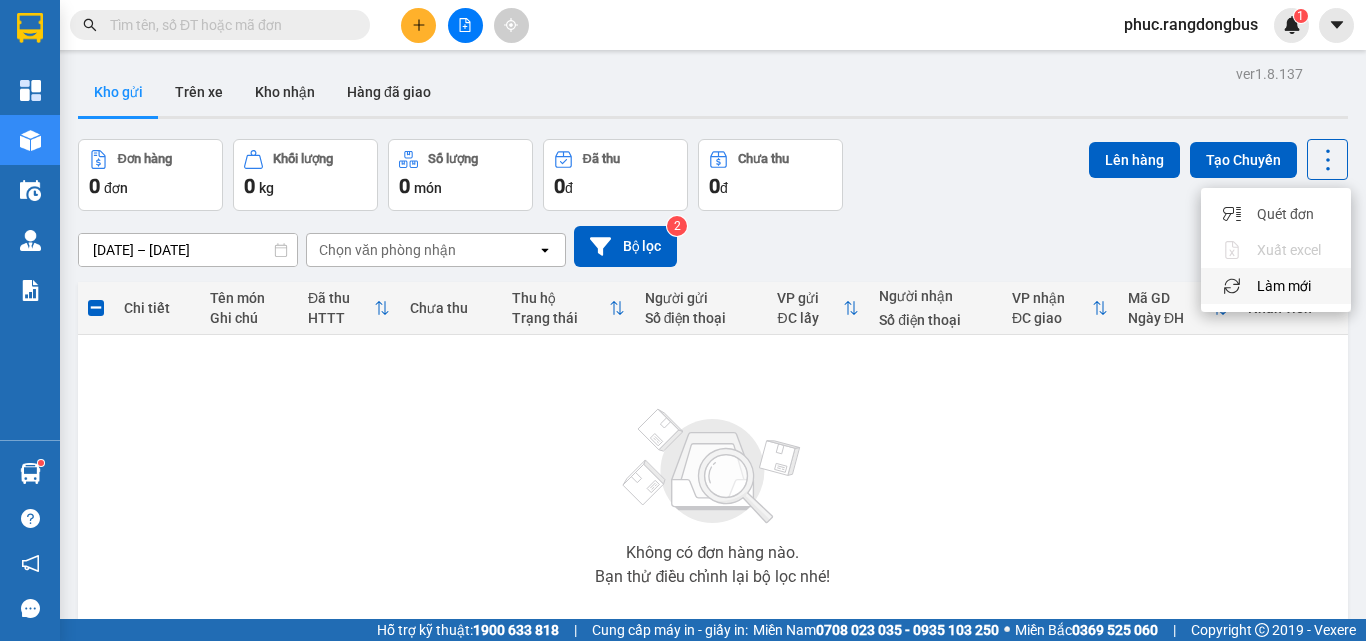 click on "Làm mới" at bounding box center (1284, 286) 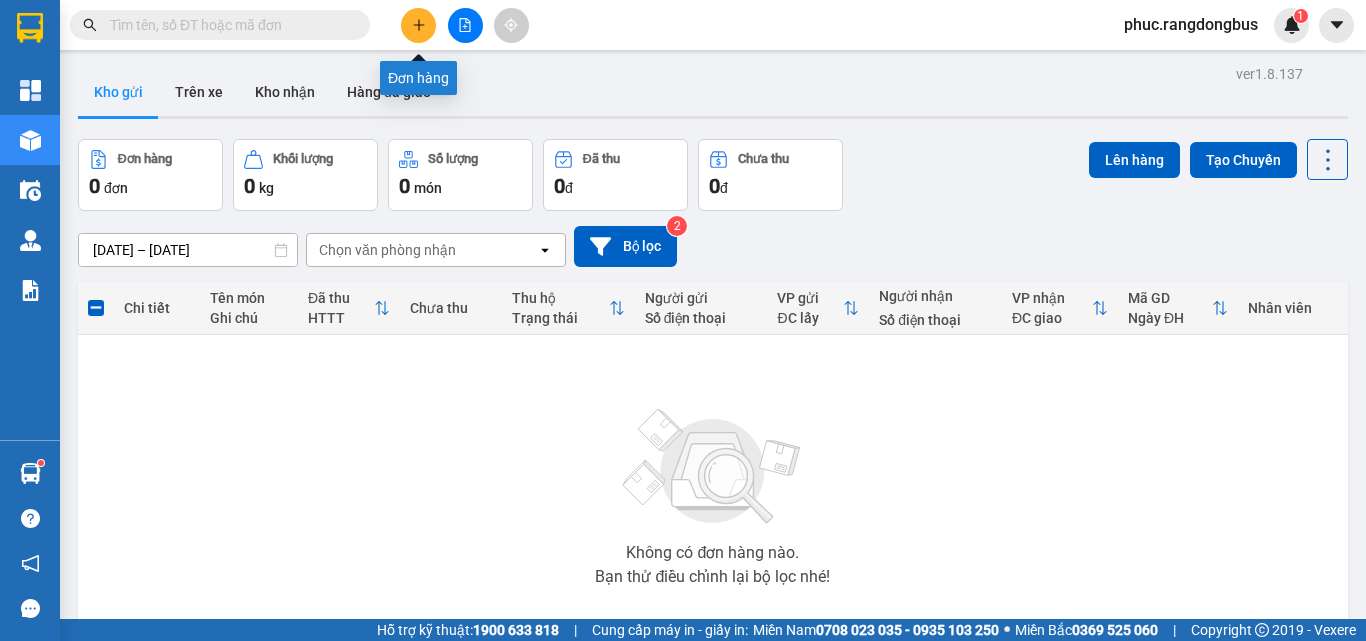 click at bounding box center (418, 25) 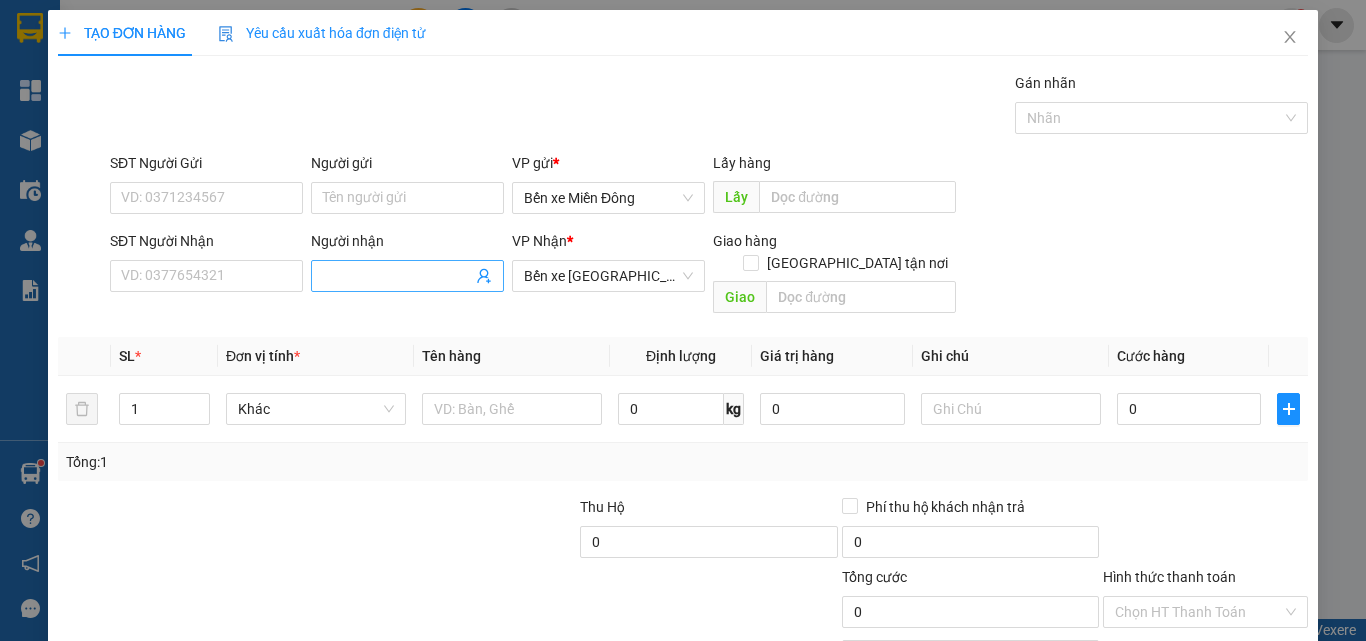 click on "Người nhận" at bounding box center [397, 276] 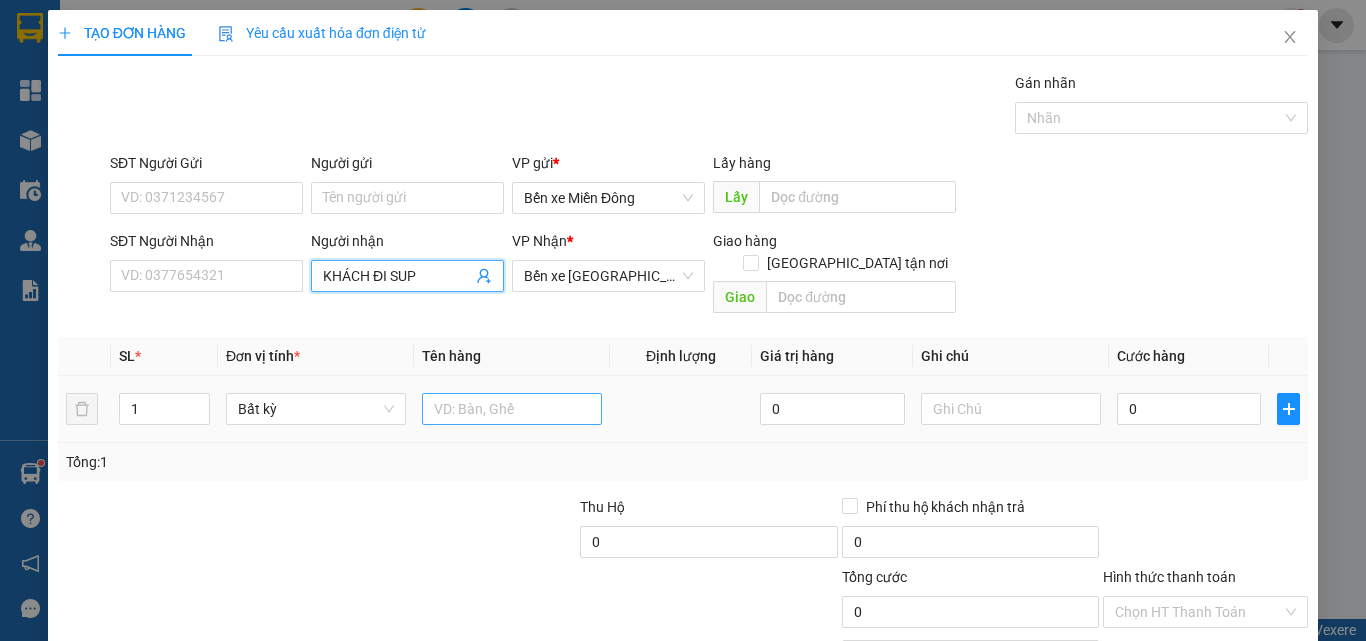 type on "KHÁCH ĐI SUP" 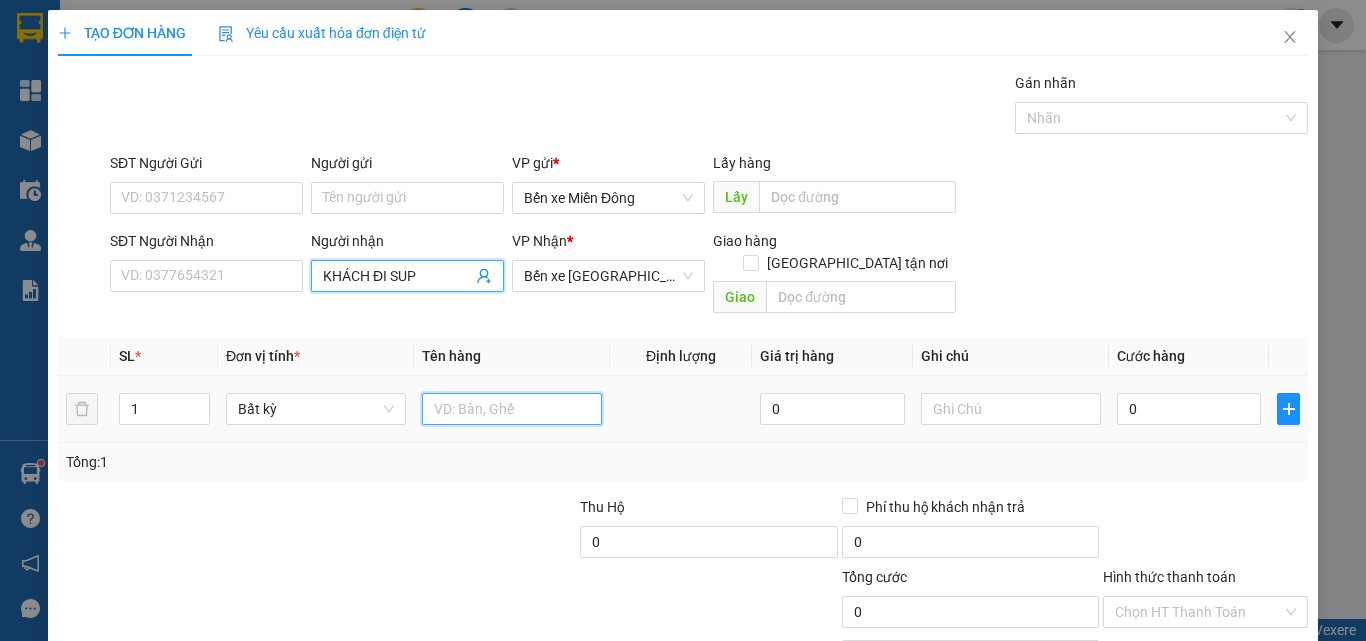 click at bounding box center [512, 409] 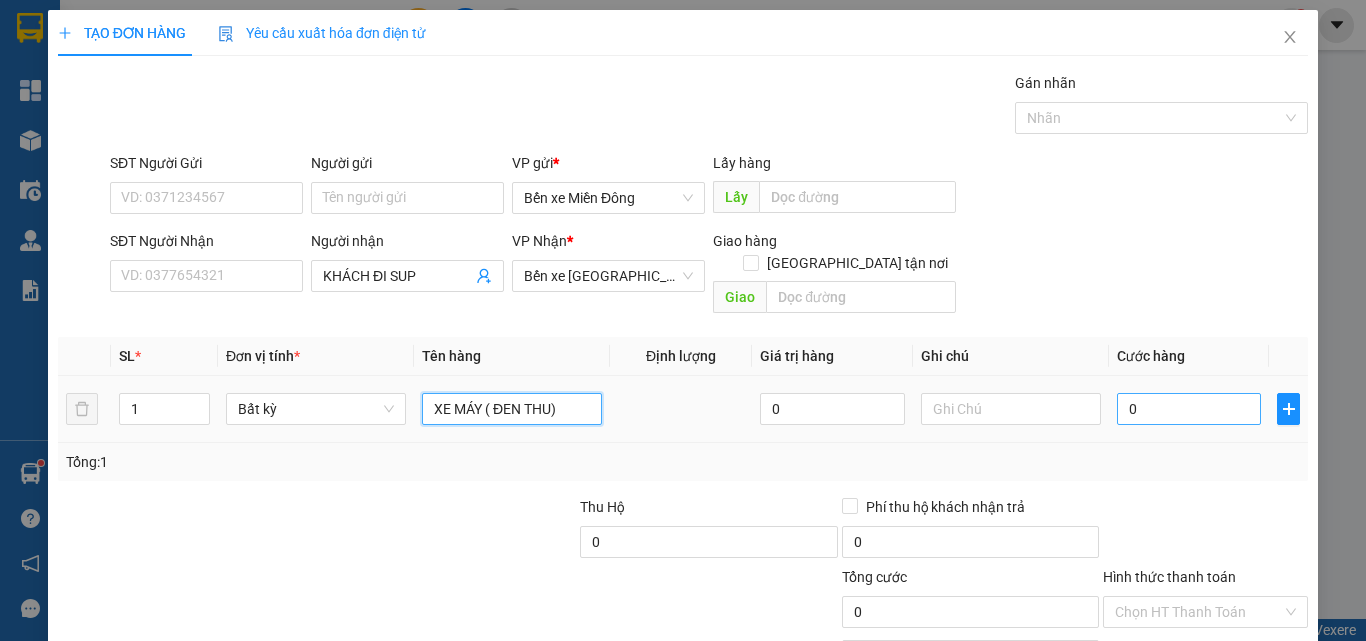 type on "XE MÁY ( ĐEN THU)" 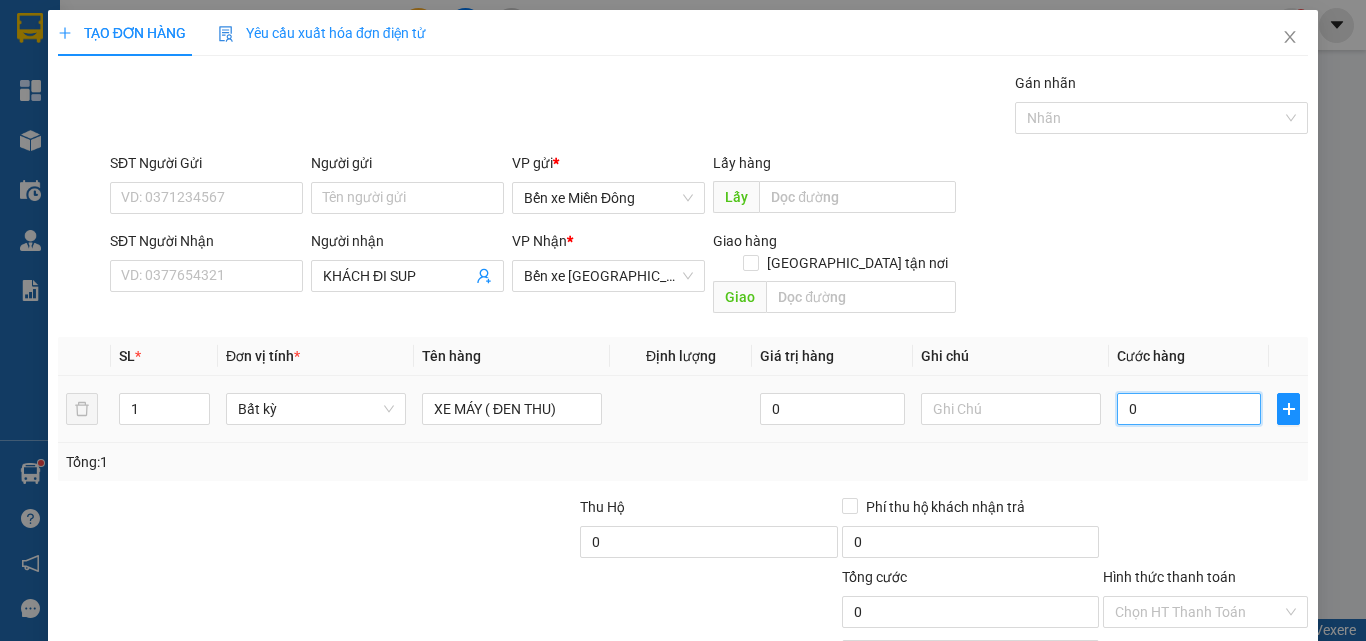 click on "0" at bounding box center (1189, 409) 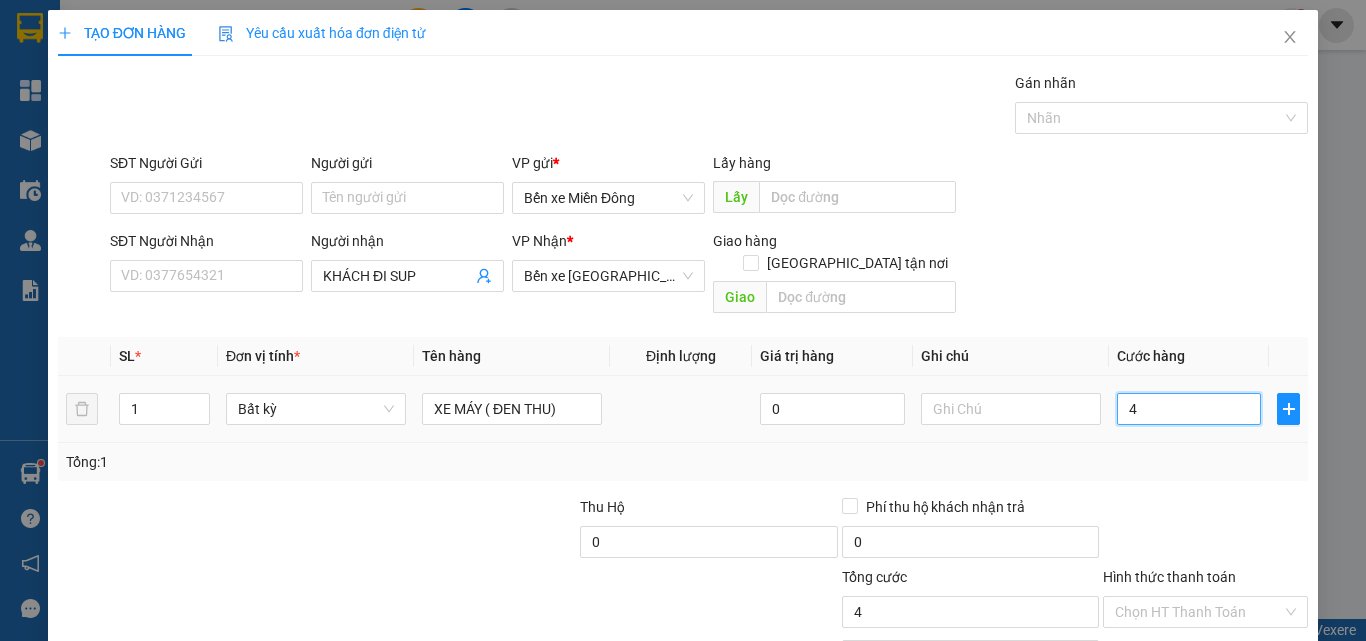 type on "4" 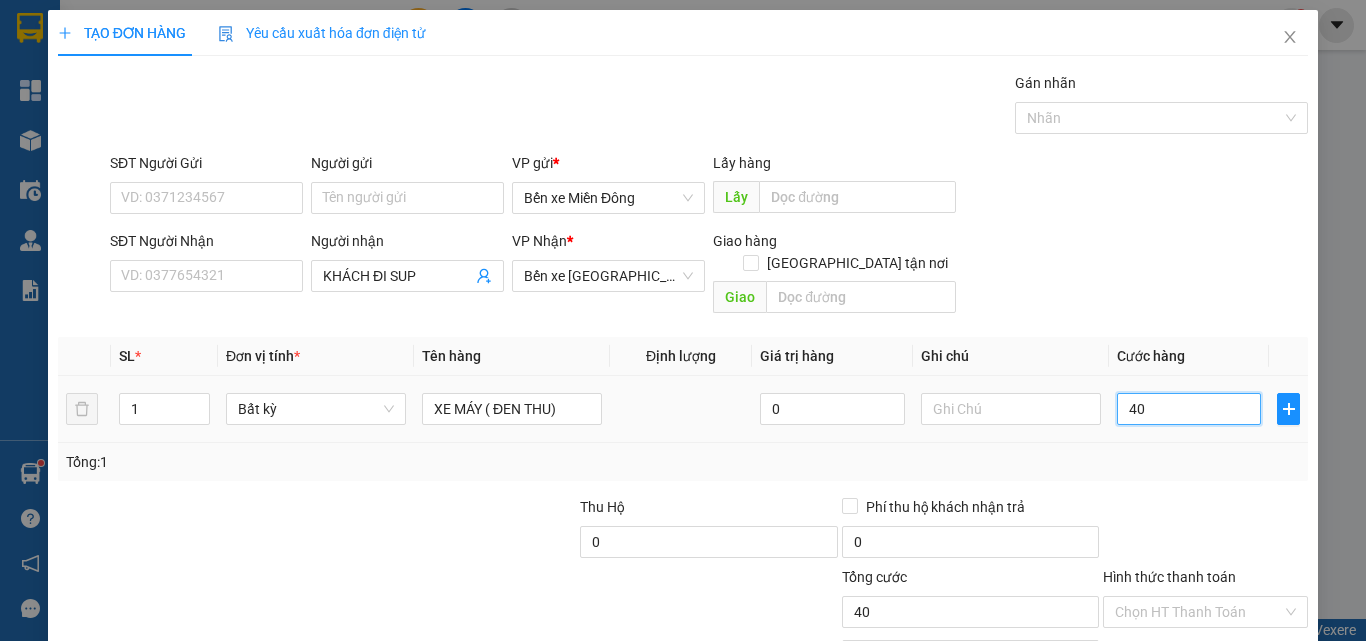 type on "400" 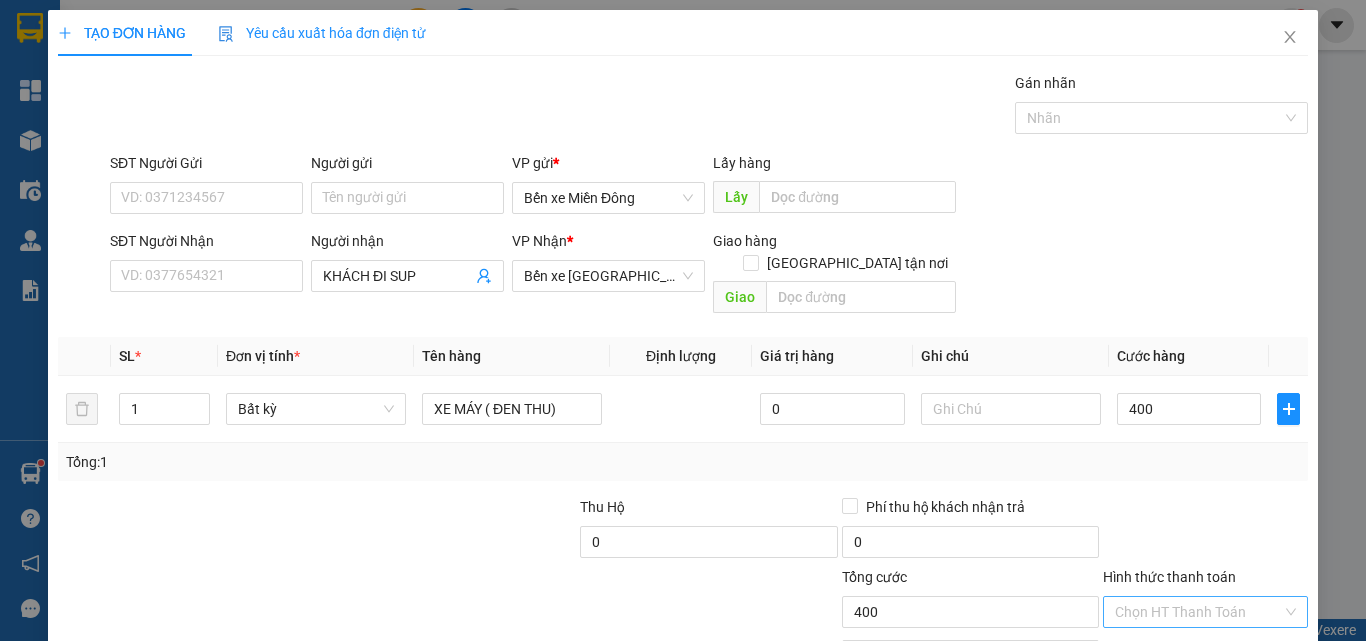 type on "400.000" 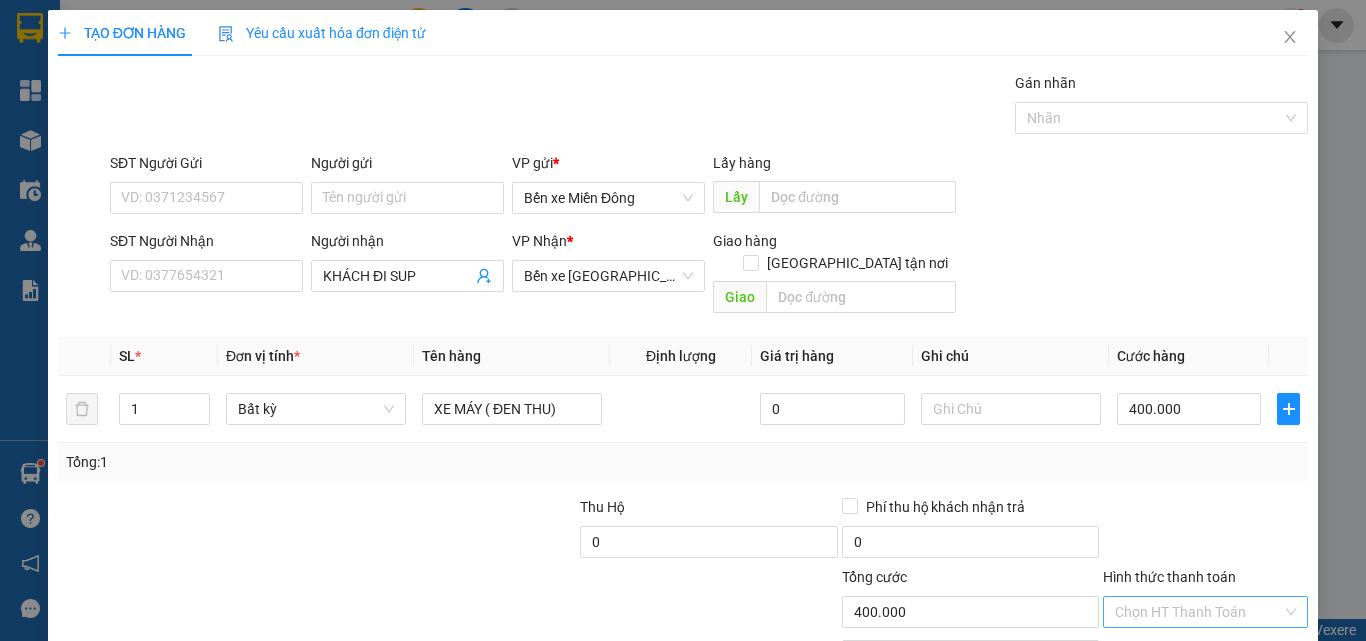 click on "Hình thức thanh toán" at bounding box center [1198, 612] 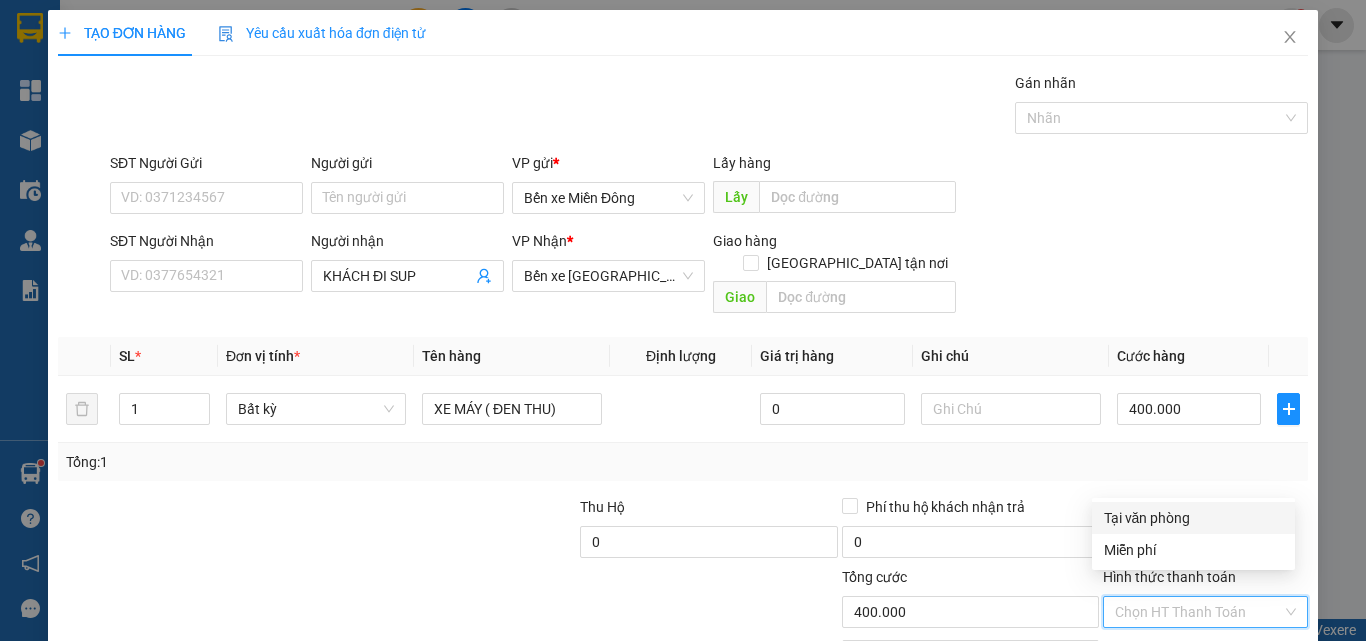 click on "Tại văn phòng" at bounding box center [1193, 518] 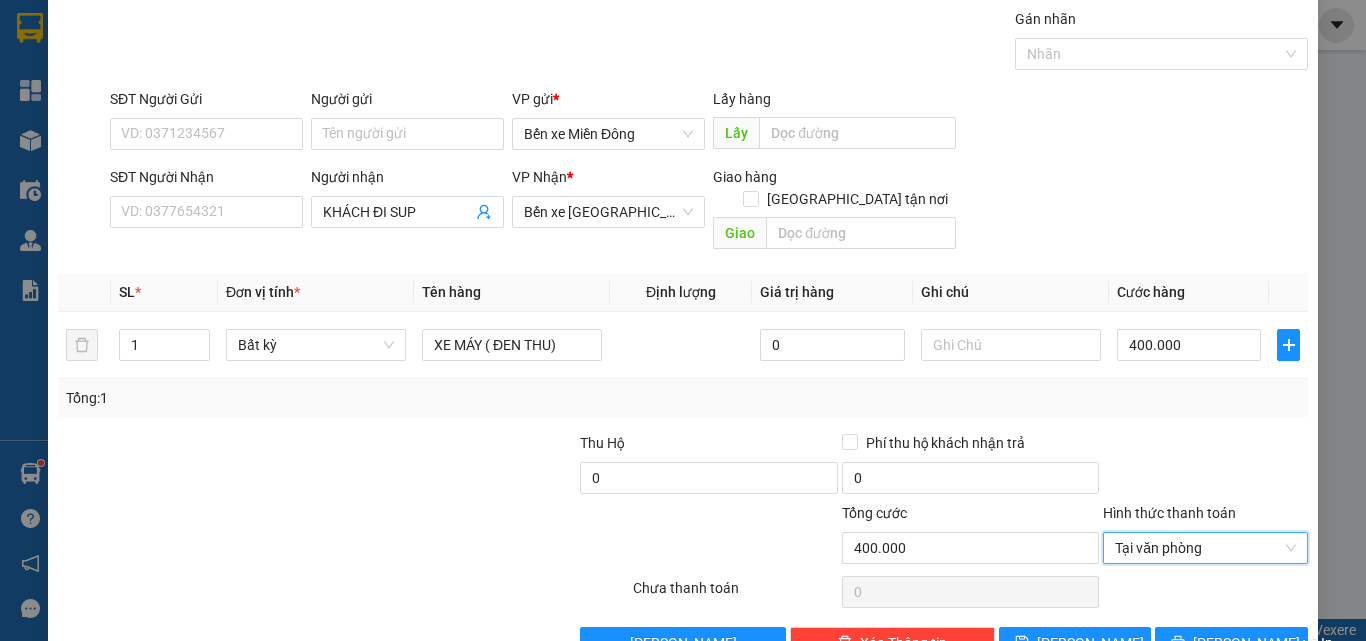 scroll, scrollTop: 99, scrollLeft: 0, axis: vertical 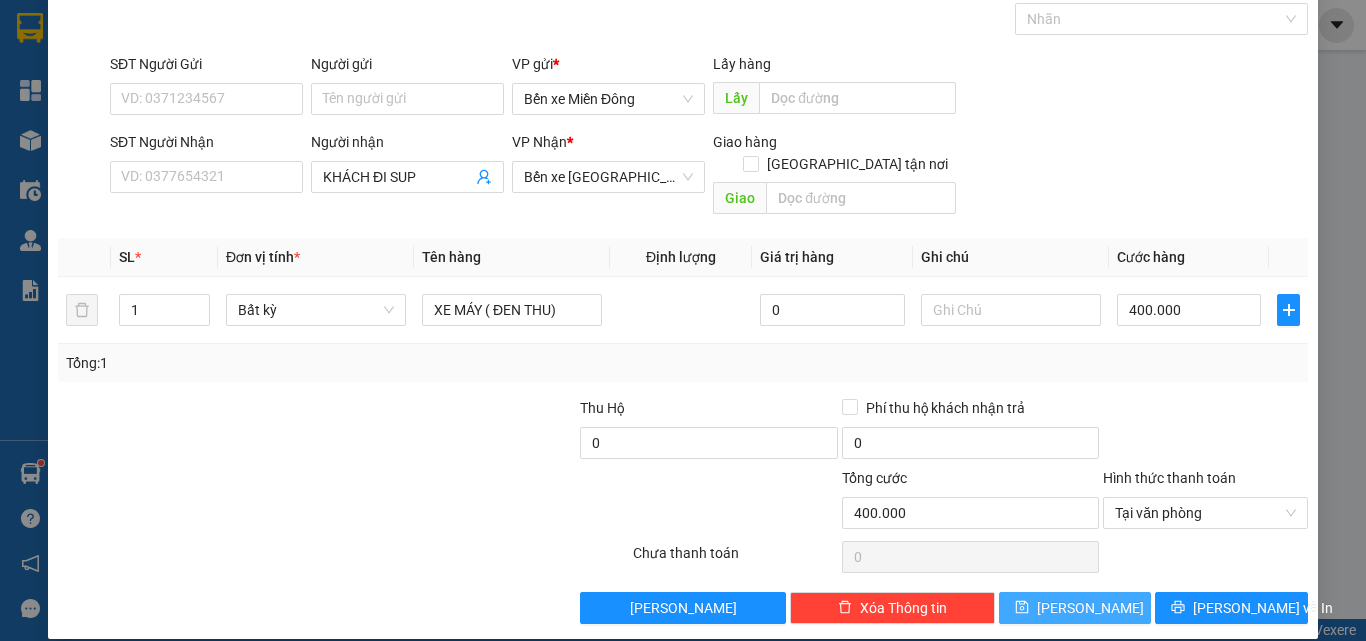 click on "Lưu" at bounding box center (1090, 608) 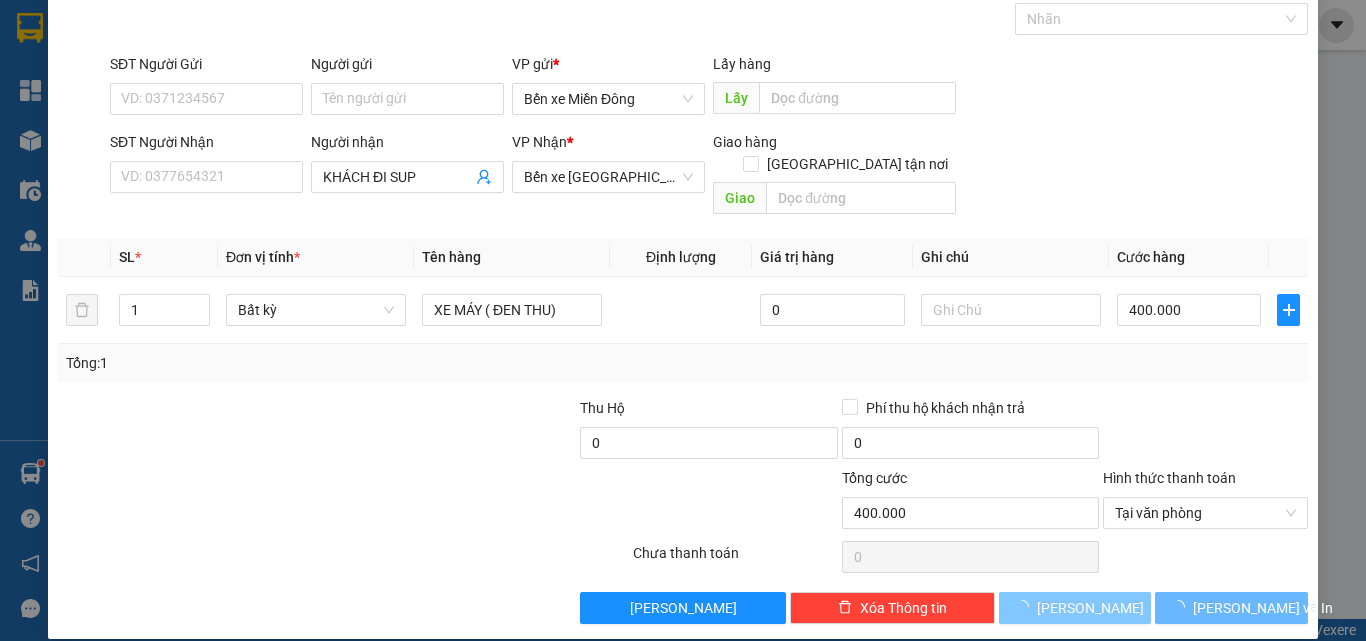 type 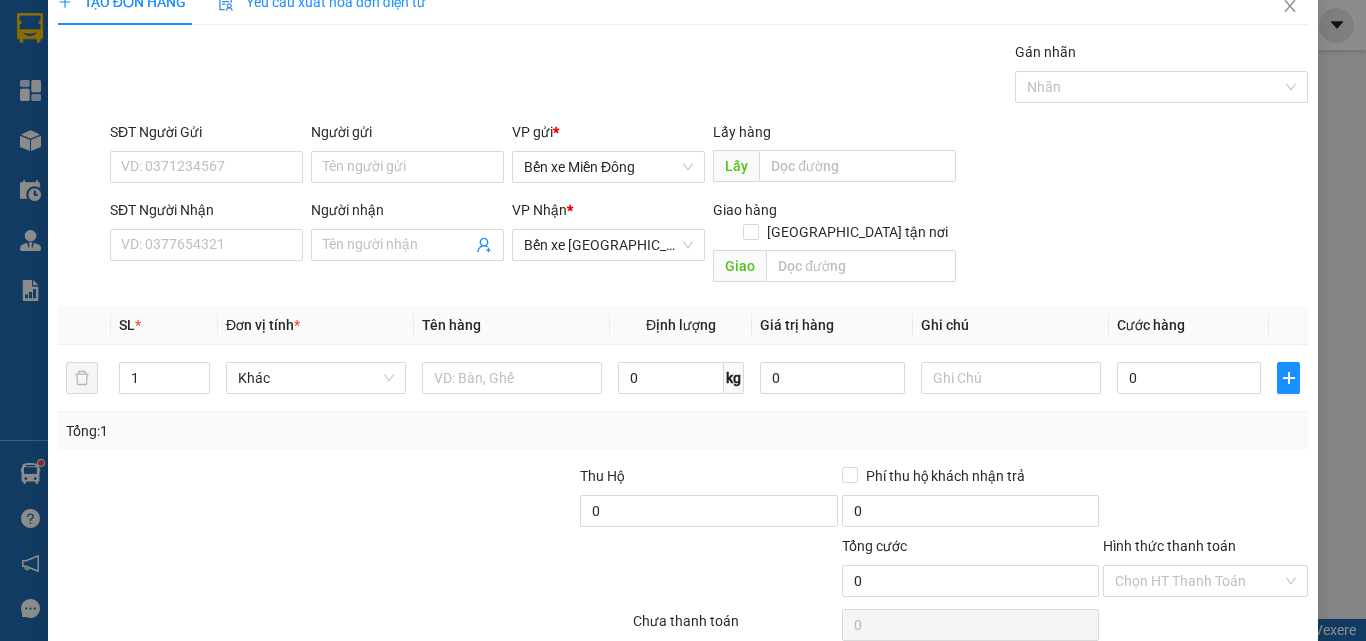 scroll, scrollTop: 0, scrollLeft: 0, axis: both 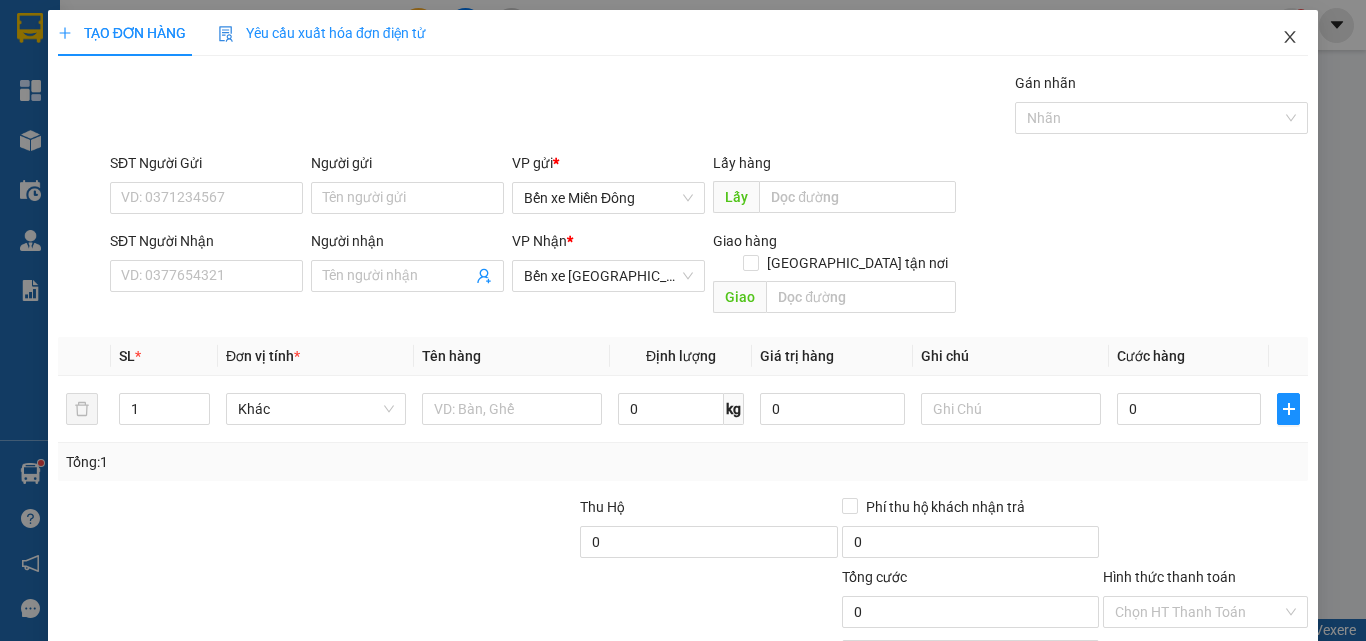 click 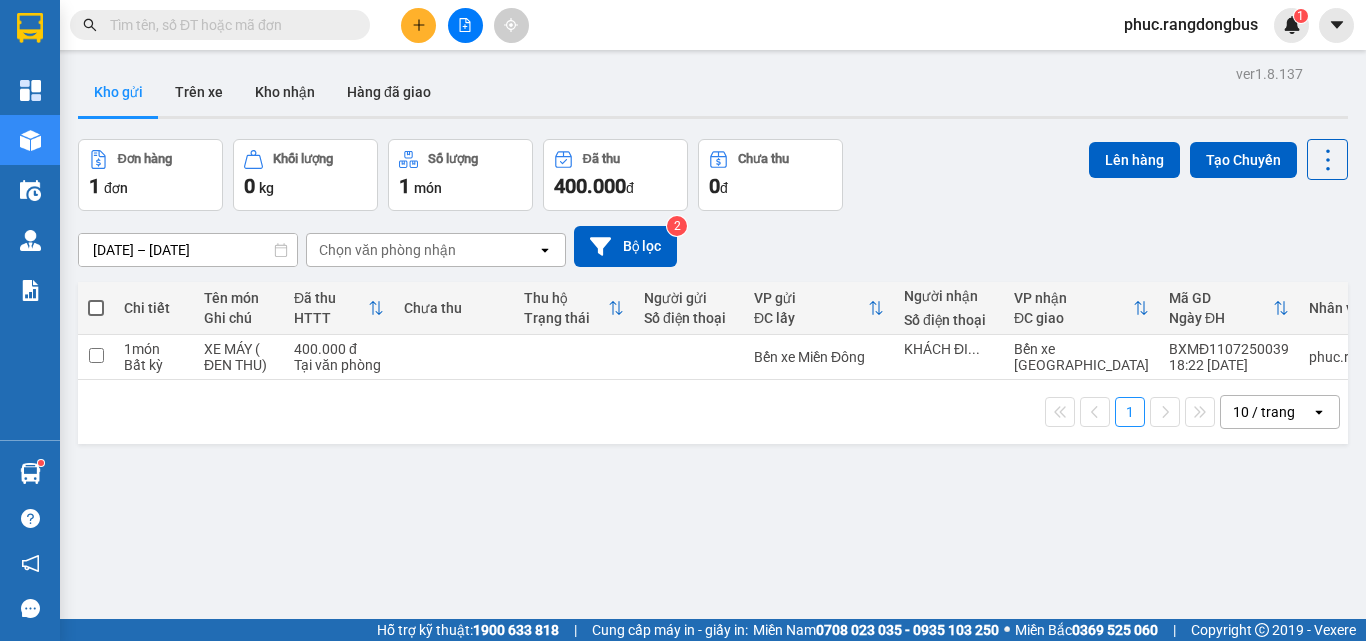 click at bounding box center (96, 308) 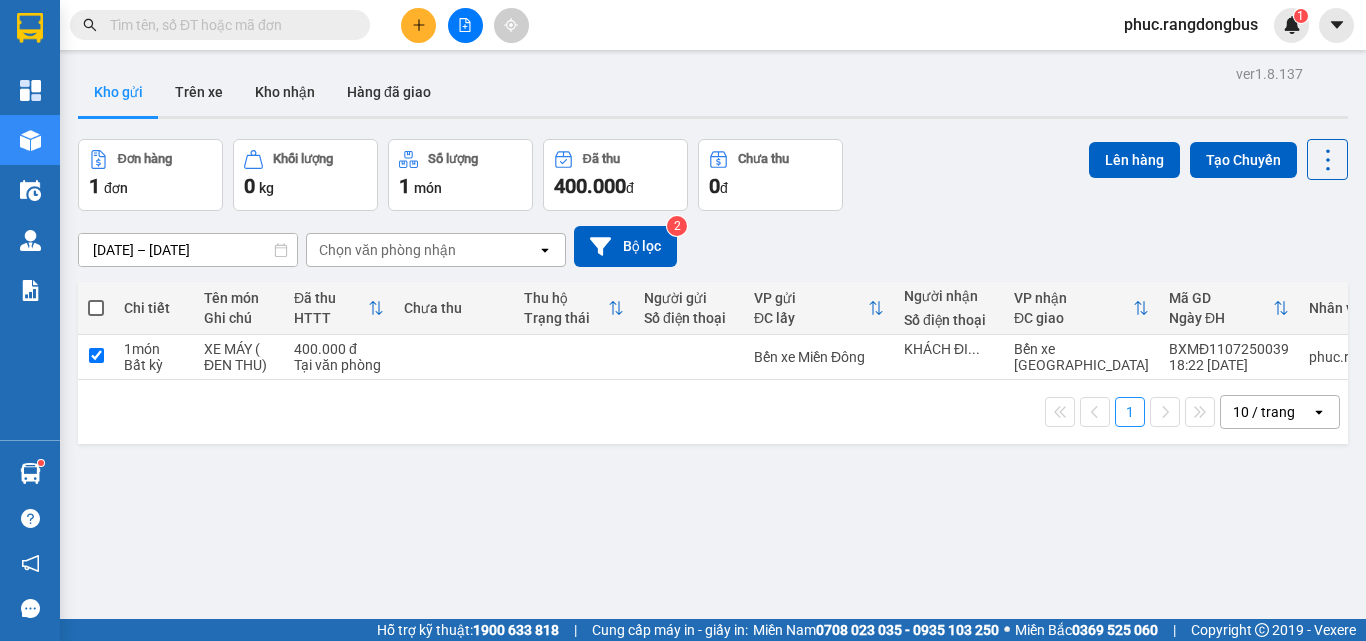 checkbox on "true" 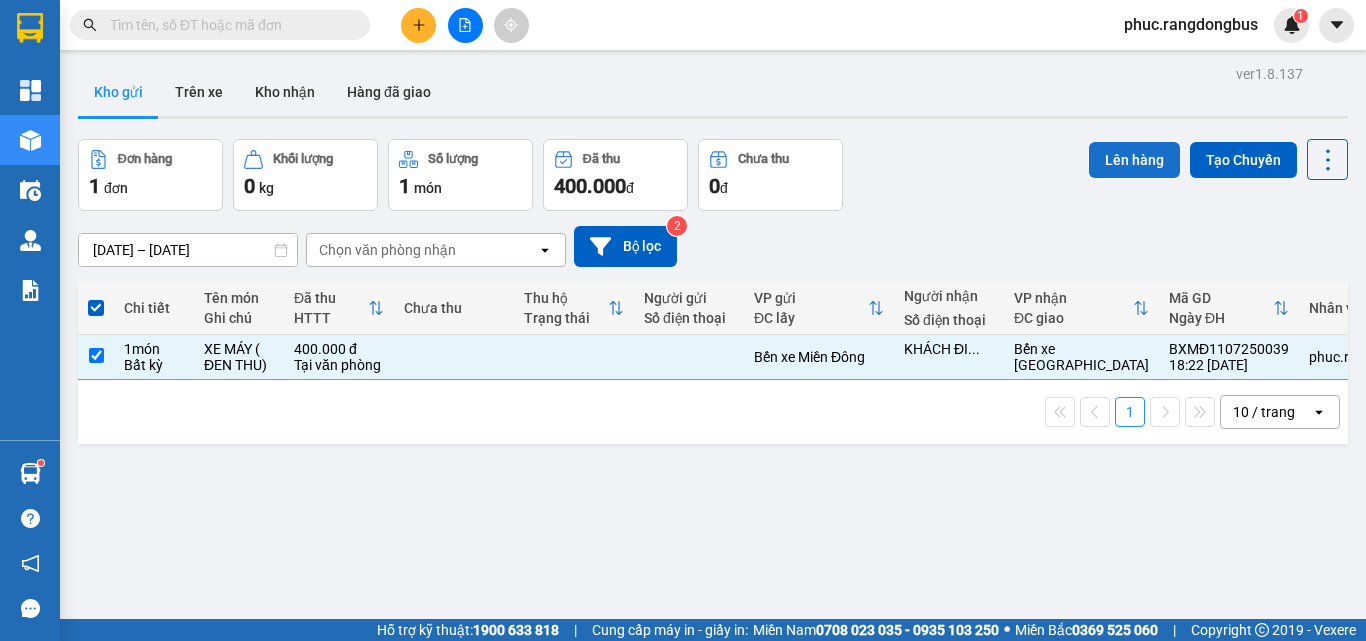 click on "Lên hàng" at bounding box center [1134, 160] 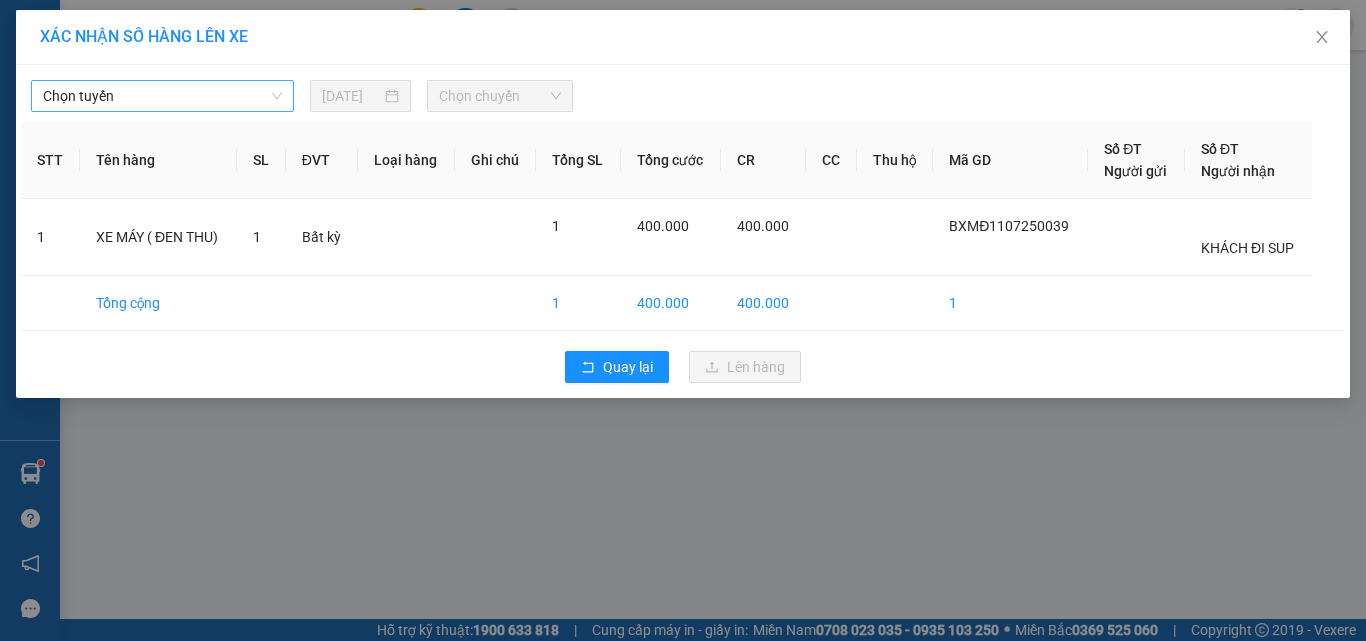 click on "Chọn tuyến" at bounding box center [162, 96] 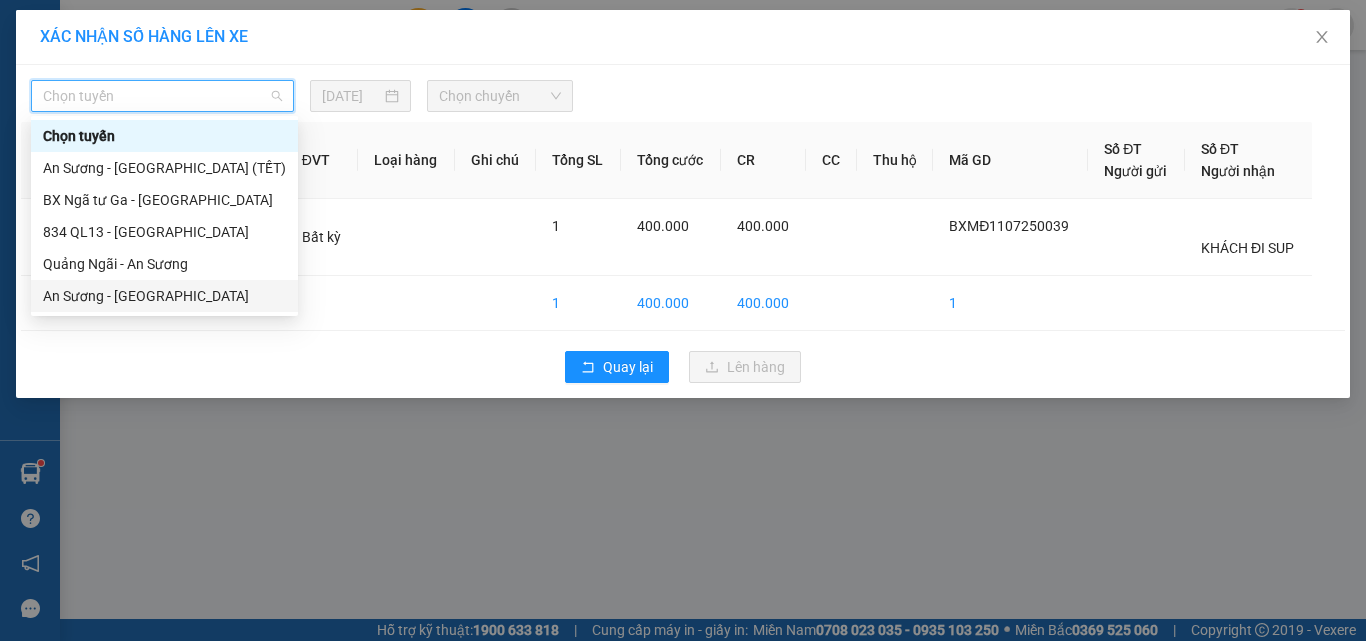 click on "An Sương - Quảng Ngãi" at bounding box center [164, 296] 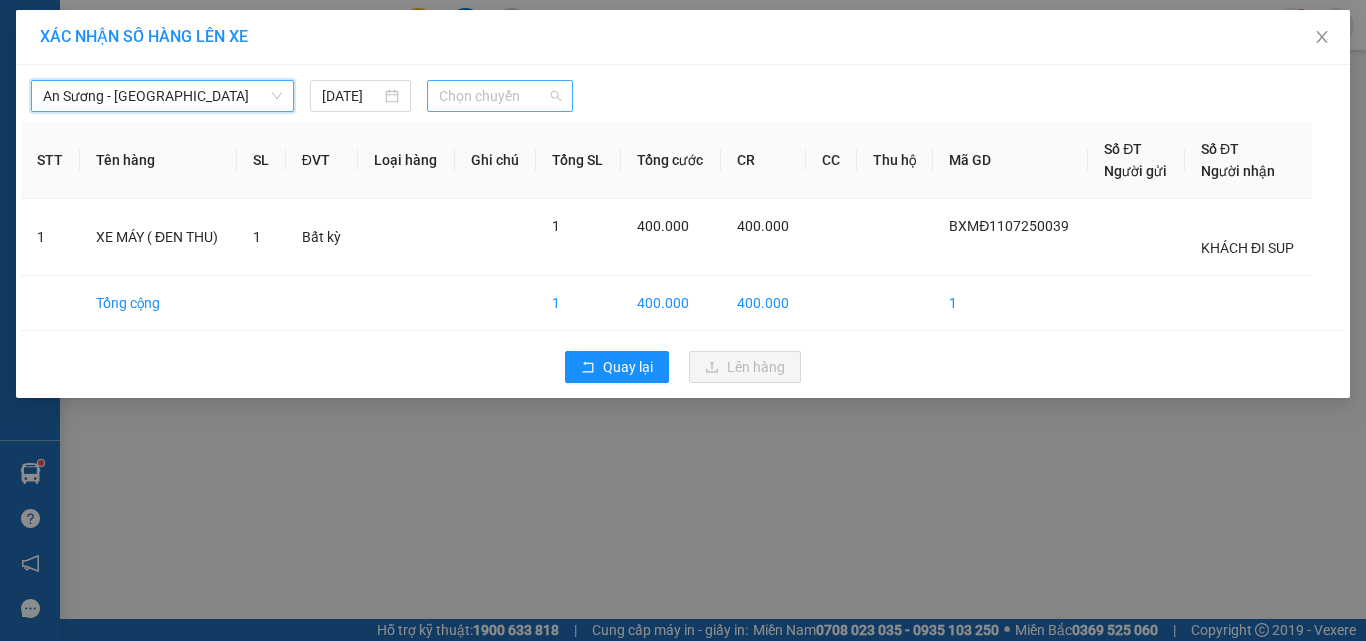 click on "Chọn chuyến" at bounding box center [500, 96] 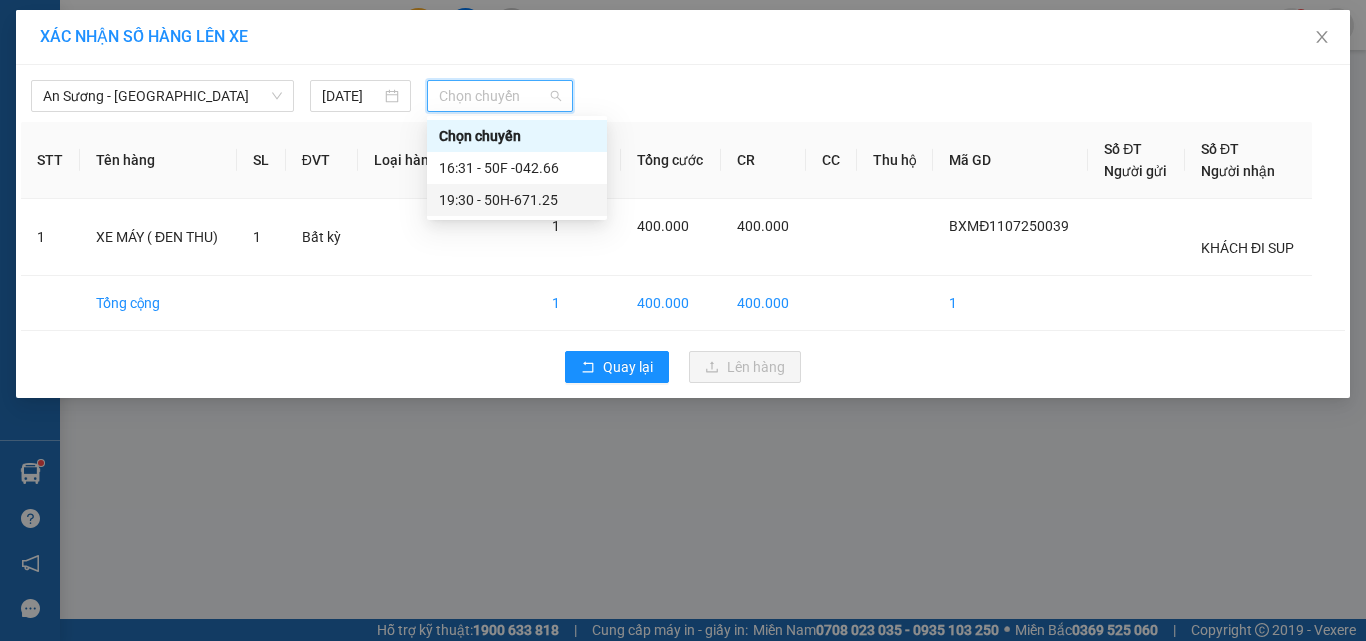 click on "19:30     - 50H-671.25" at bounding box center [517, 200] 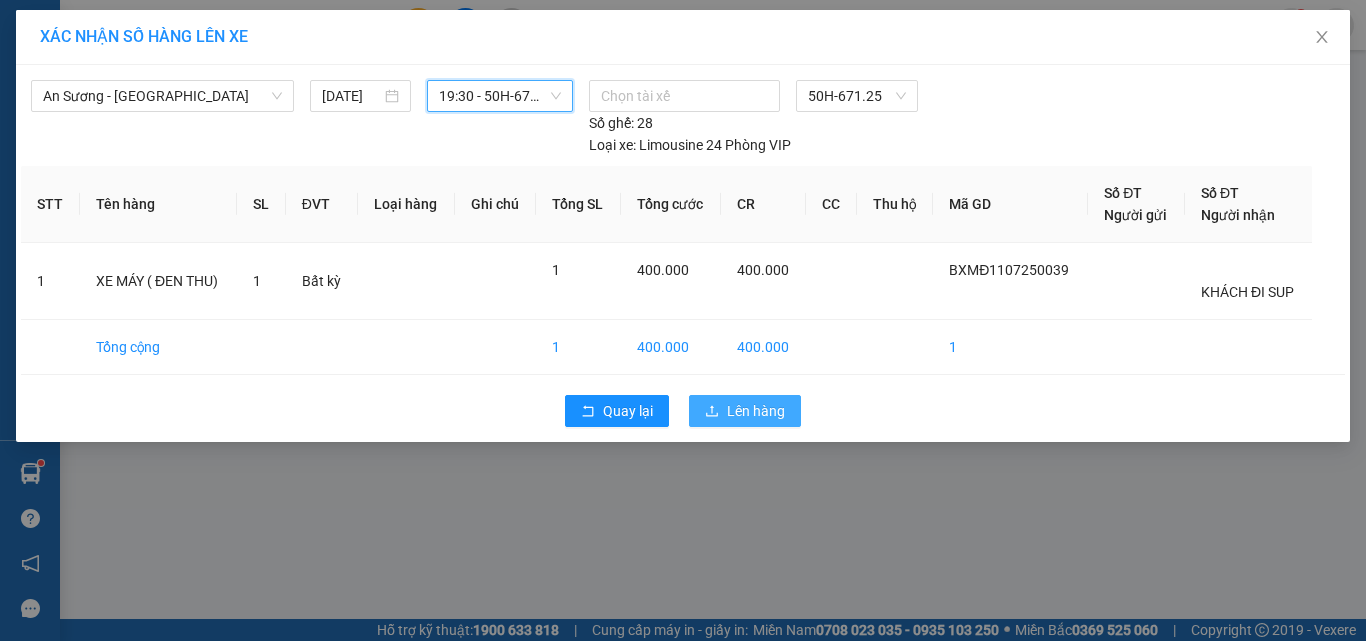 click on "Lên hàng" at bounding box center (756, 411) 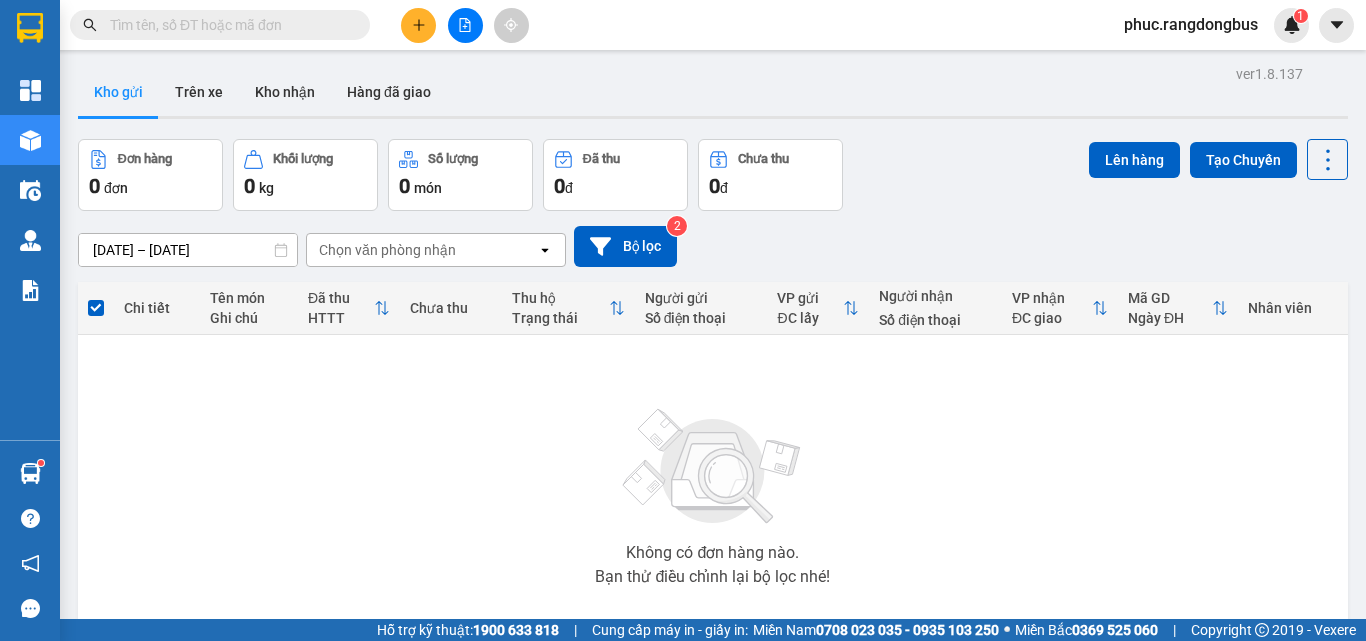 click 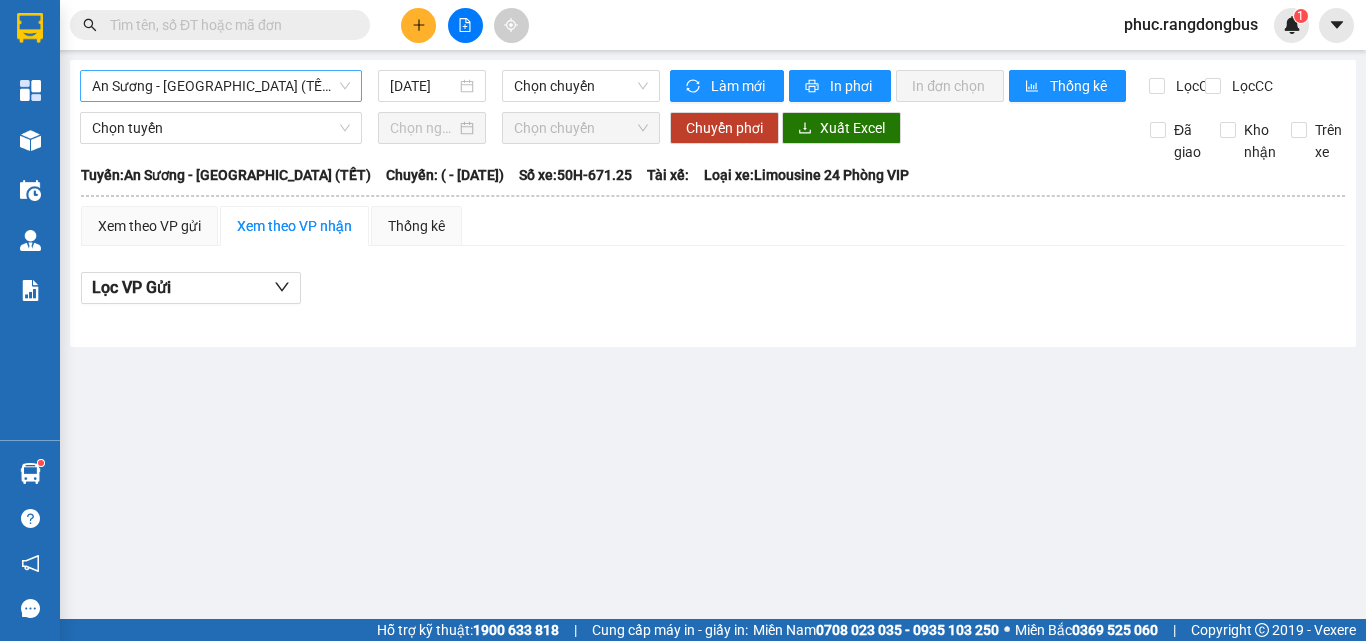 click on "An Sương - Quảng Ngãi (TẾT)" at bounding box center [221, 86] 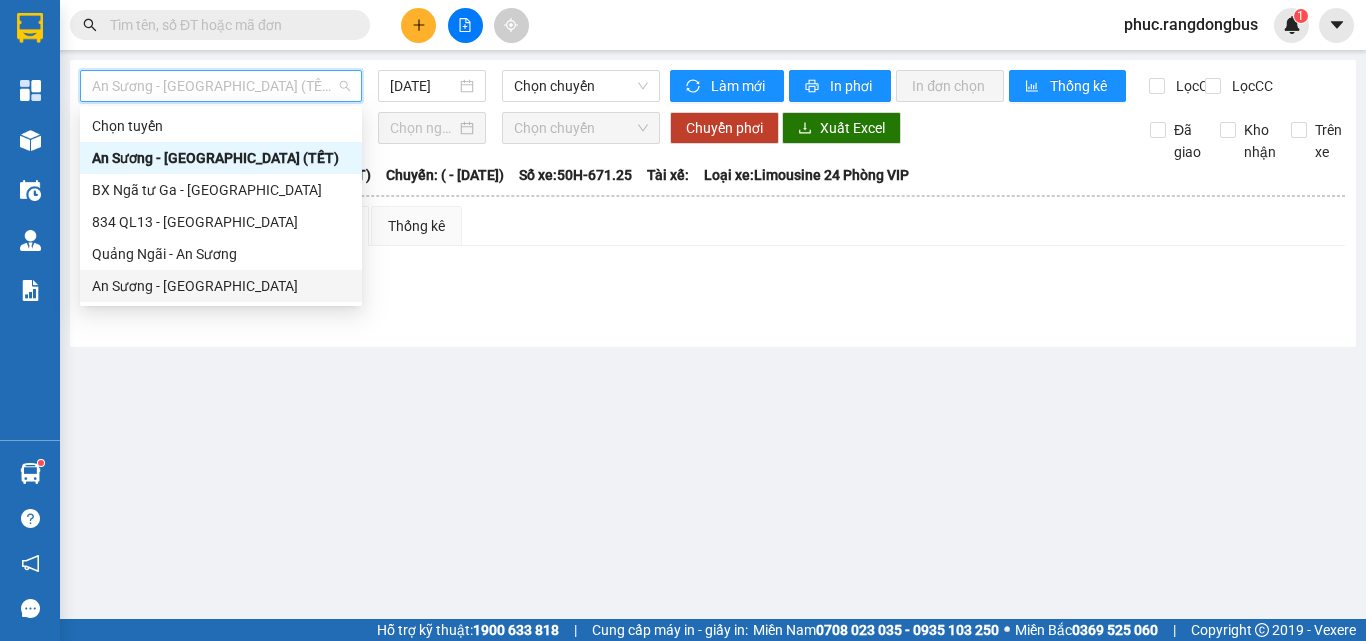 click on "An Sương - Quảng Ngãi" at bounding box center (221, 286) 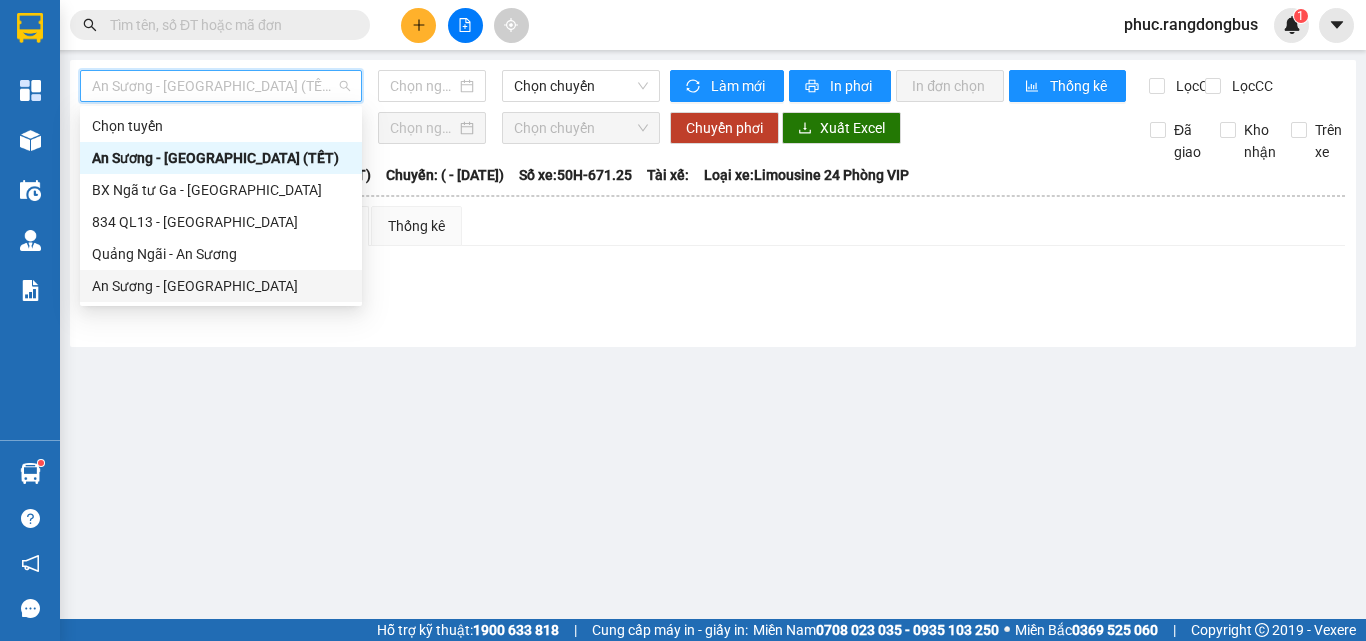type on "11/07/2025" 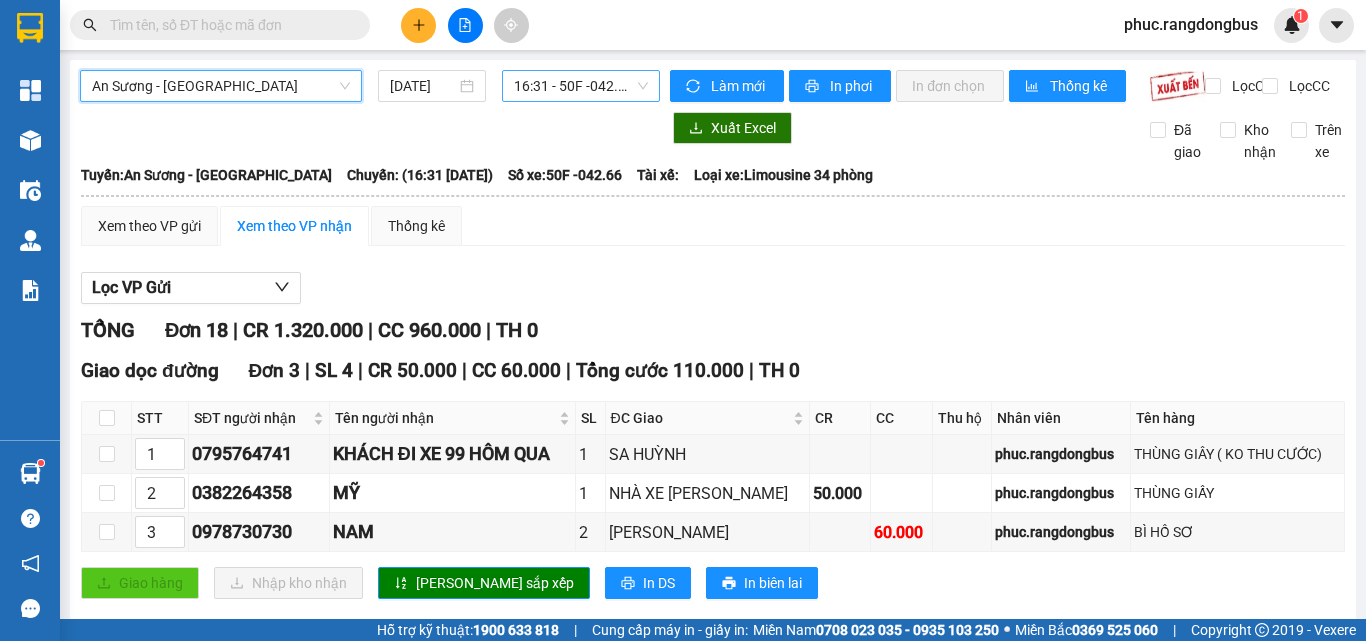 click on "16:31     - 50F -042.66" at bounding box center [581, 86] 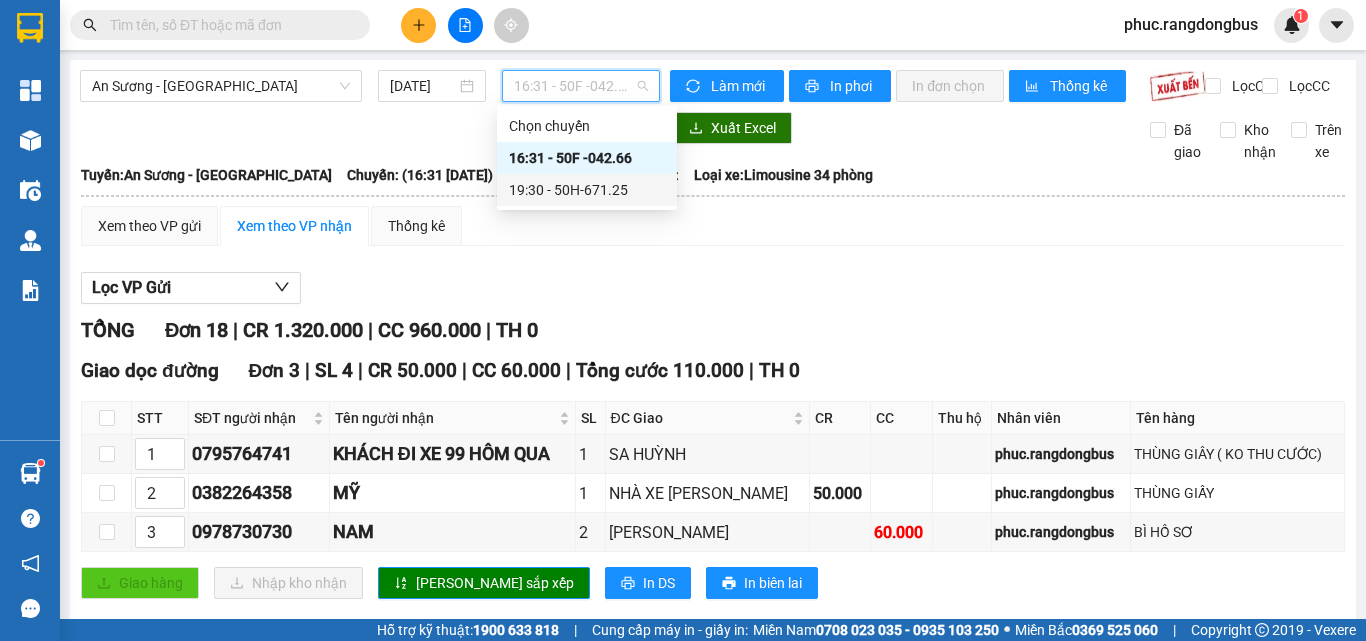 click on "19:30     - 50H-671.25" at bounding box center (587, 190) 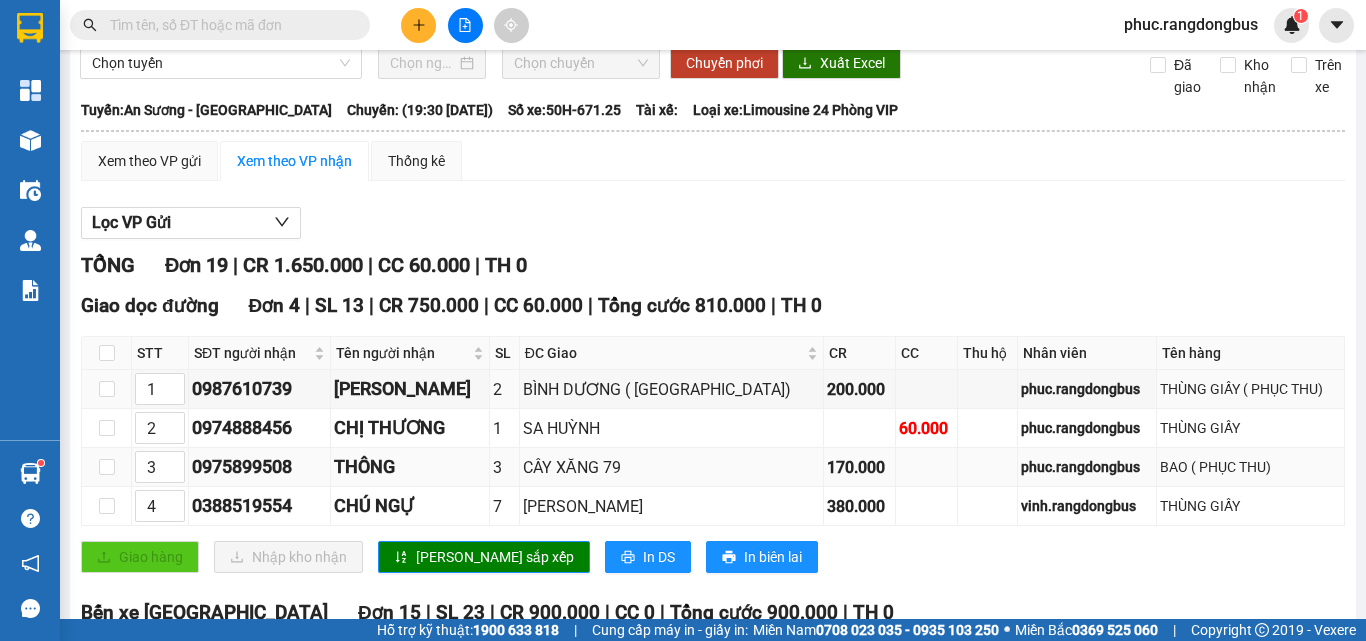 scroll, scrollTop: 100, scrollLeft: 0, axis: vertical 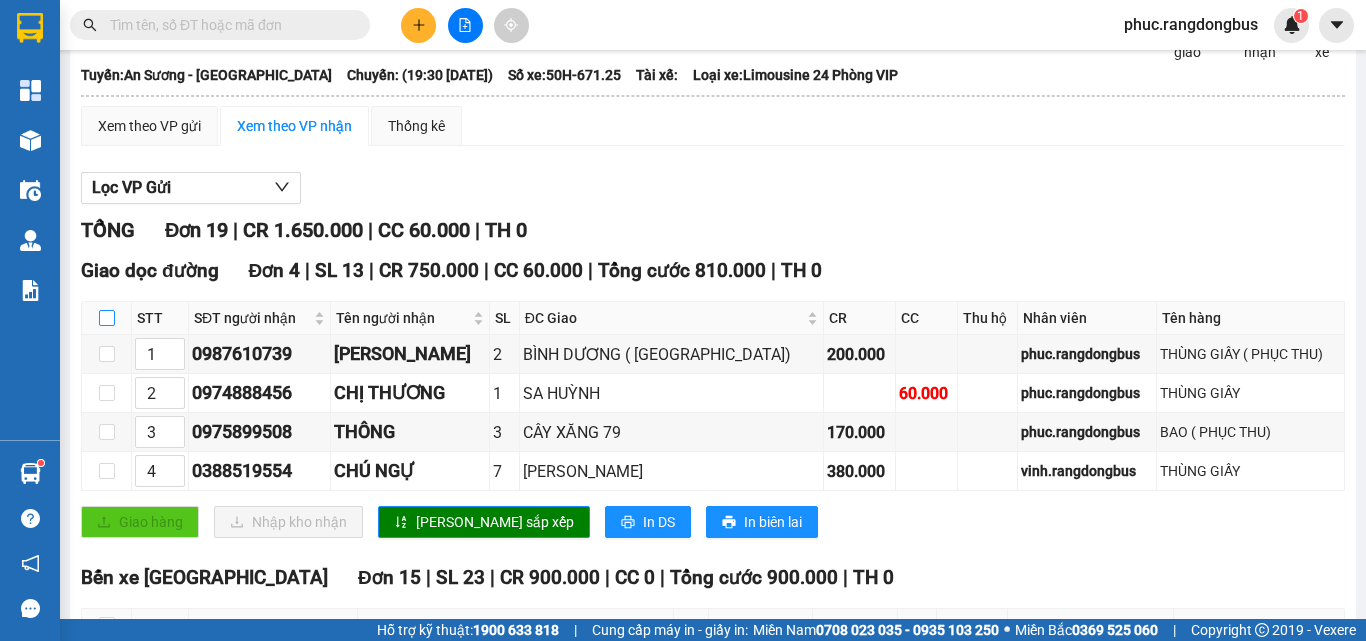 click at bounding box center [107, 318] 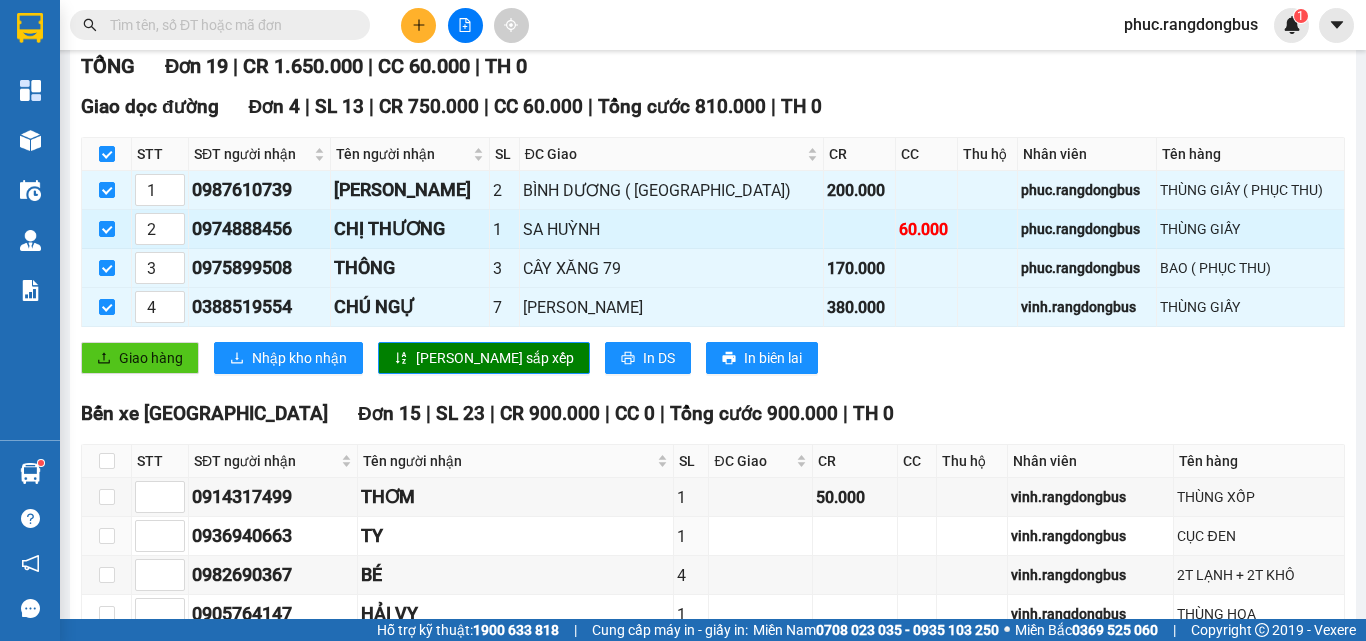scroll, scrollTop: 500, scrollLeft: 0, axis: vertical 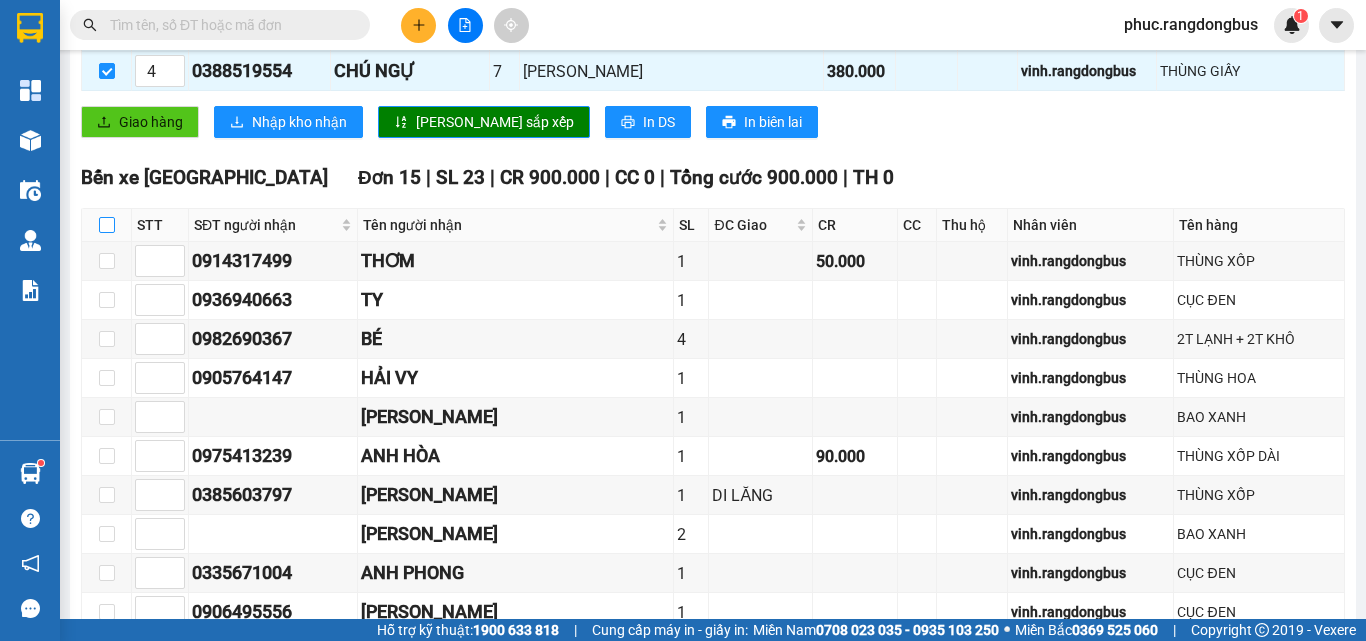 click at bounding box center [107, 225] 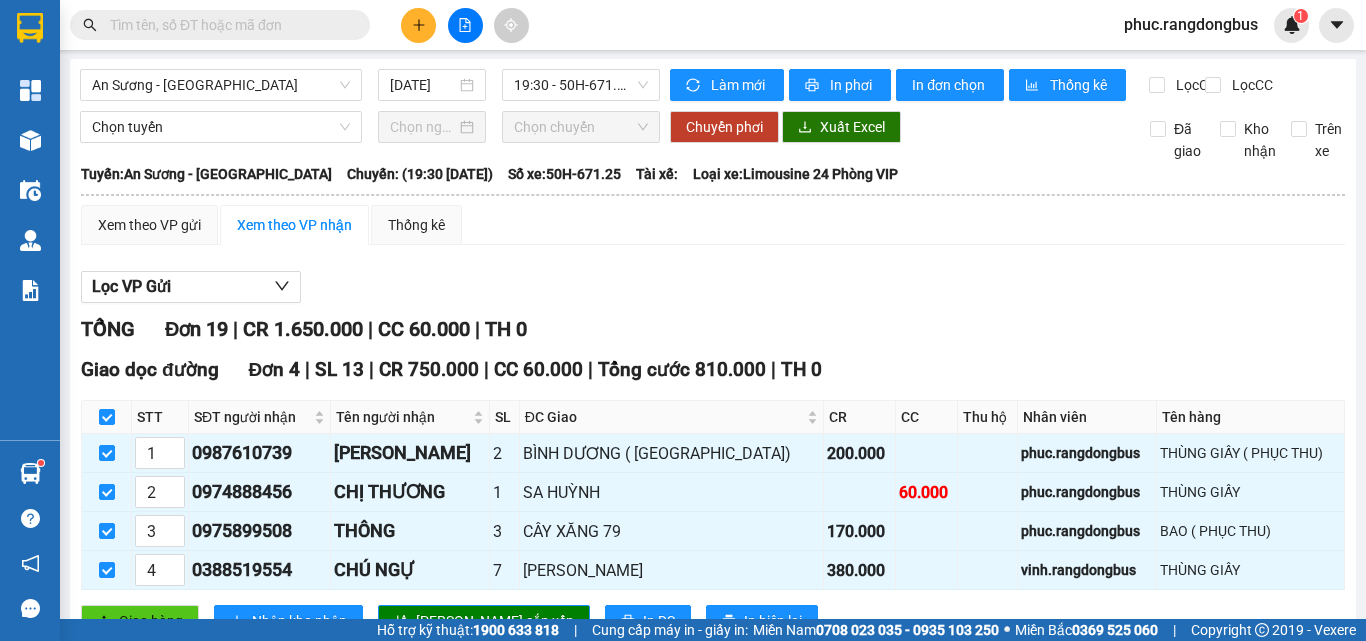 scroll, scrollTop: 0, scrollLeft: 0, axis: both 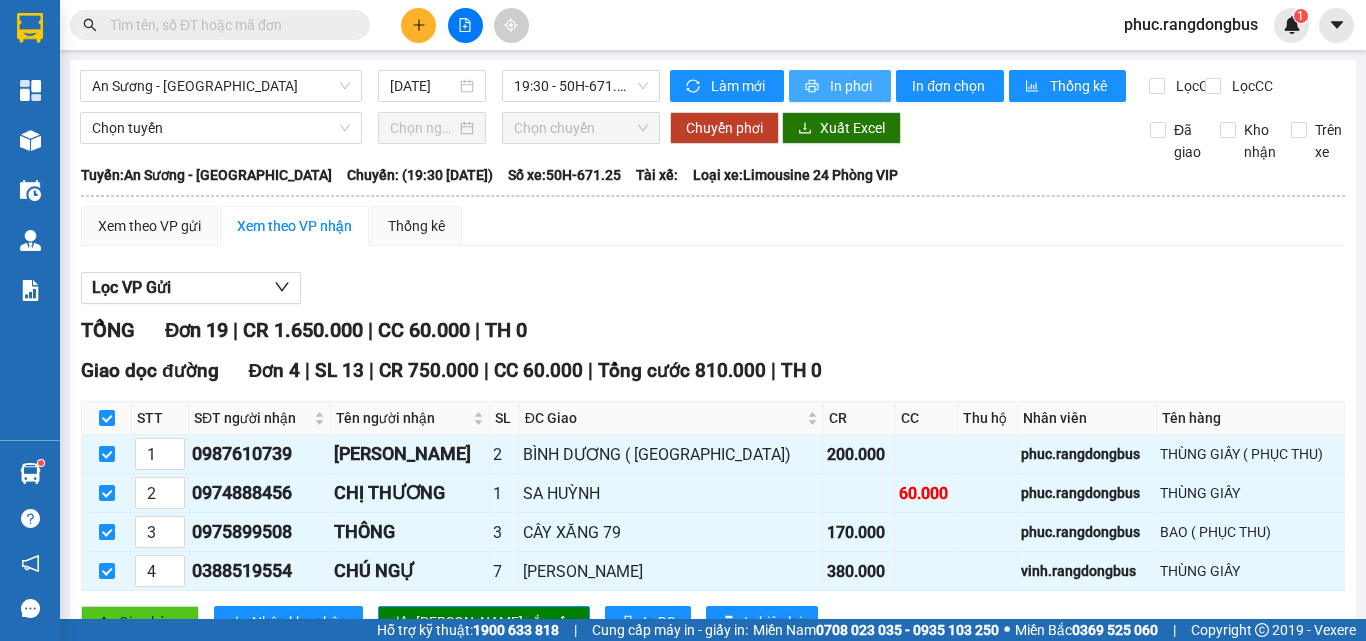 click on "In phơi" at bounding box center (852, 86) 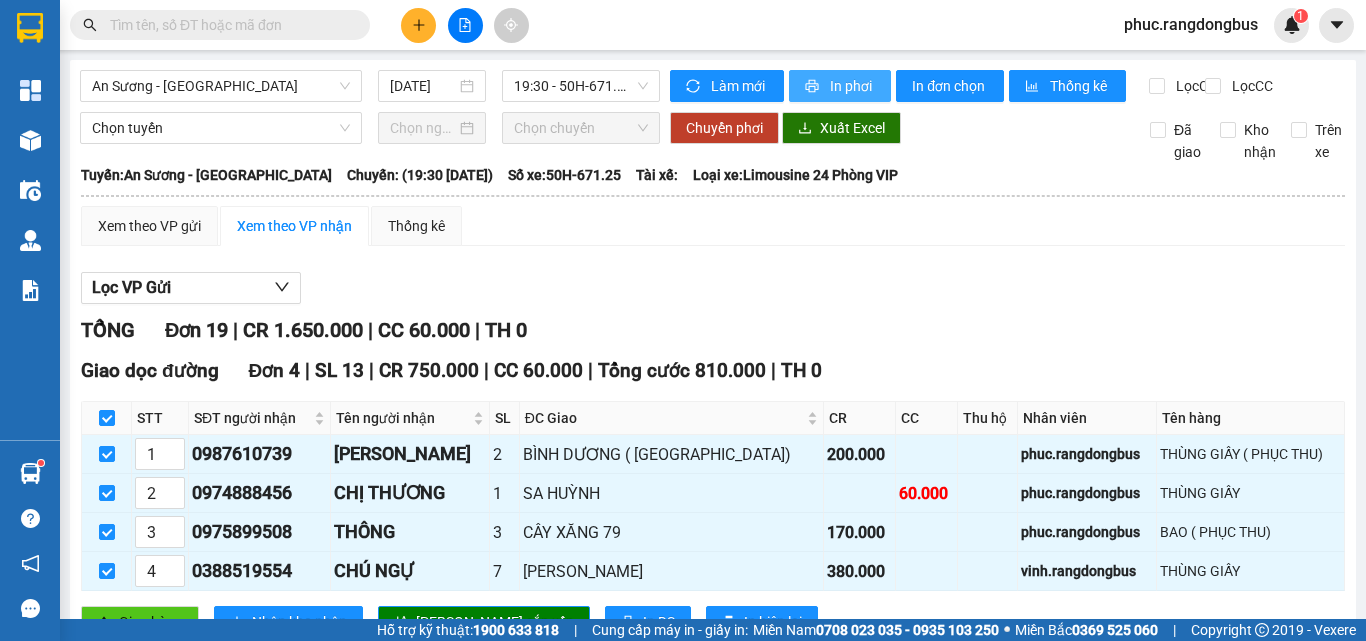 scroll, scrollTop: 0, scrollLeft: 0, axis: both 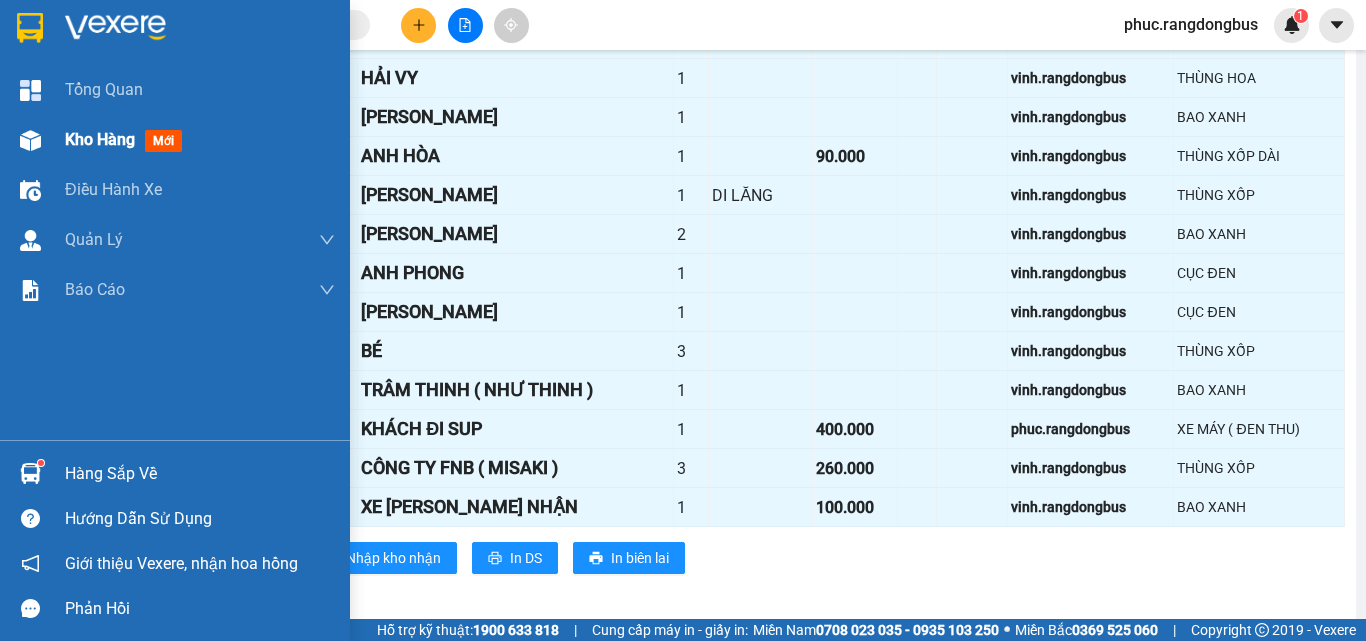 click on "Kho hàng" at bounding box center [100, 139] 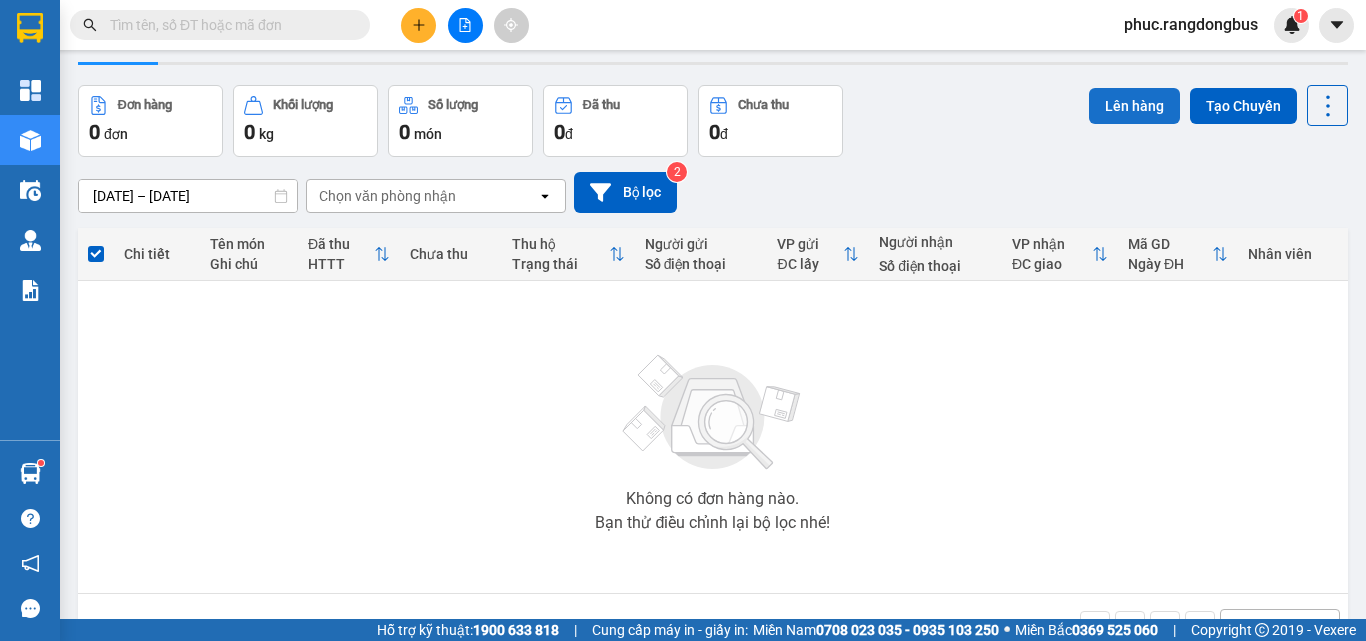 scroll, scrollTop: 0, scrollLeft: 0, axis: both 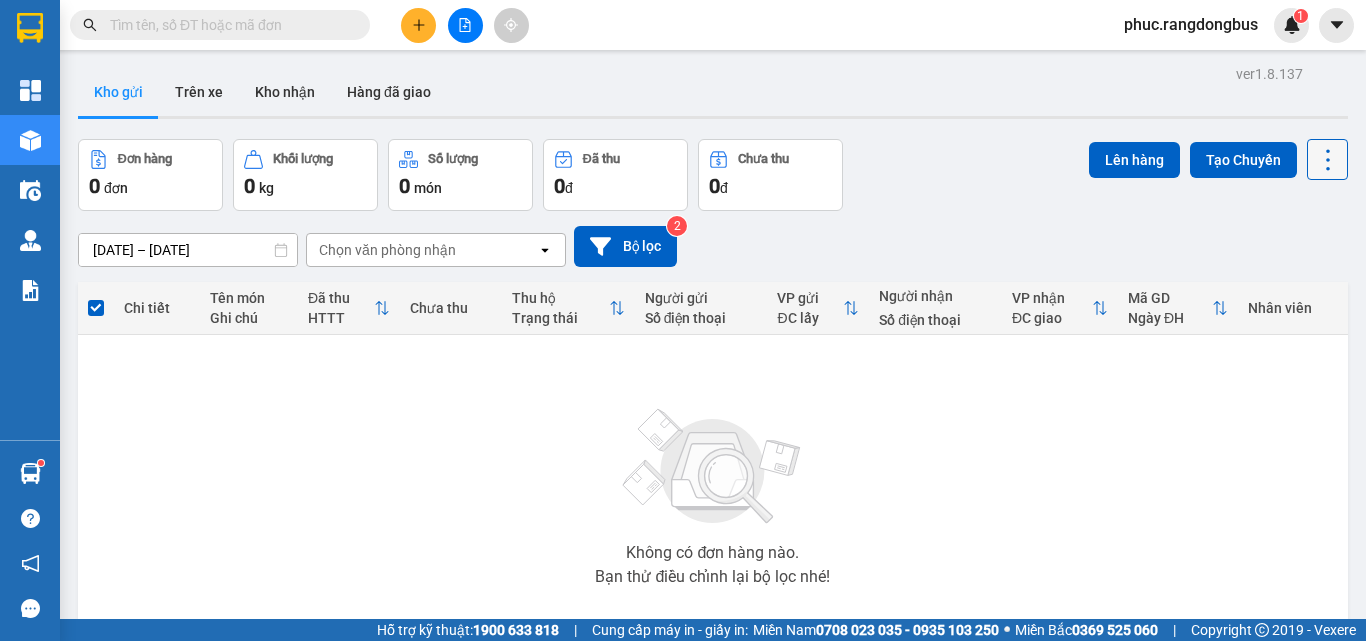 click 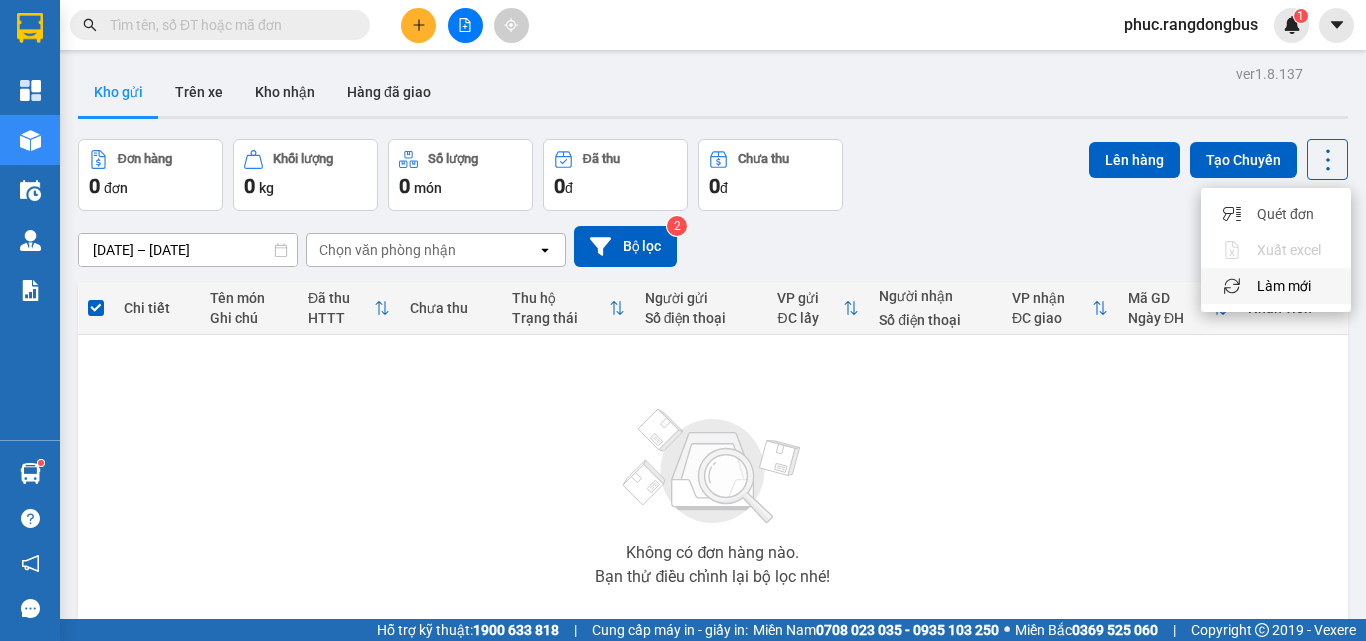 click on "Làm mới" at bounding box center [1284, 286] 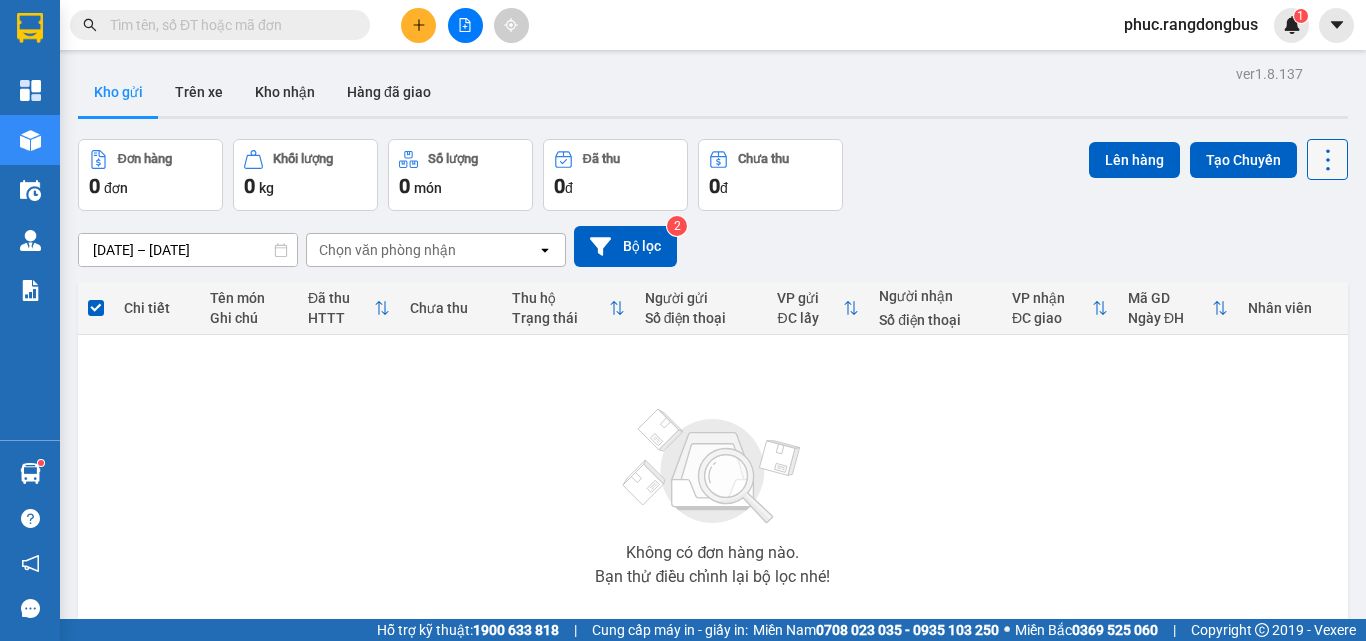 click 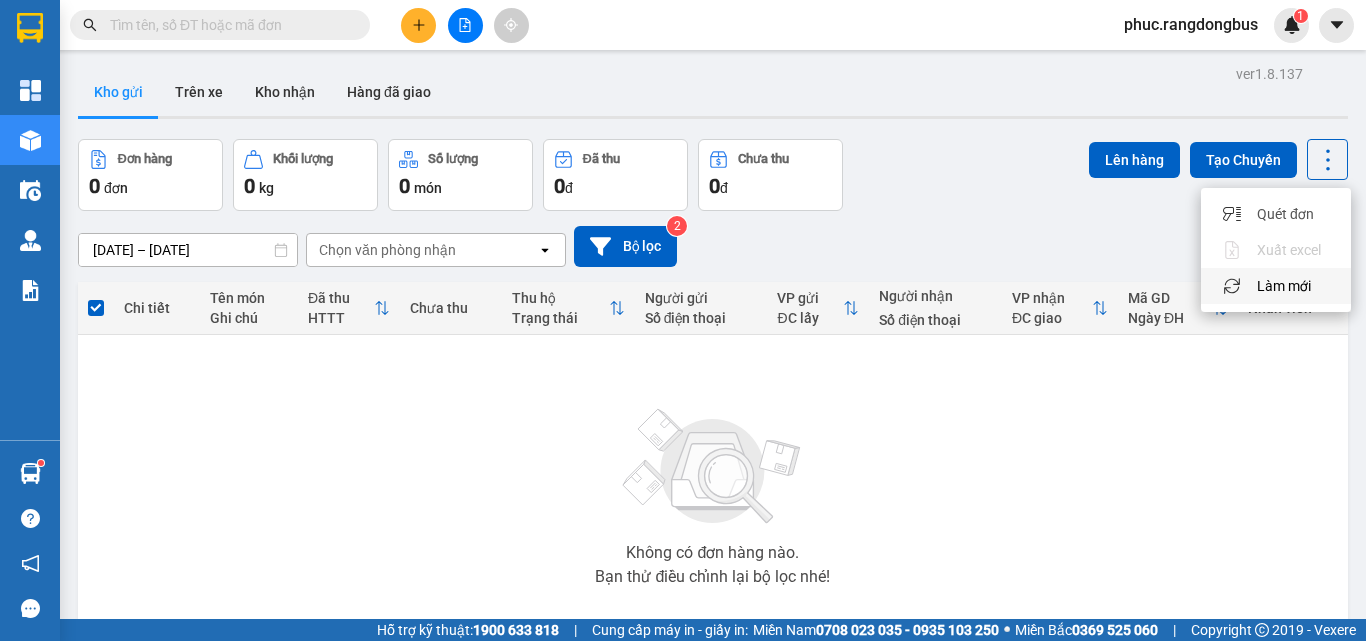 click on "Làm mới" at bounding box center (1284, 286) 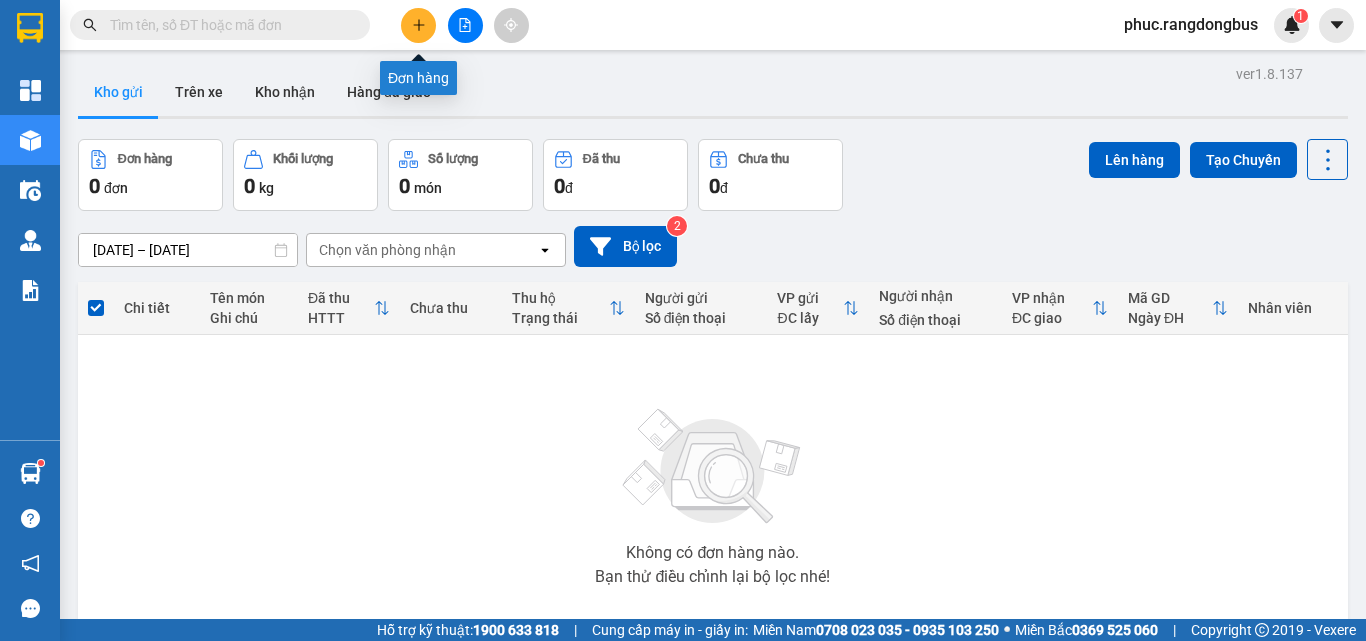 click at bounding box center (418, 25) 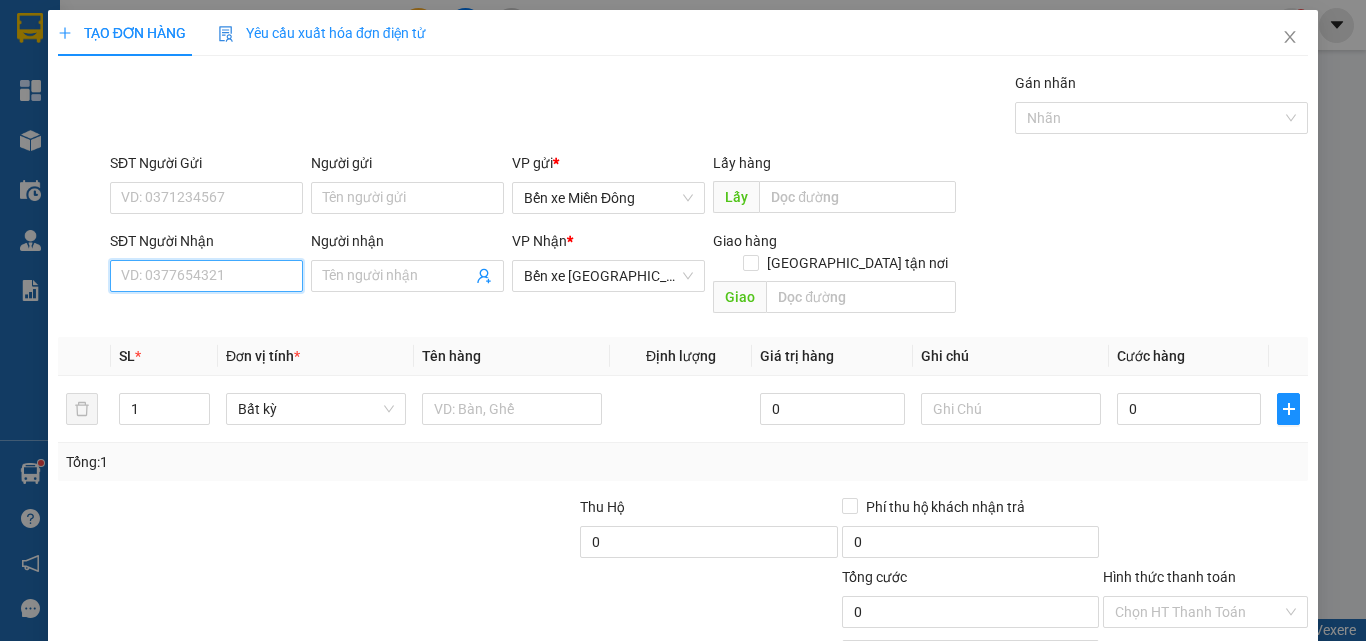 click on "SĐT Người Nhận" at bounding box center (206, 276) 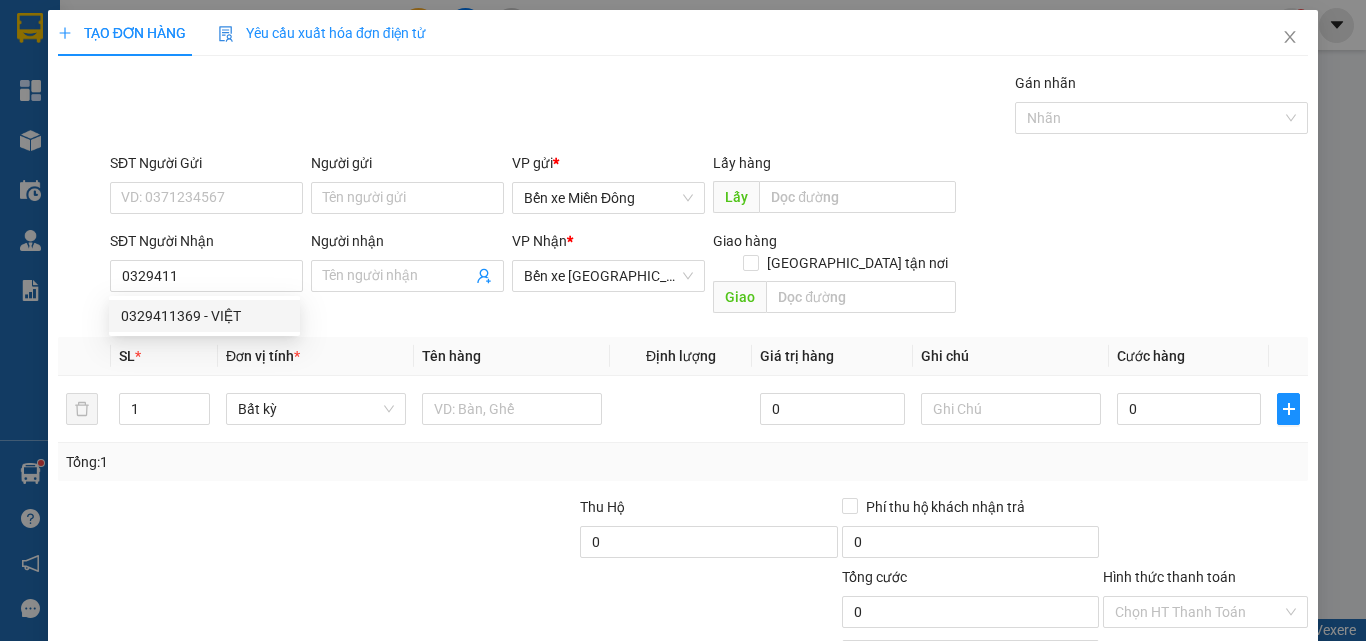 click on "0329411369 0329411369 - VIỆT" at bounding box center [204, 316] 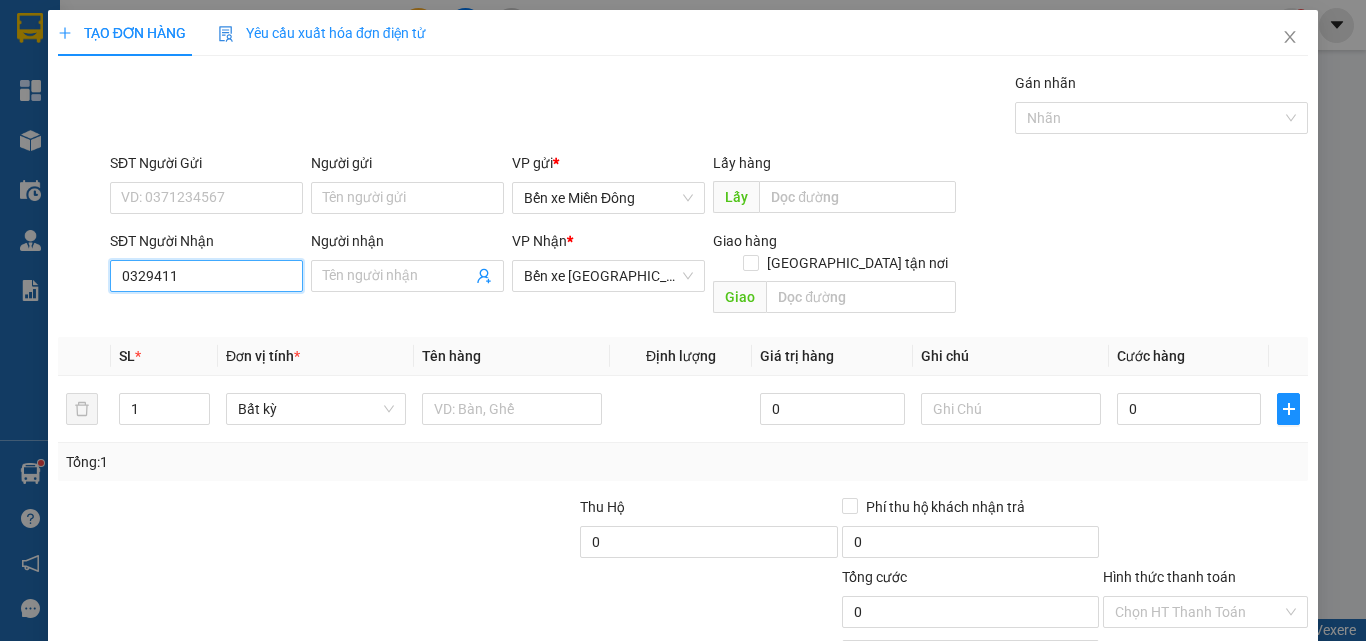 click on "0329411" at bounding box center [206, 276] 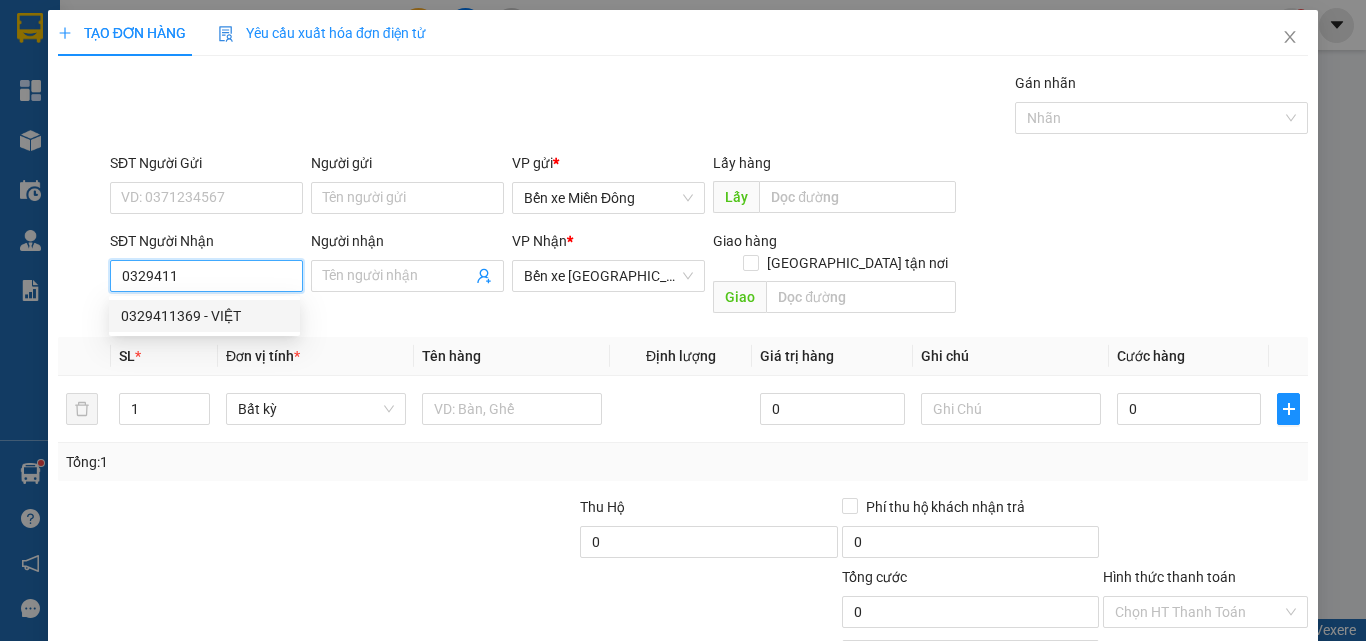 click on "0329411369 - VIỆT" at bounding box center [204, 316] 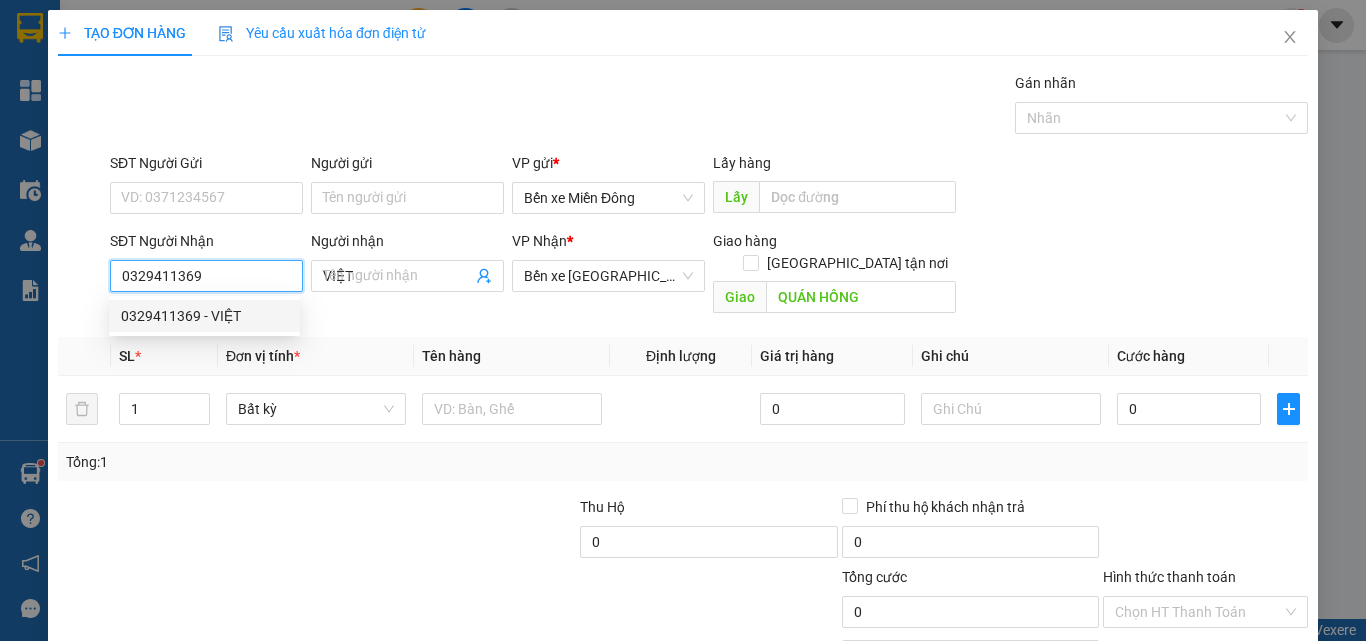 type on "50.000" 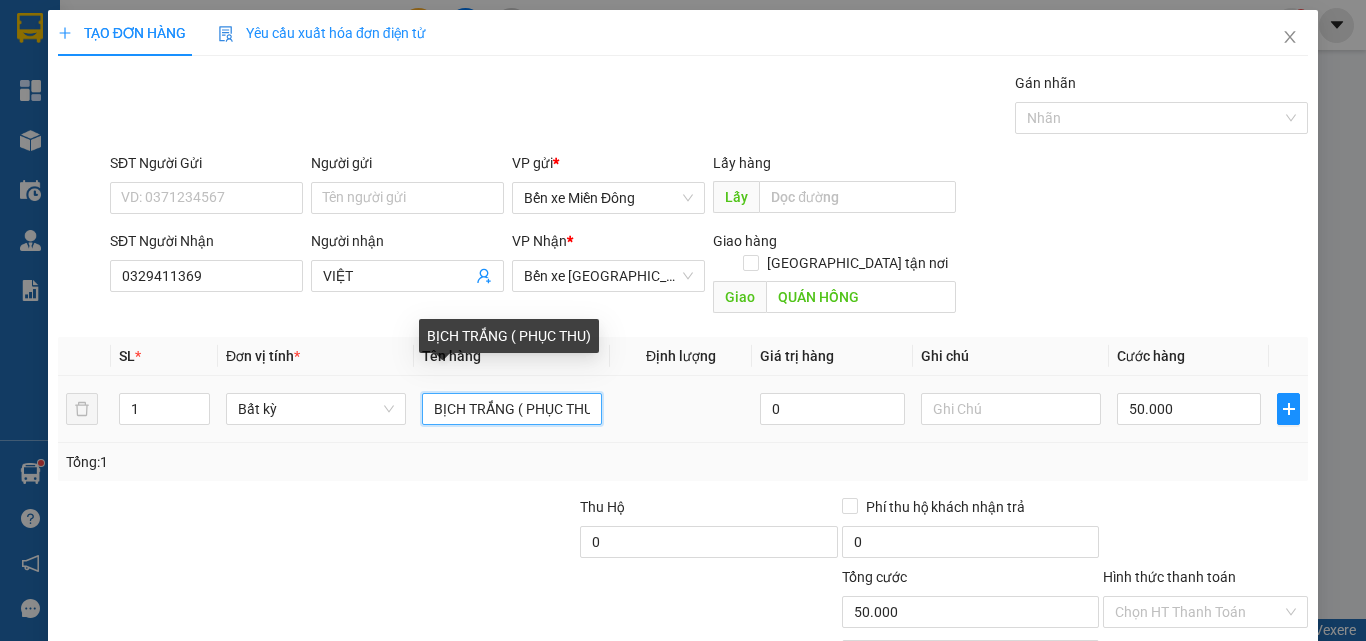 click on "BỊCH TRẮNG ( PHỤC THU)" at bounding box center [512, 409] 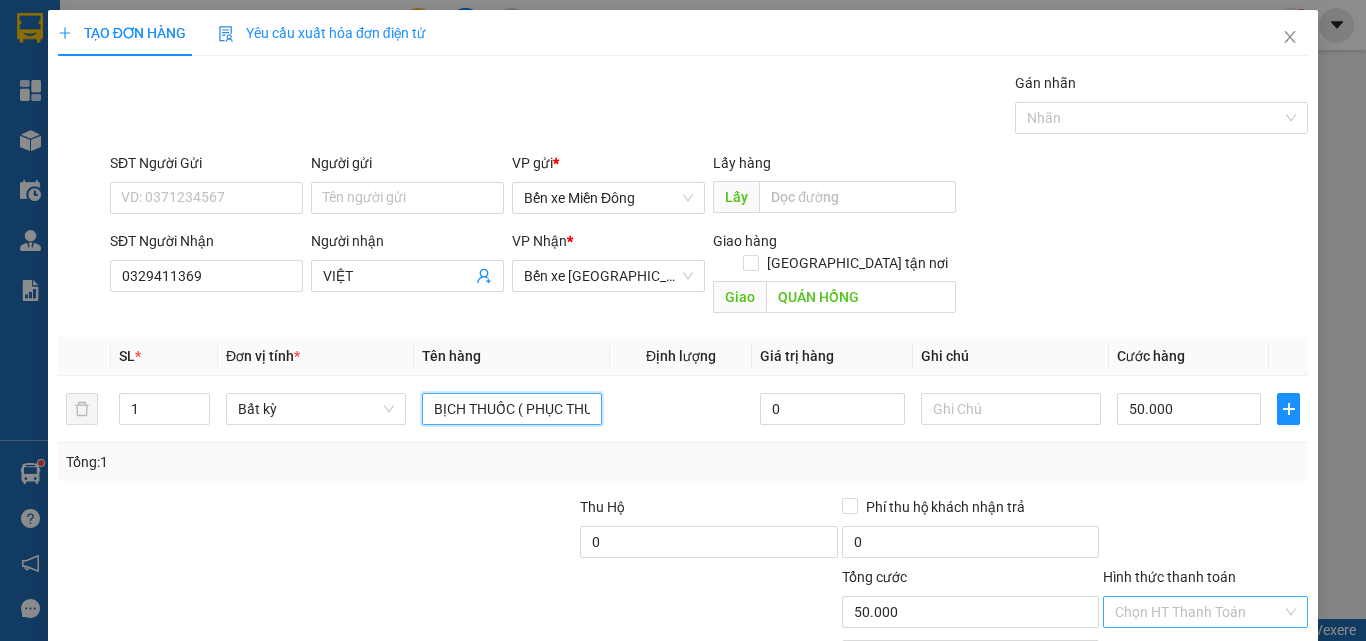 type on "BỊCH THUỐC ( PHỤC THU)" 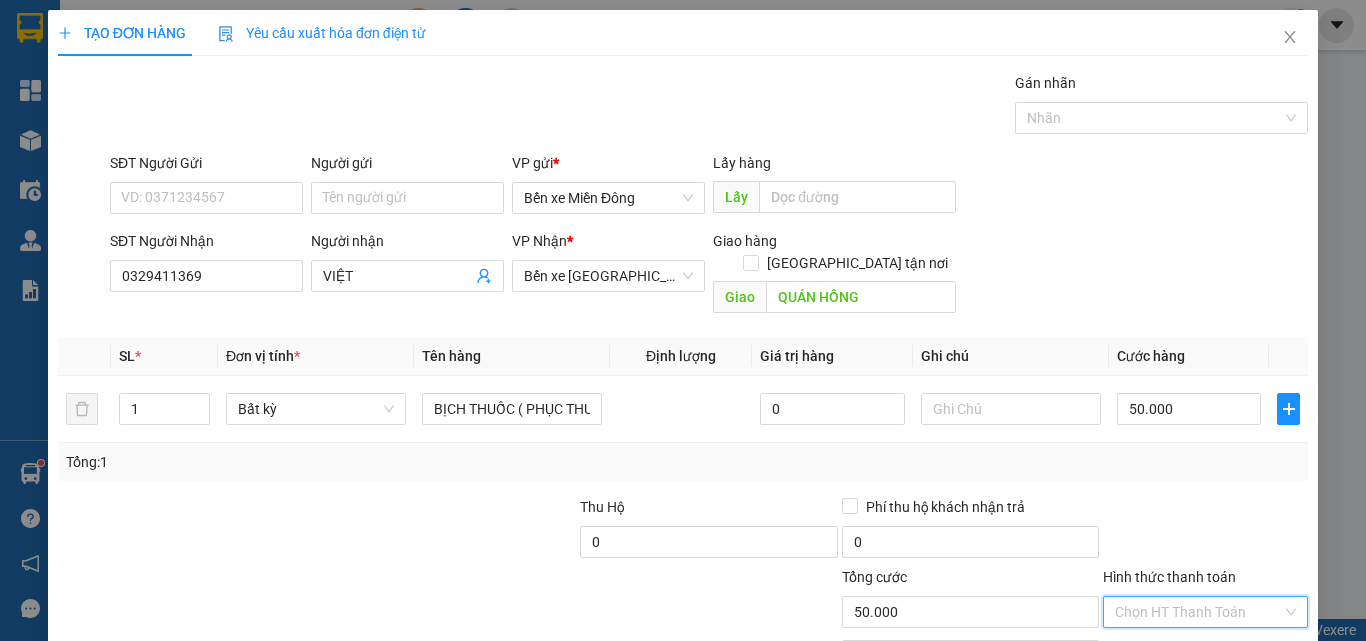 click on "Hình thức thanh toán" at bounding box center (1198, 612) 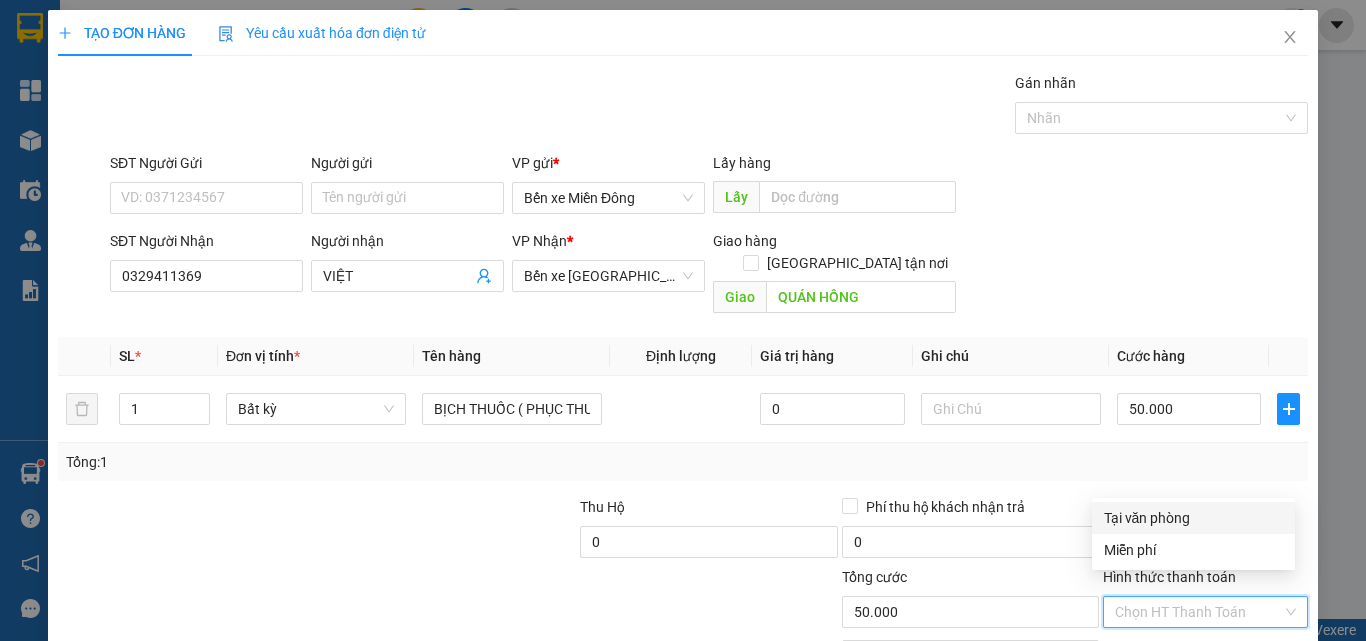 click on "Tại văn phòng" at bounding box center [1193, 518] 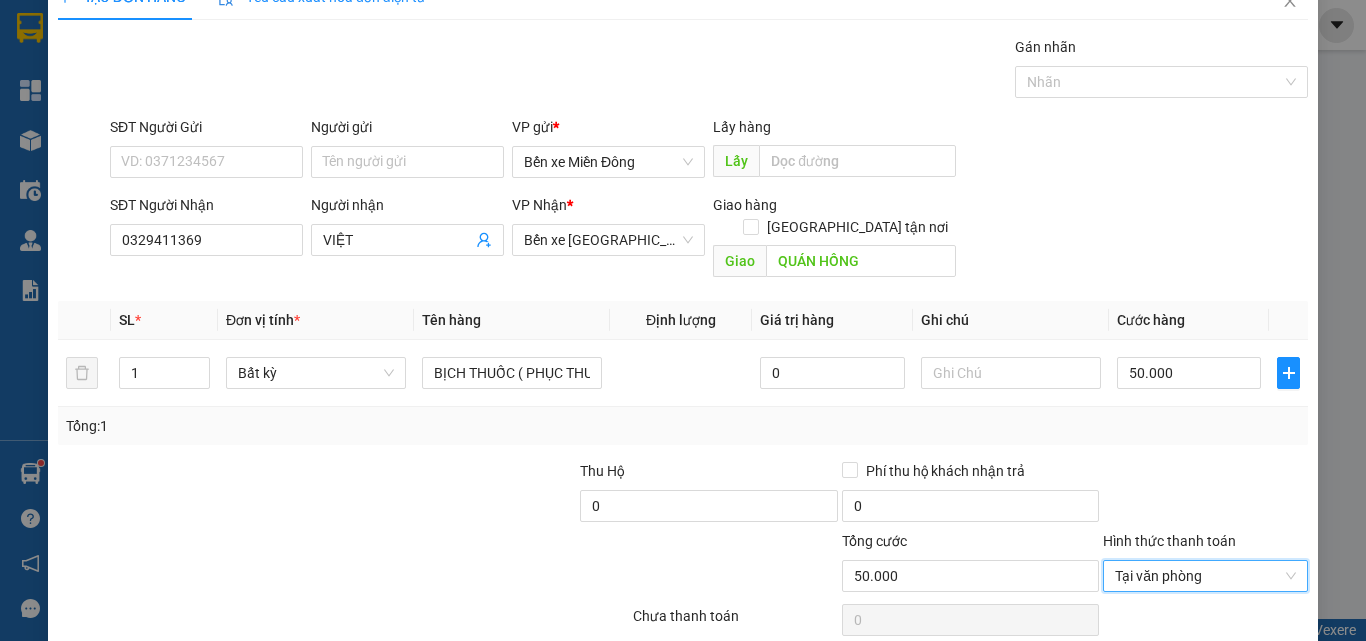 scroll, scrollTop: 99, scrollLeft: 0, axis: vertical 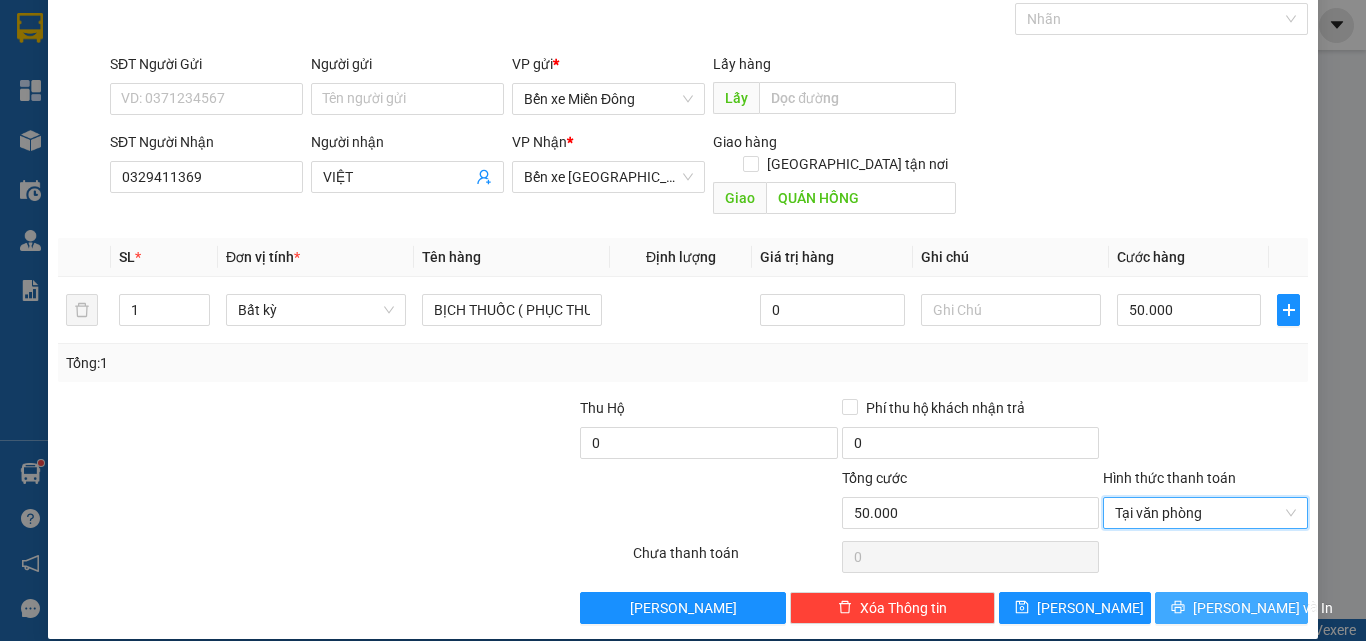 click on "Lưu và In" at bounding box center (1263, 608) 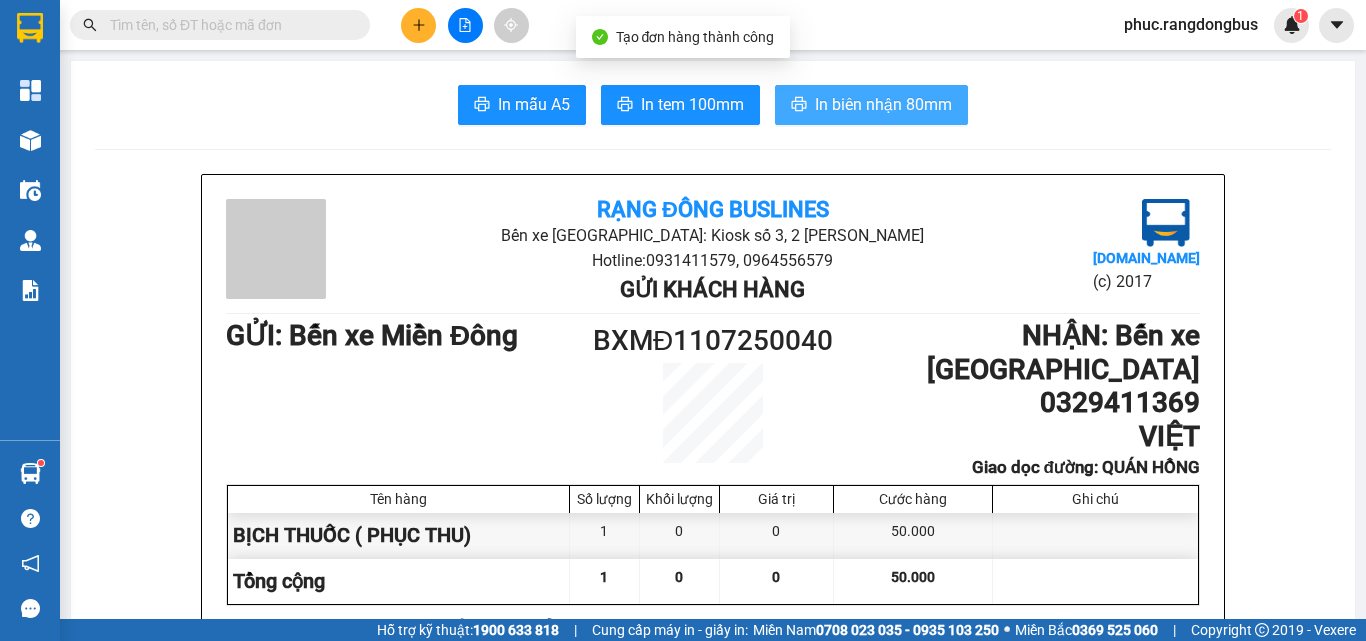 click on "In biên nhận 80mm" at bounding box center (871, 105) 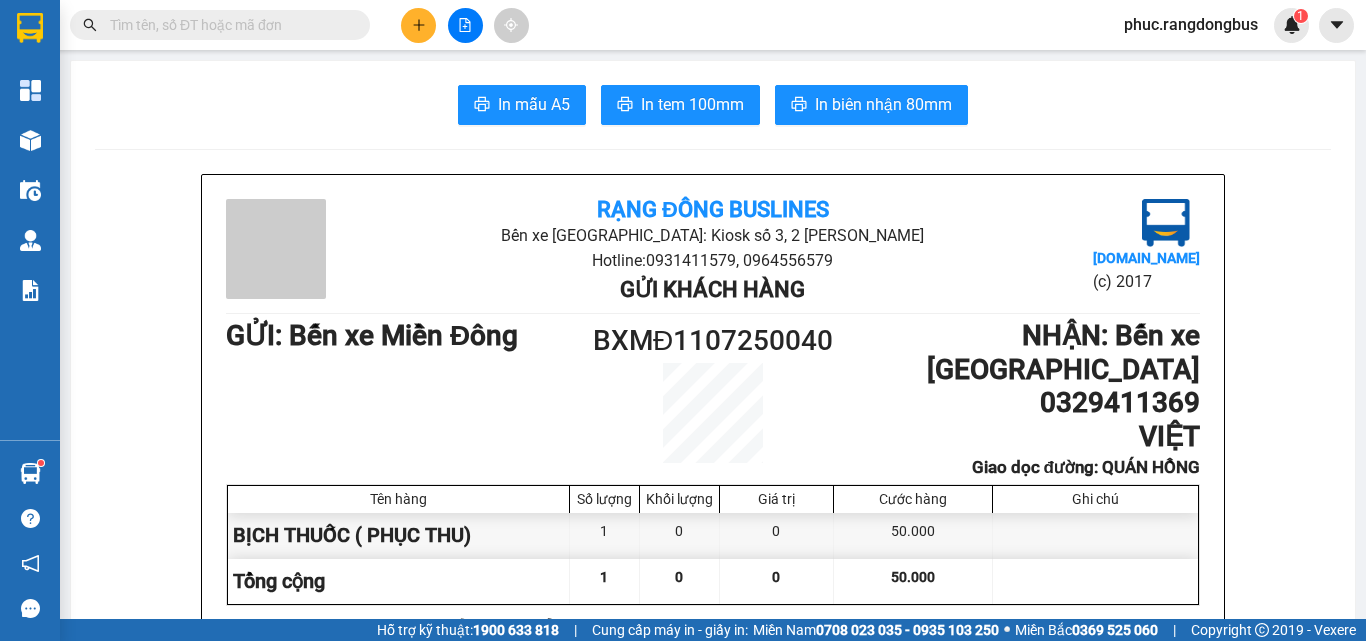 scroll, scrollTop: 0, scrollLeft: 0, axis: both 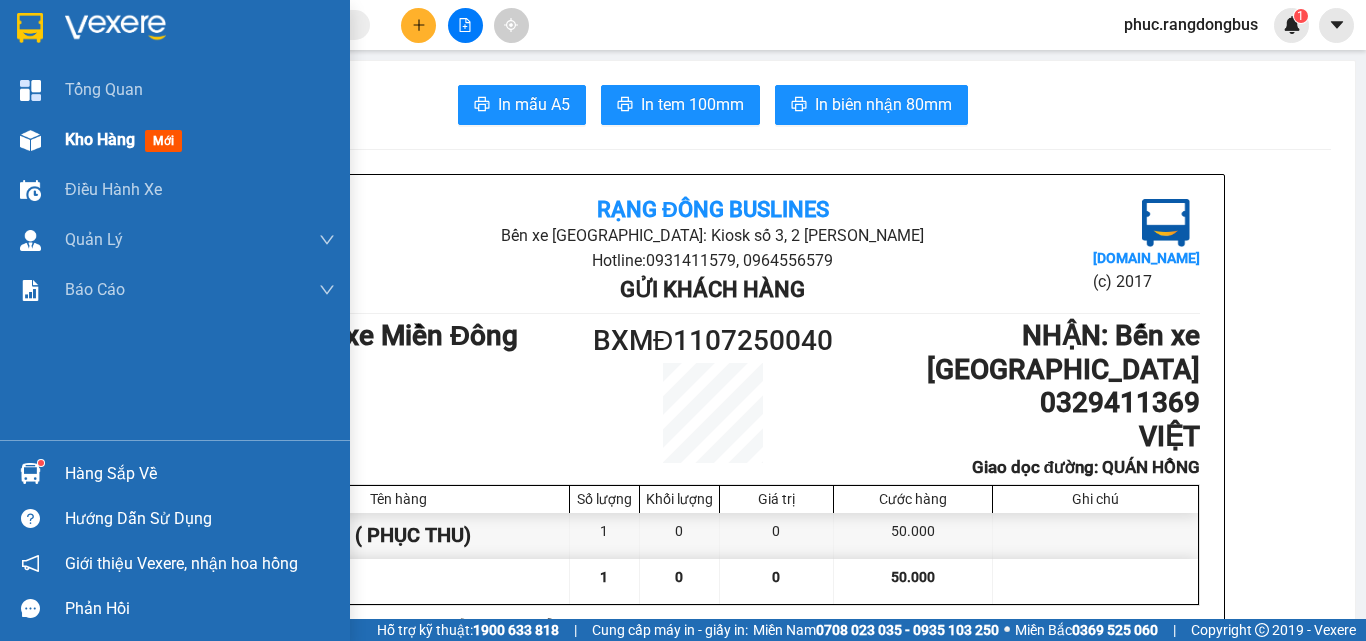 click on "Kho hàng mới" at bounding box center [127, 139] 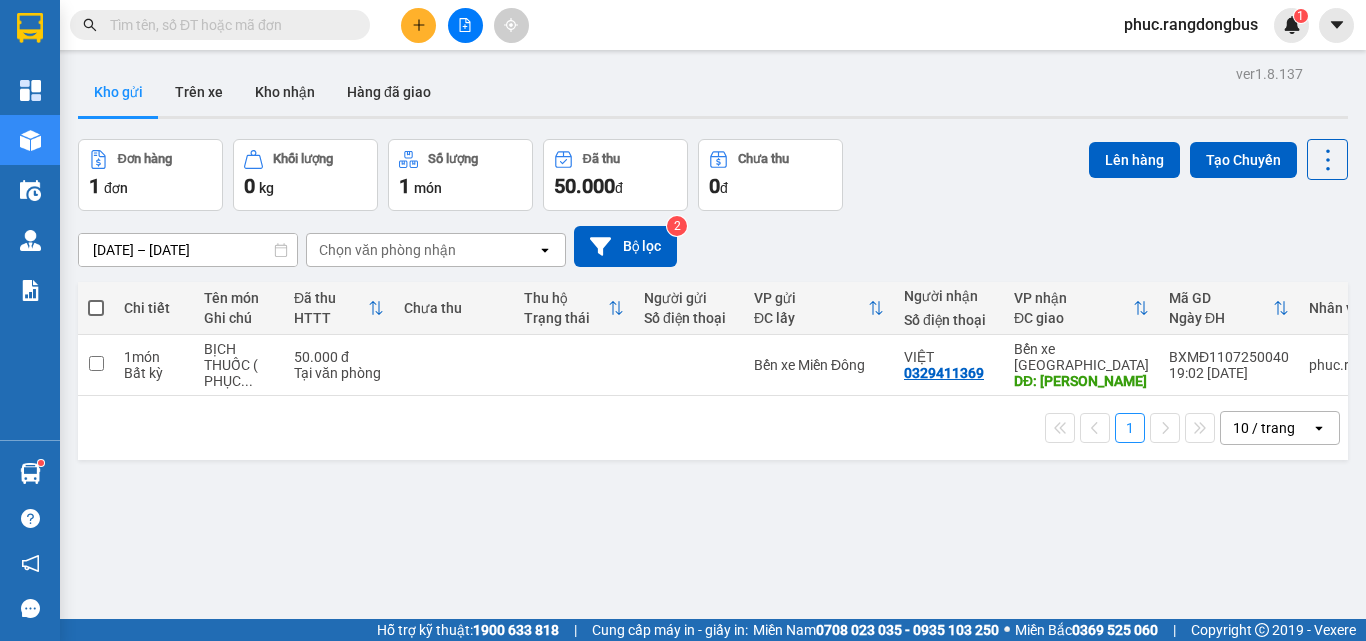 click at bounding box center (96, 308) 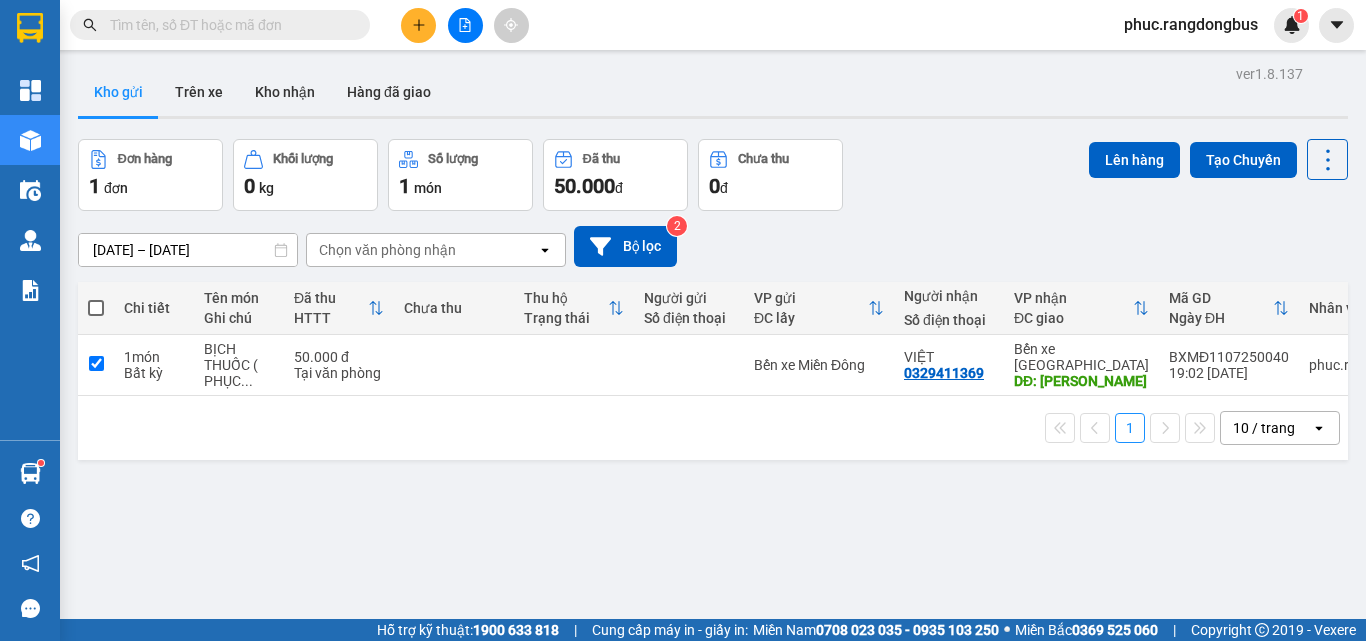 checkbox on "true" 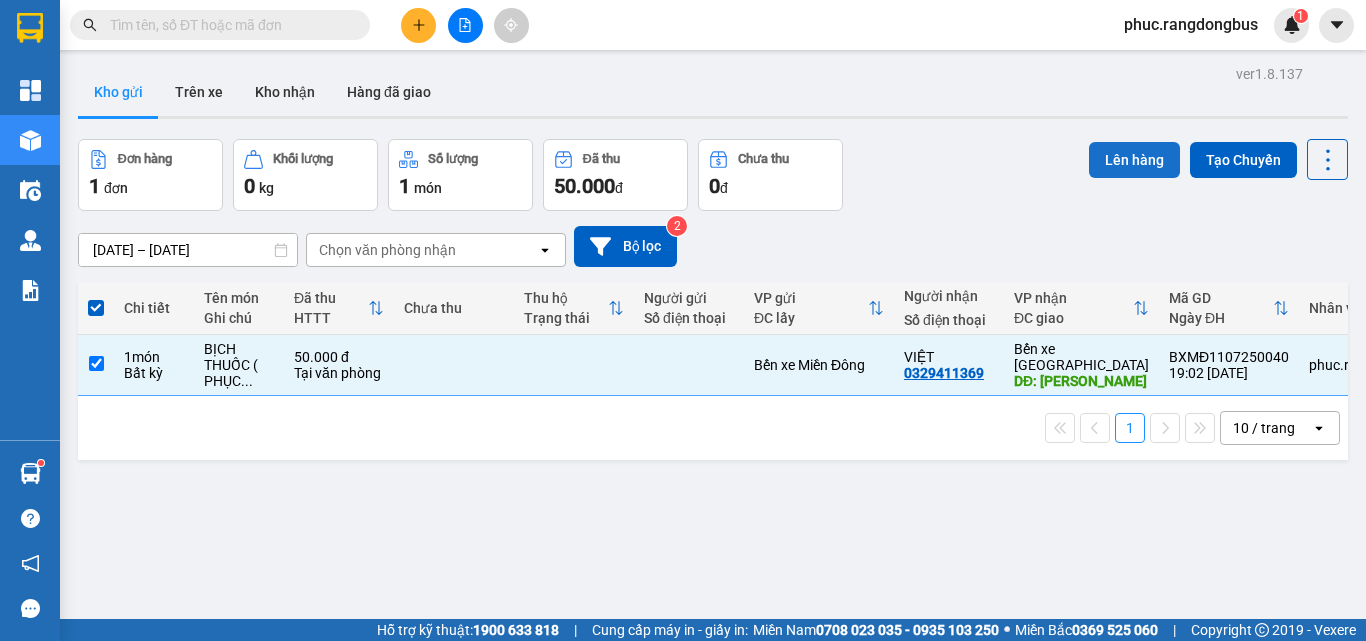 click on "Lên hàng" at bounding box center [1134, 160] 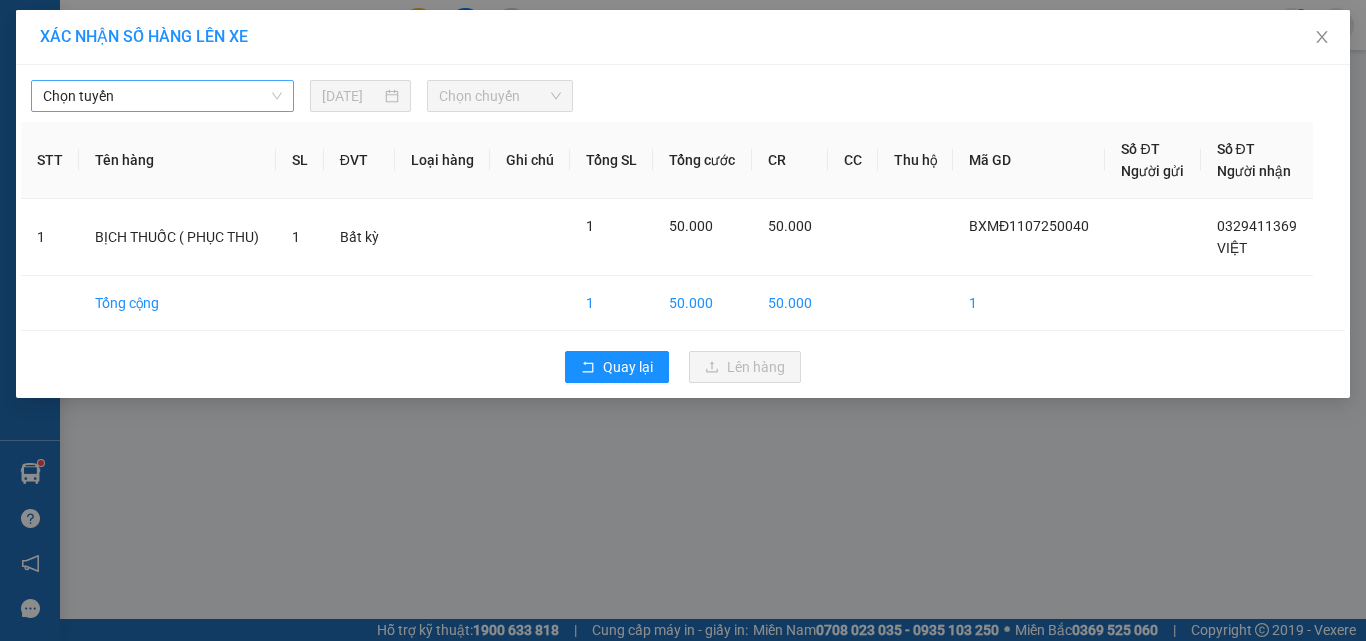 click on "Chọn tuyến" at bounding box center (162, 96) 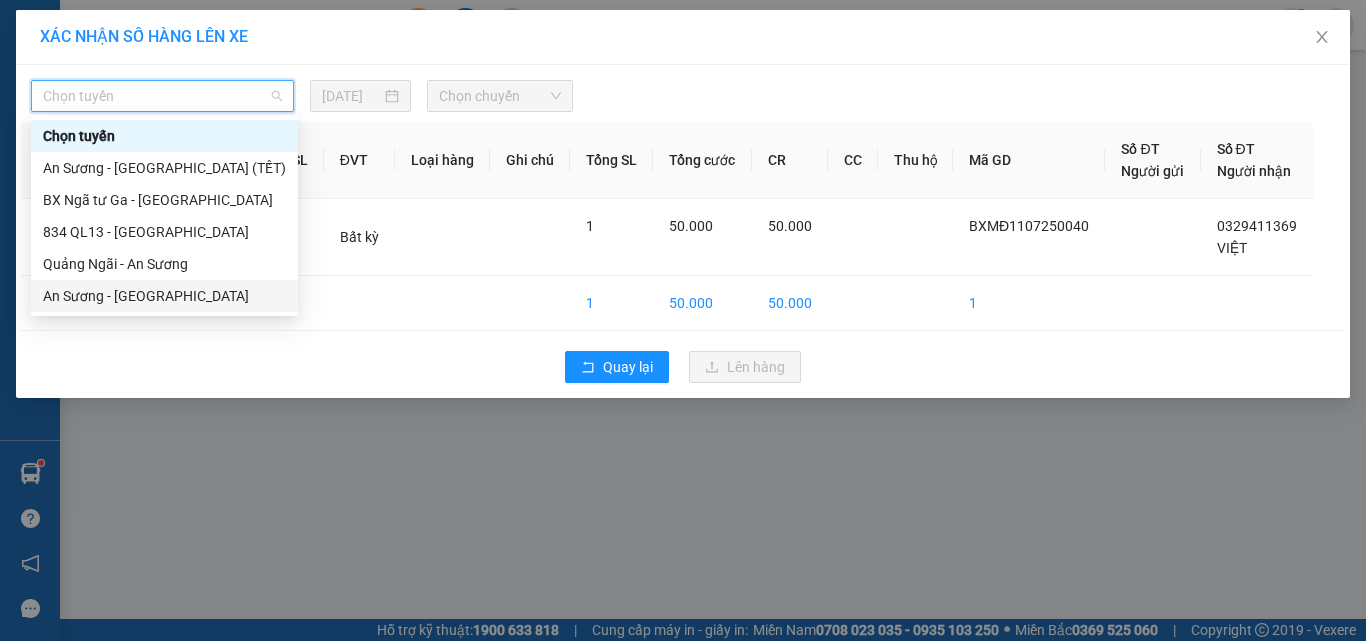 click on "An Sương - Quảng Ngãi" at bounding box center (164, 296) 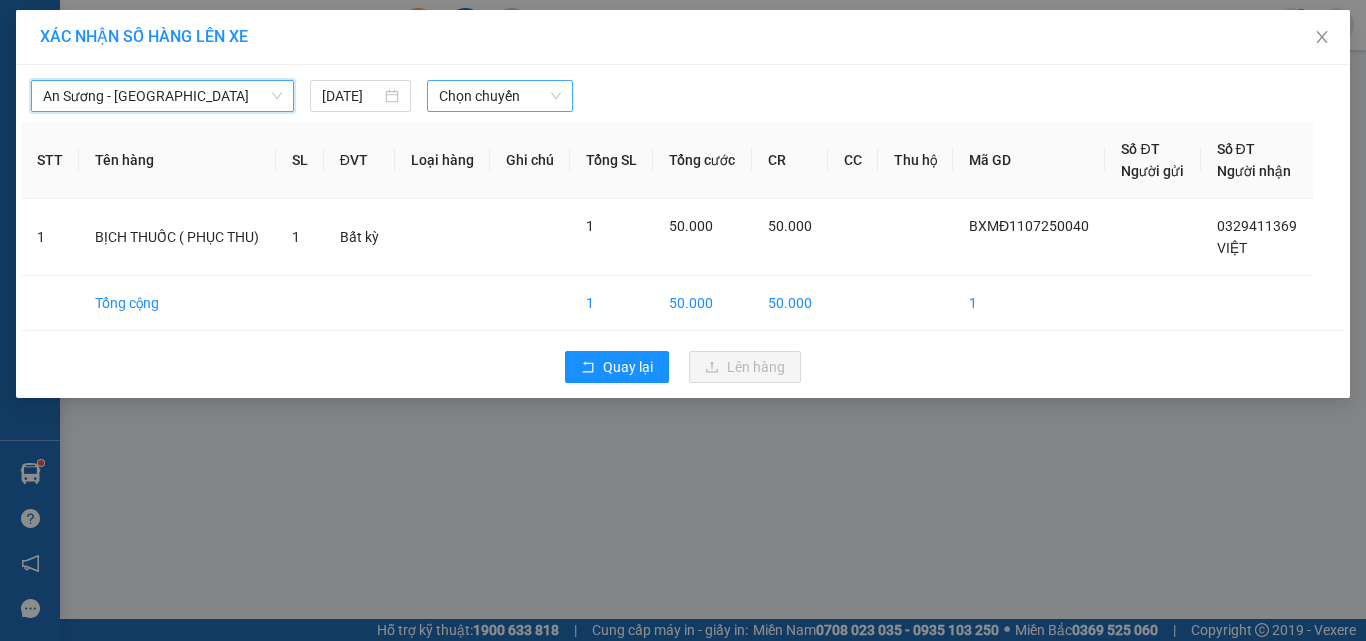 click on "Chọn chuyến" at bounding box center (500, 96) 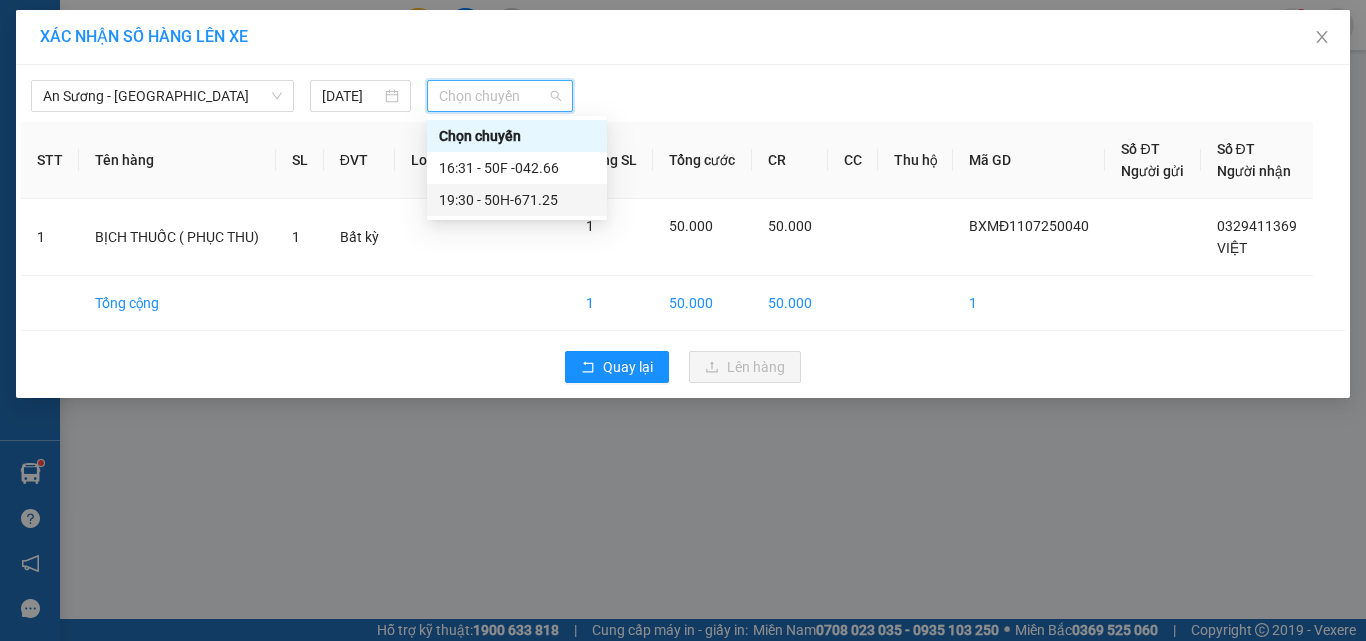 click on "19:30     - 50H-671.25" at bounding box center [517, 200] 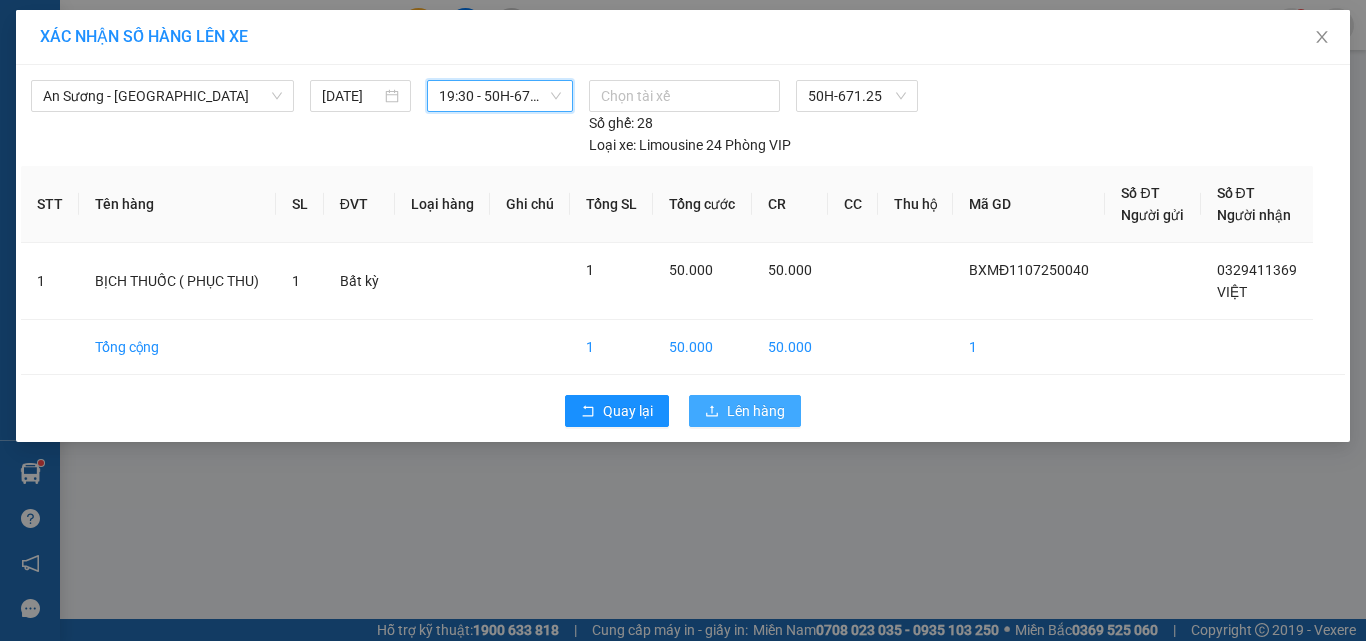 click on "Lên hàng" at bounding box center (756, 411) 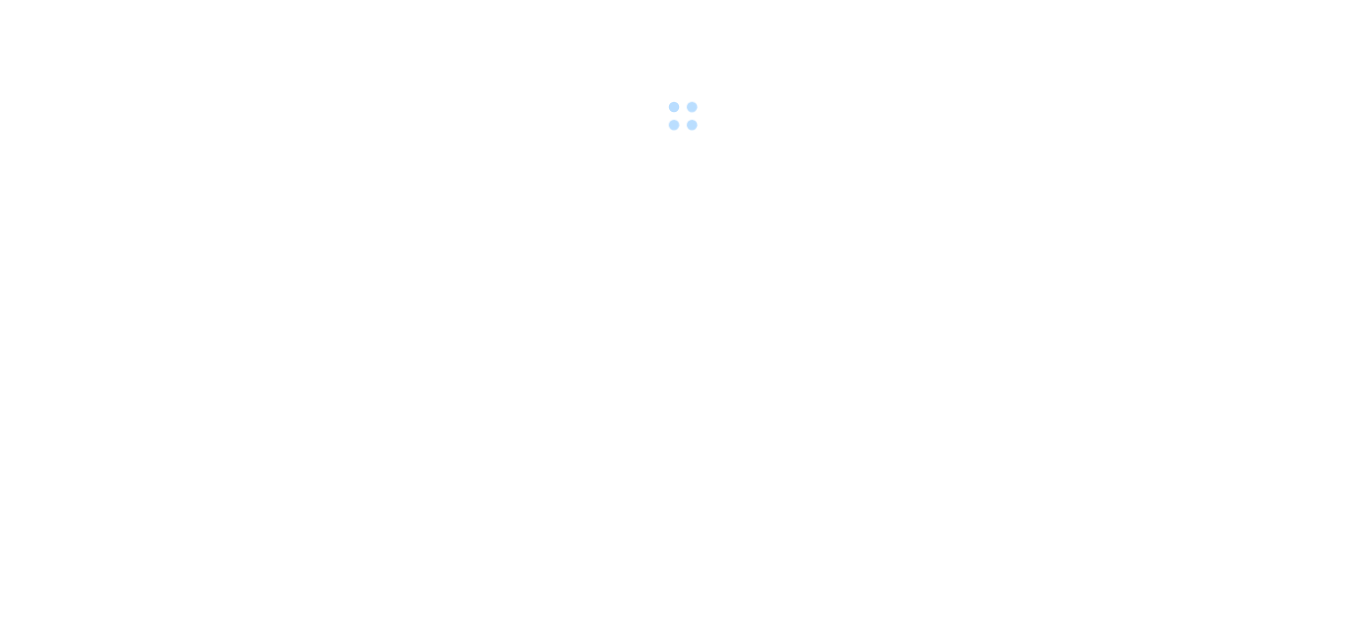 scroll, scrollTop: 0, scrollLeft: 0, axis: both 